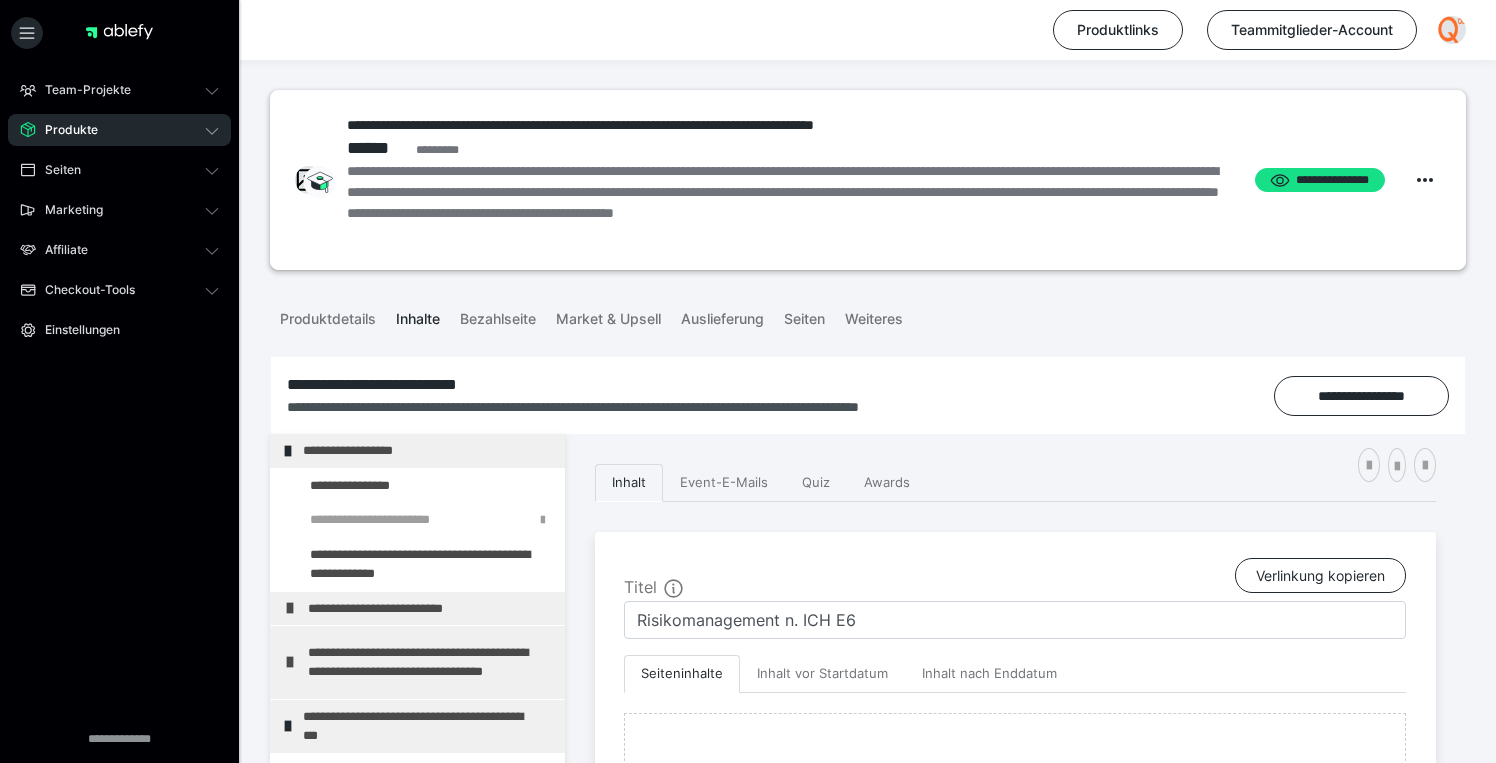 scroll, scrollTop: 374, scrollLeft: 0, axis: vertical 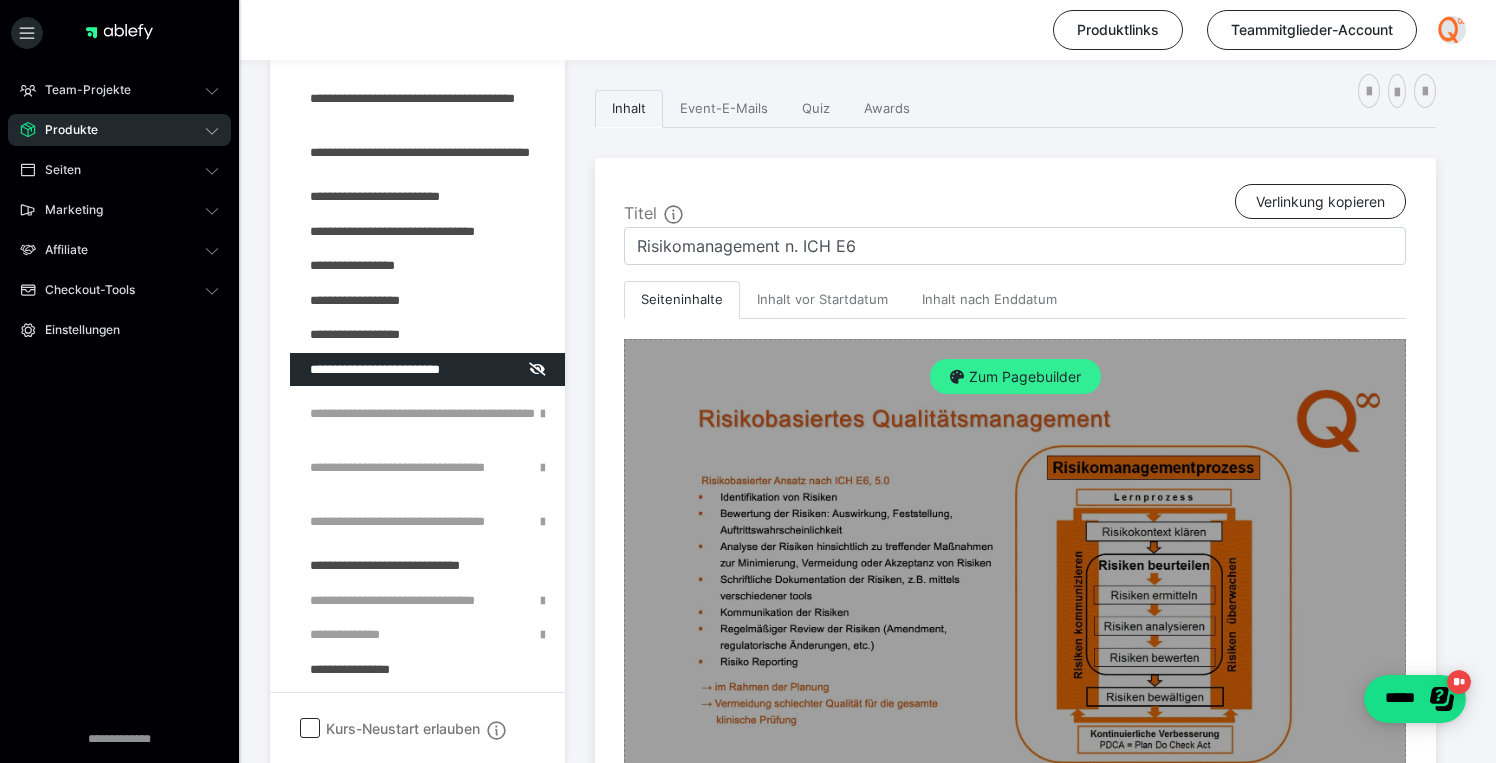 click on "Zum Pagebuilder" at bounding box center [1015, 377] 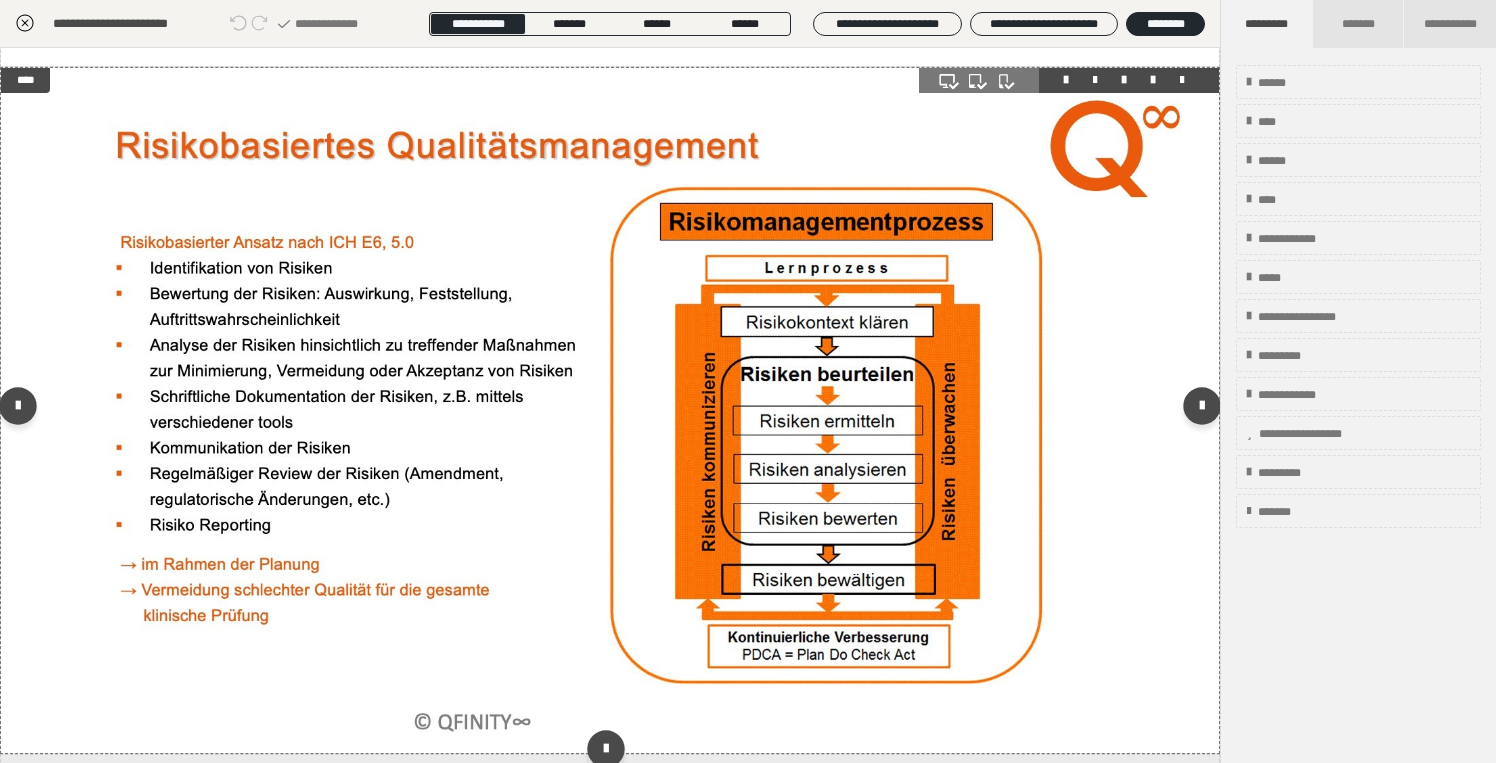click at bounding box center [610, 410] 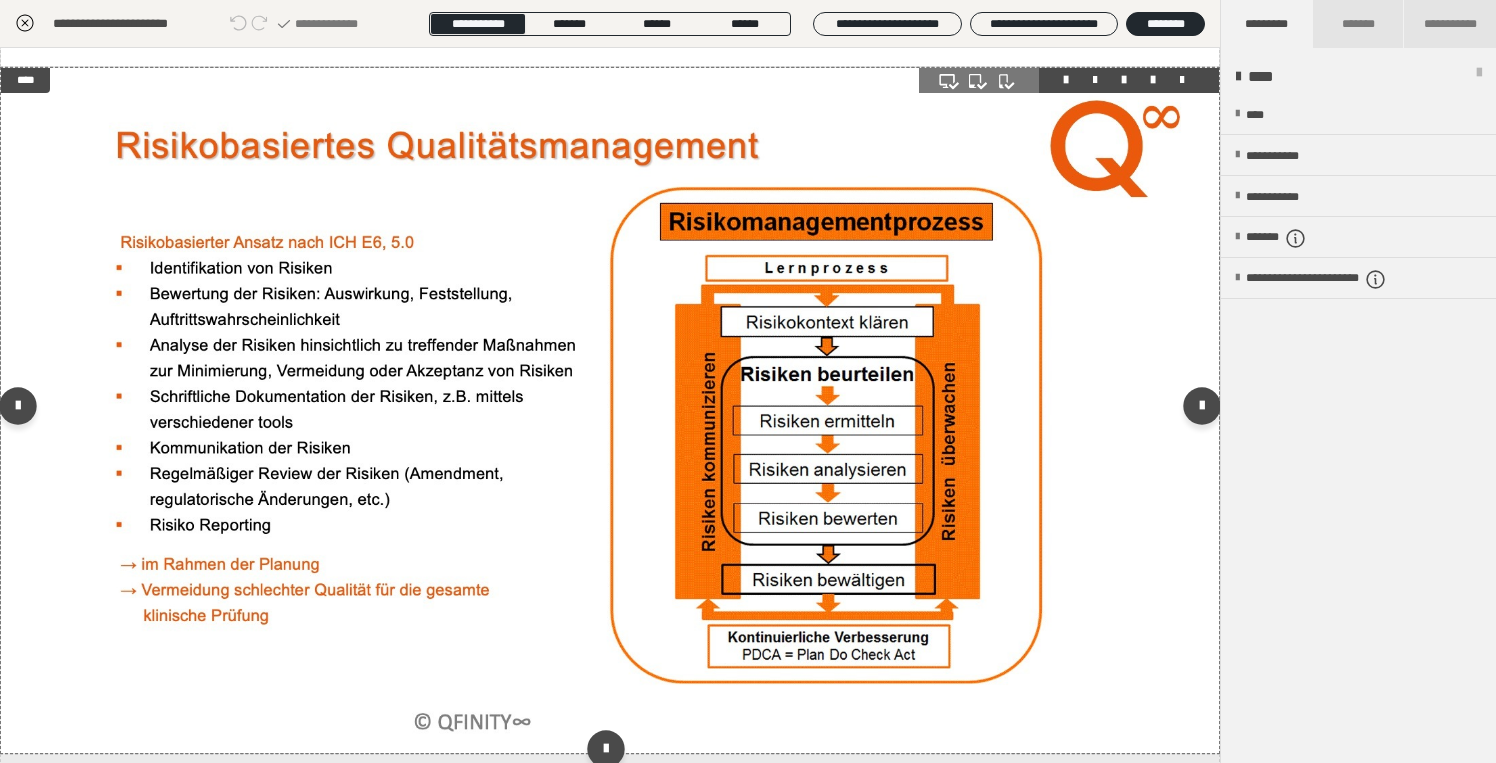 scroll, scrollTop: 18, scrollLeft: 0, axis: vertical 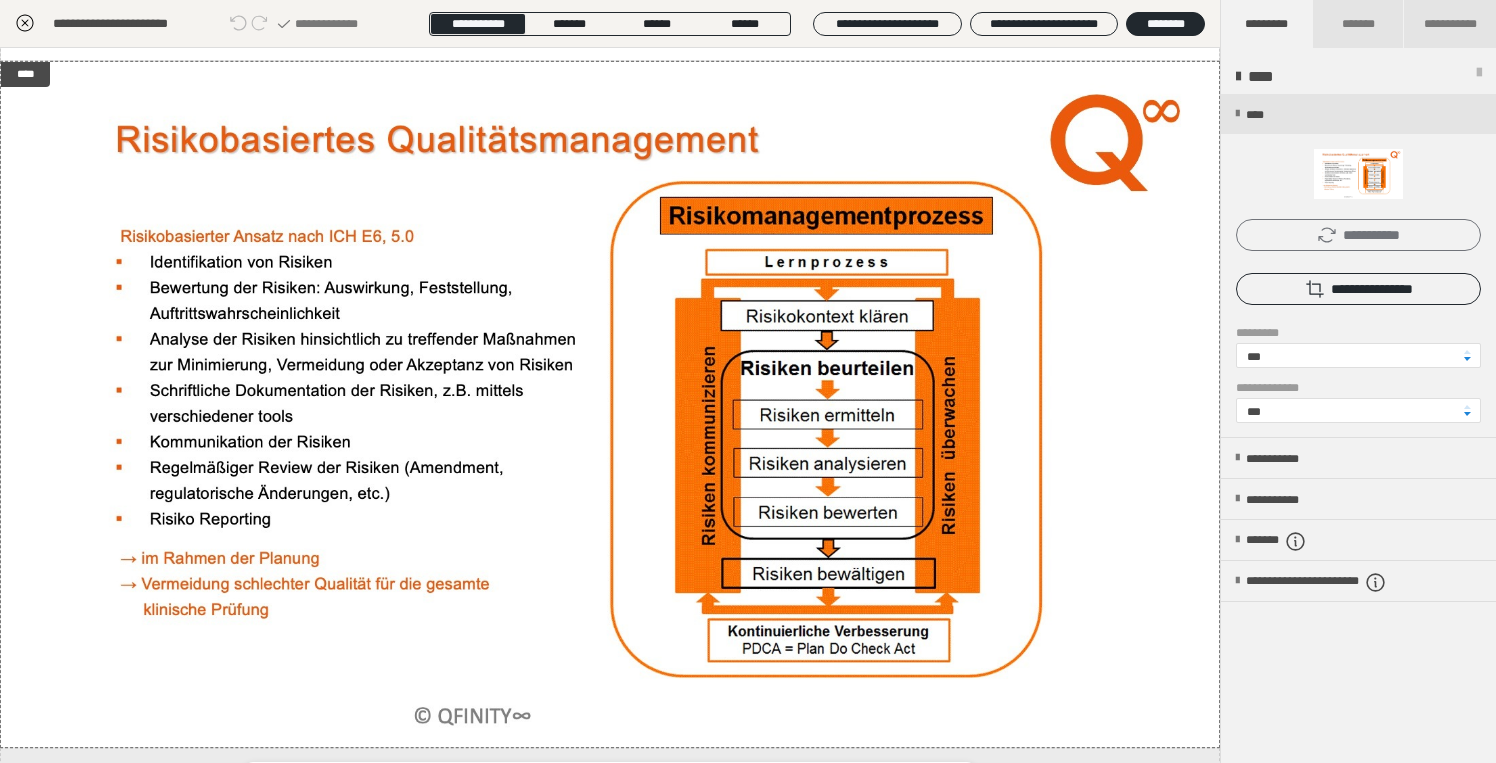 click on "**********" at bounding box center [1358, 235] 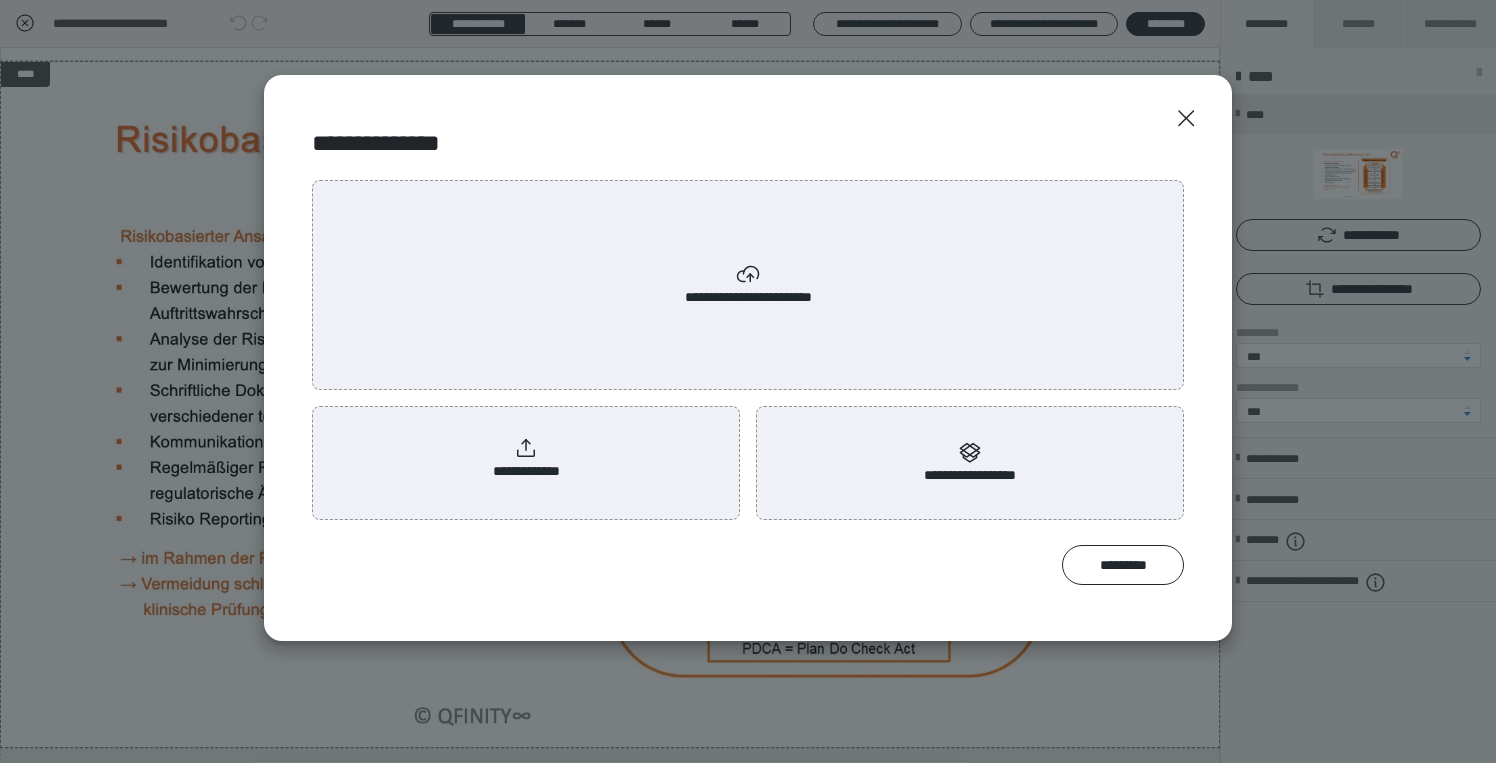 click on "**********" at bounding box center (526, 459) 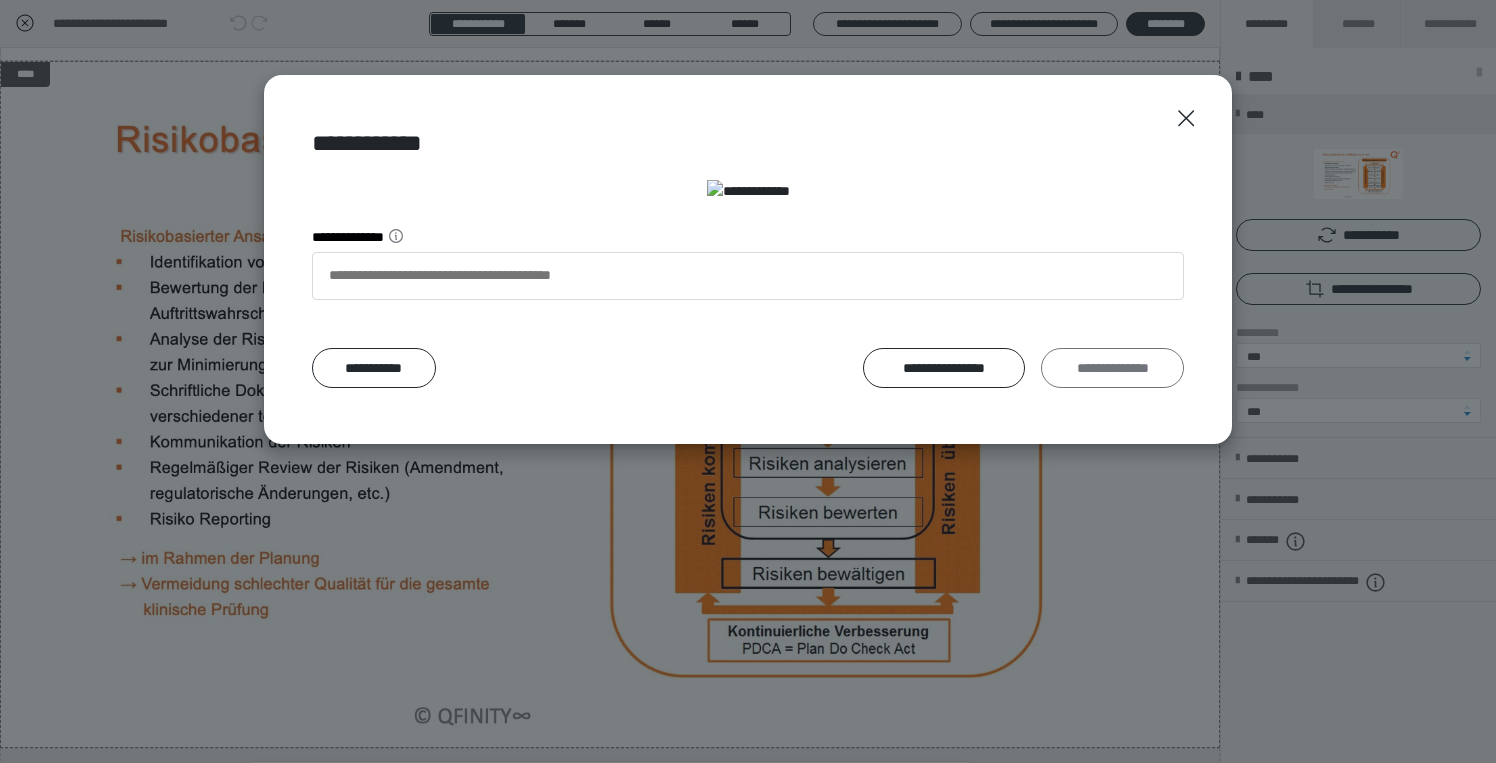 click on "**********" at bounding box center [1112, 368] 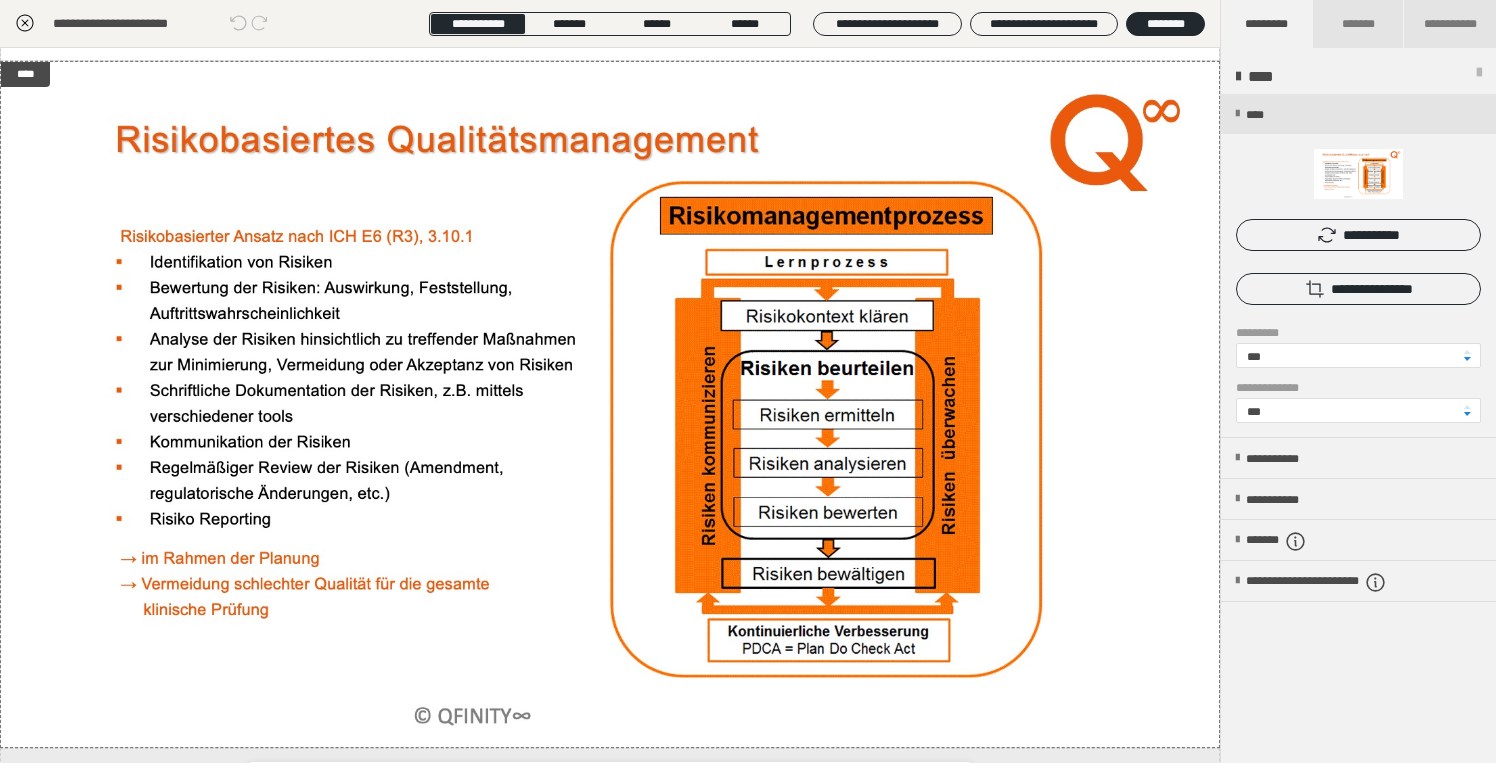 click 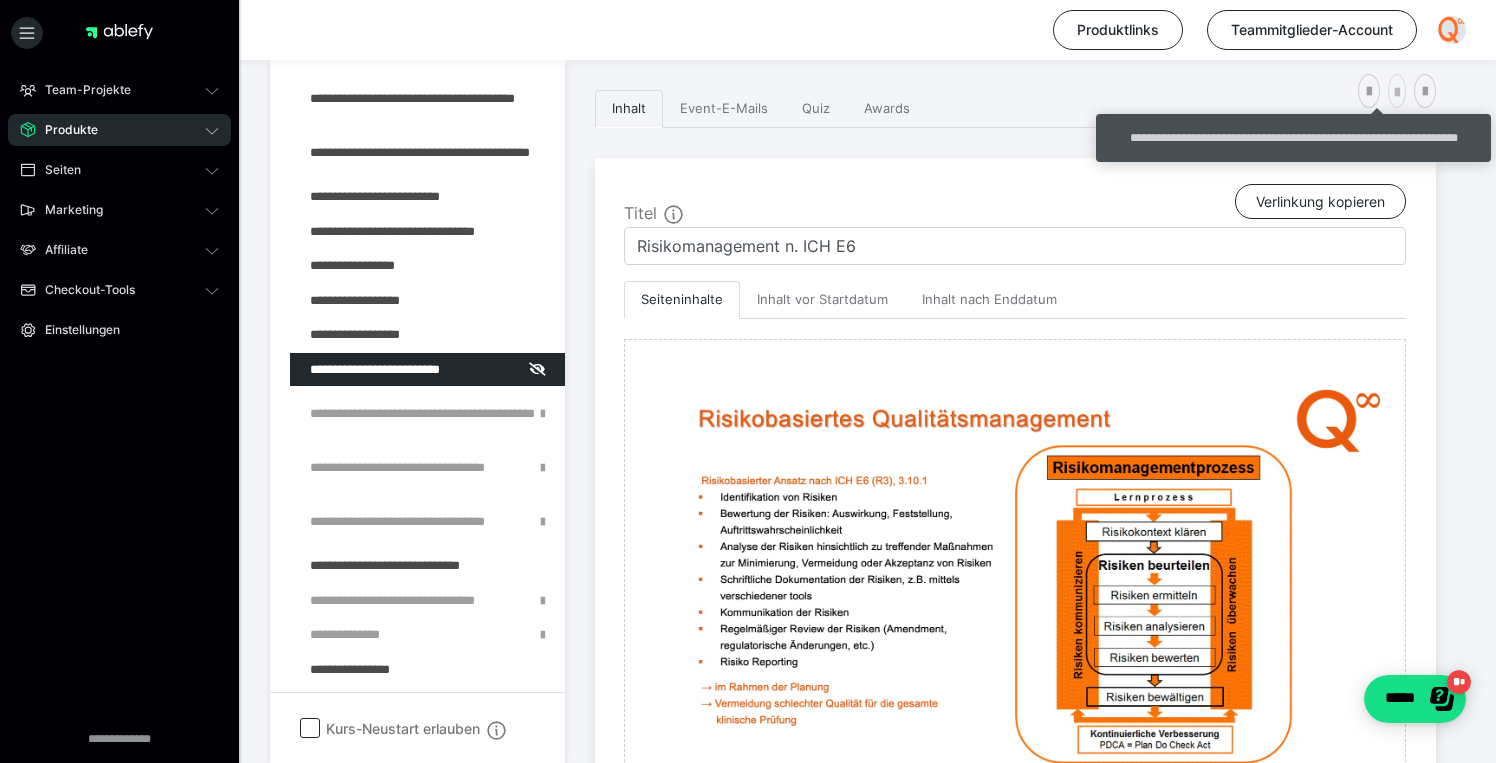click at bounding box center (1397, 93) 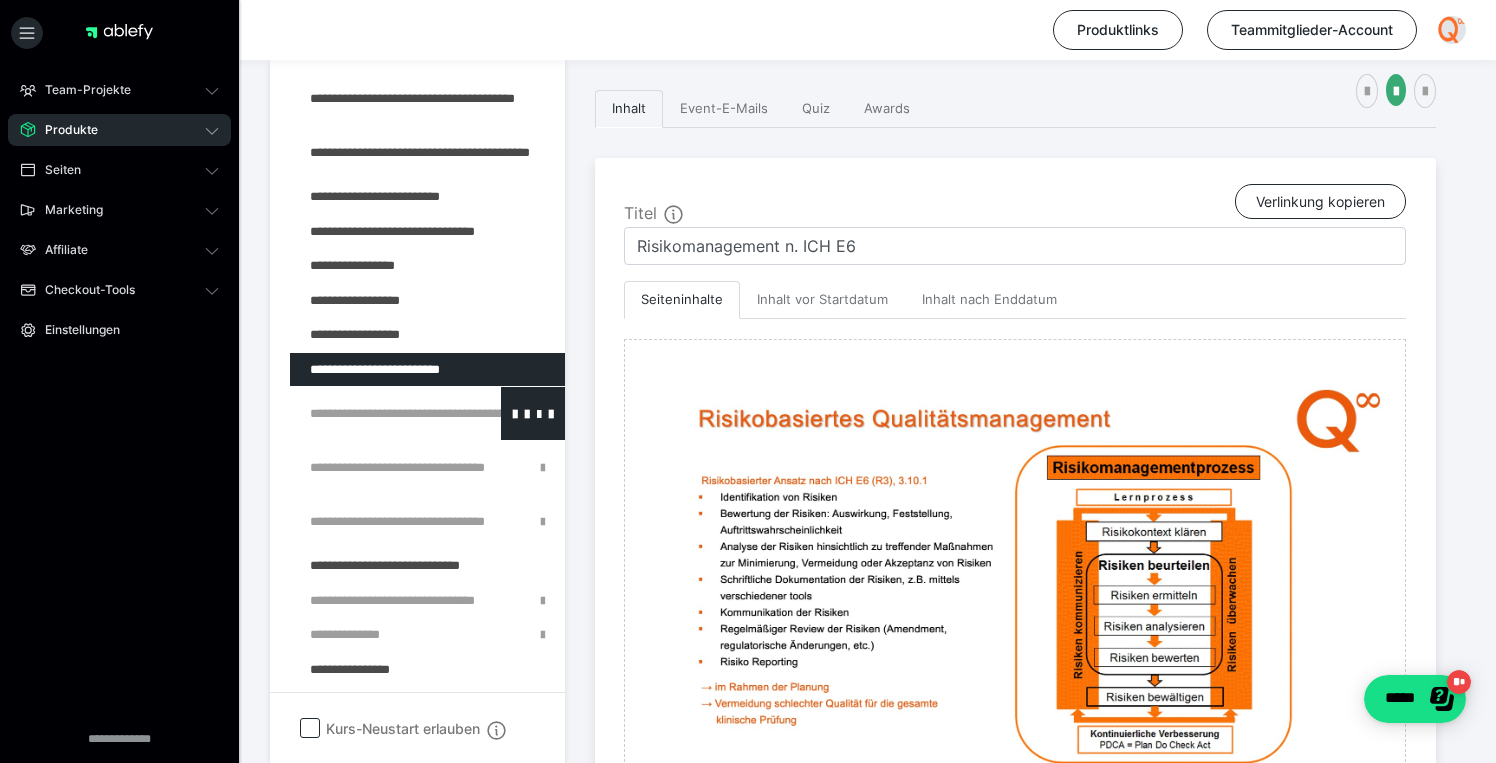 click at bounding box center [375, 413] 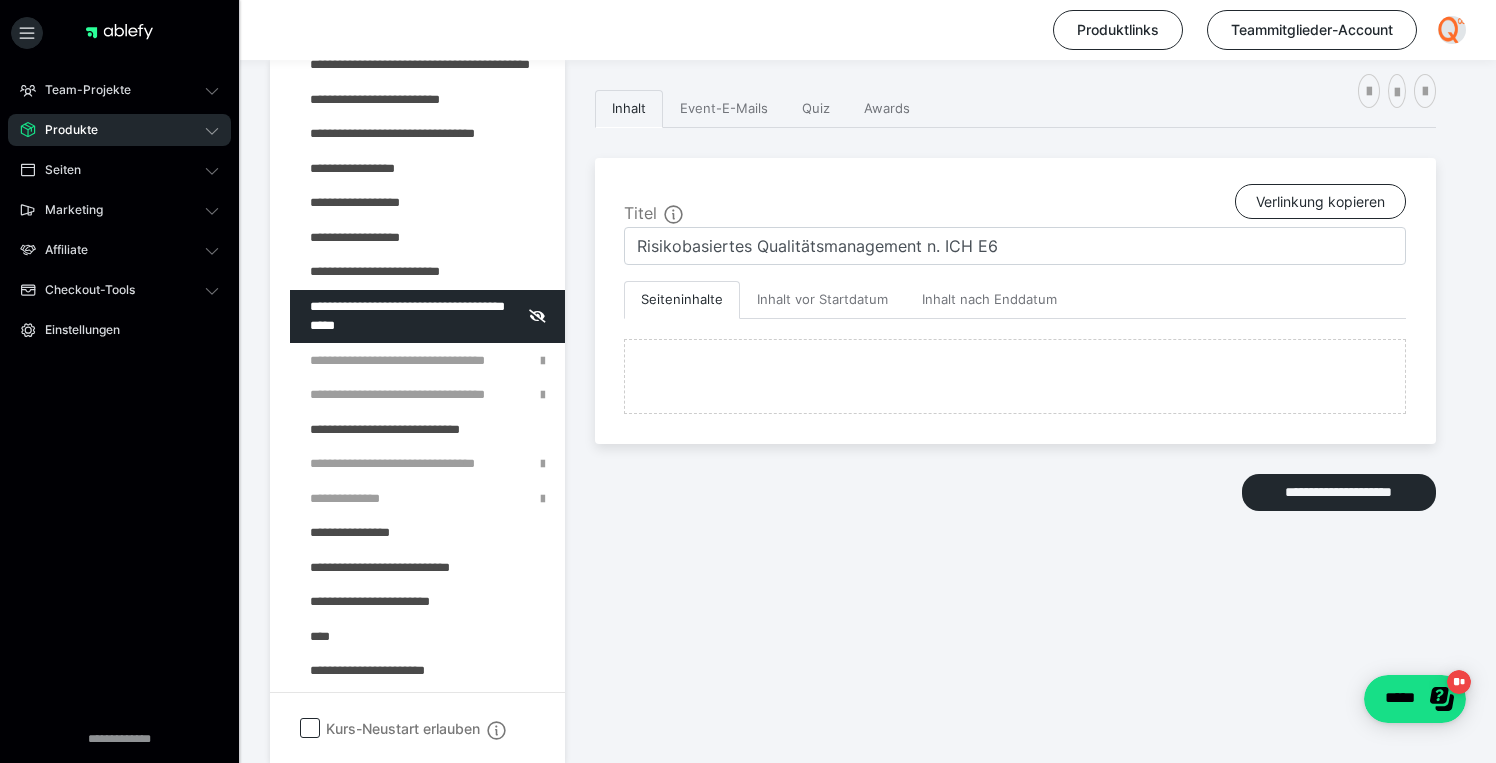 scroll, scrollTop: 466, scrollLeft: 0, axis: vertical 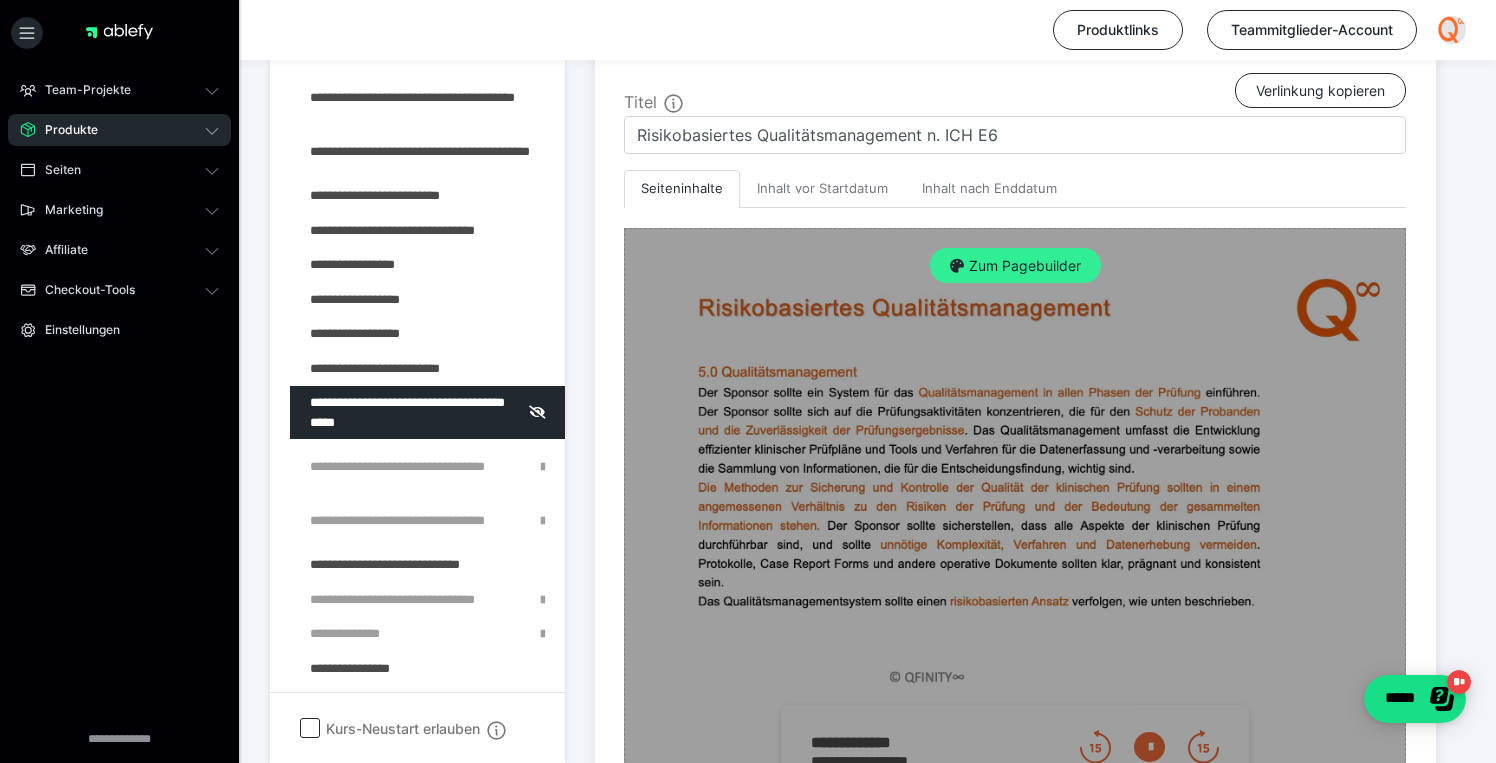 click on "Zum Pagebuilder" at bounding box center (1015, 266) 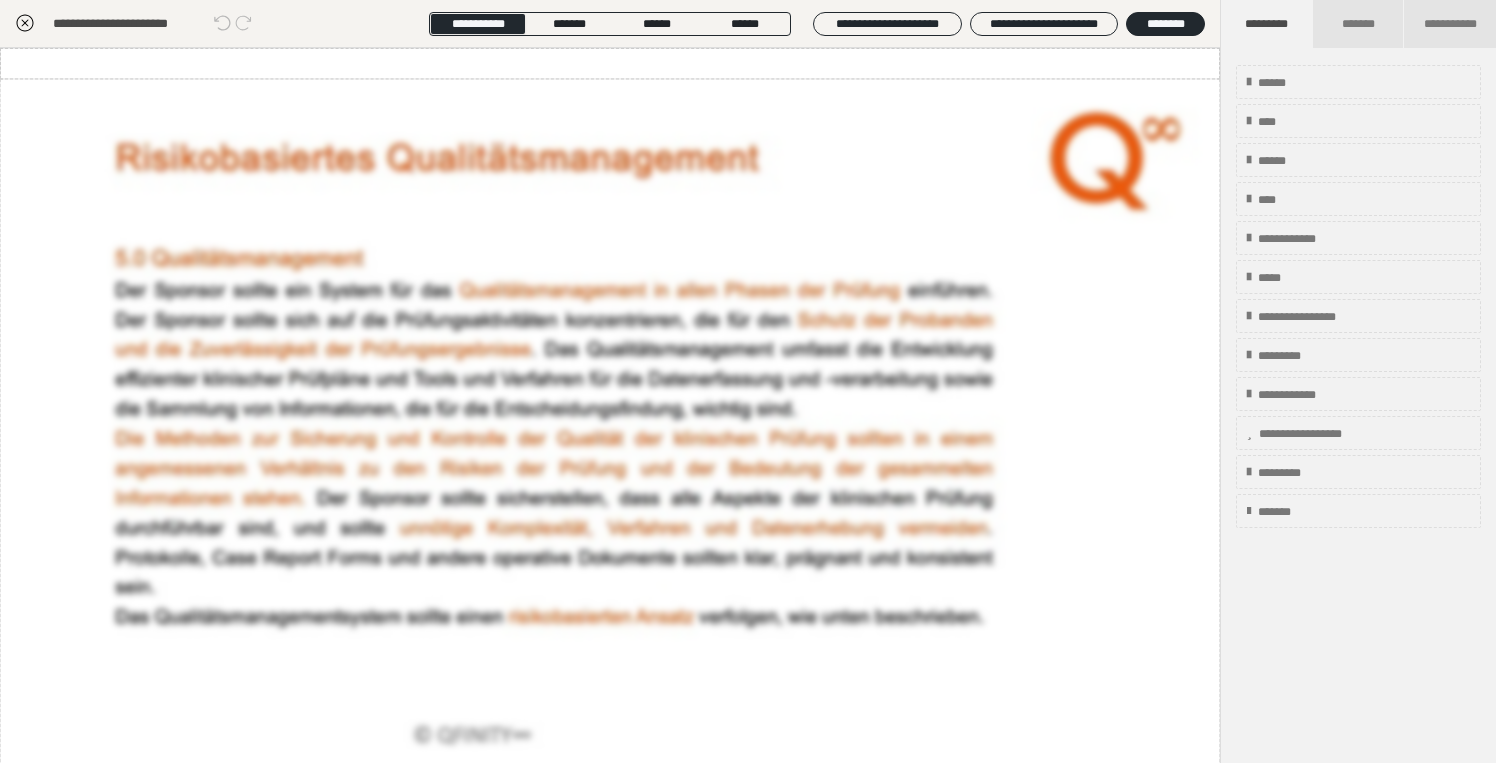 scroll, scrollTop: 374, scrollLeft: 0, axis: vertical 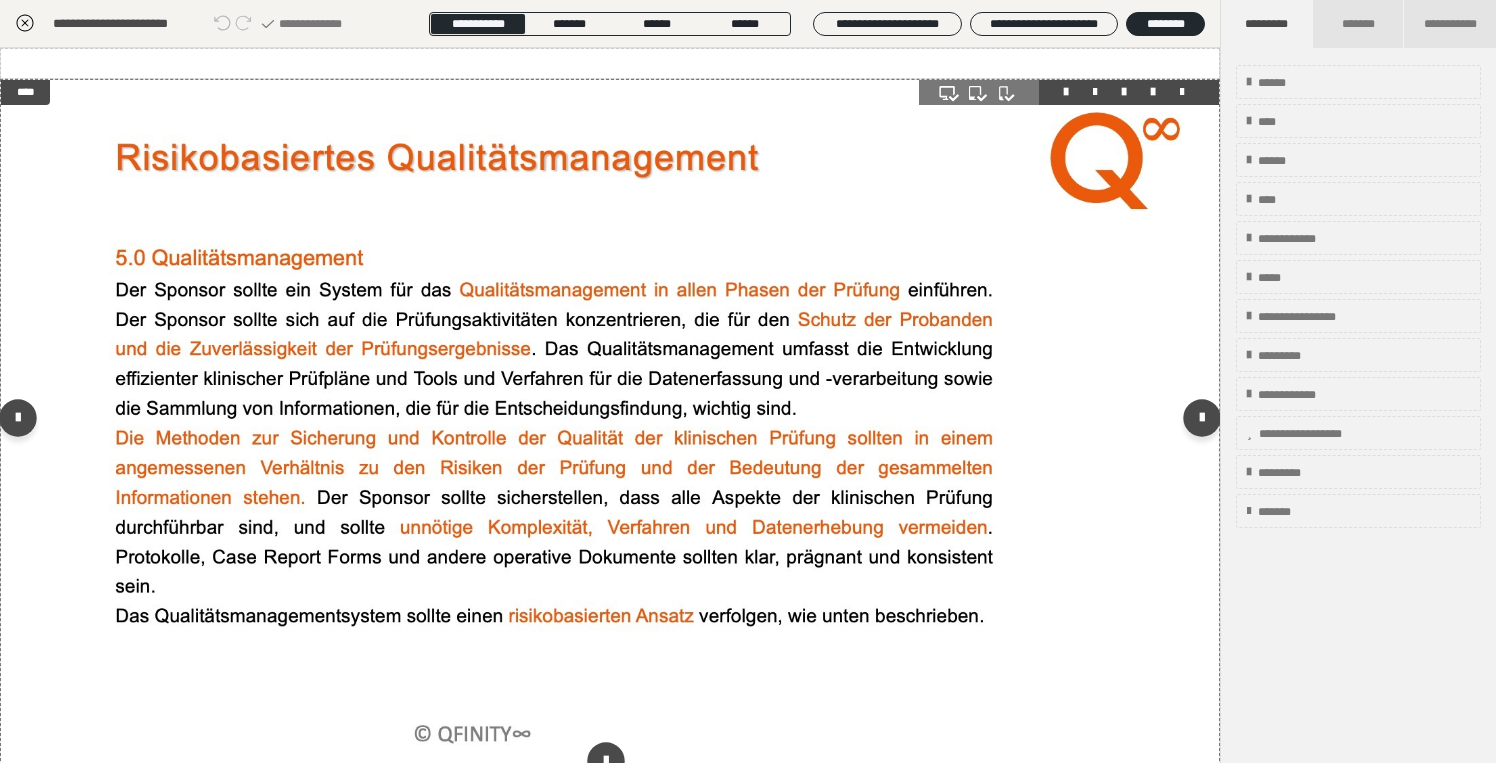 click at bounding box center (610, 422) 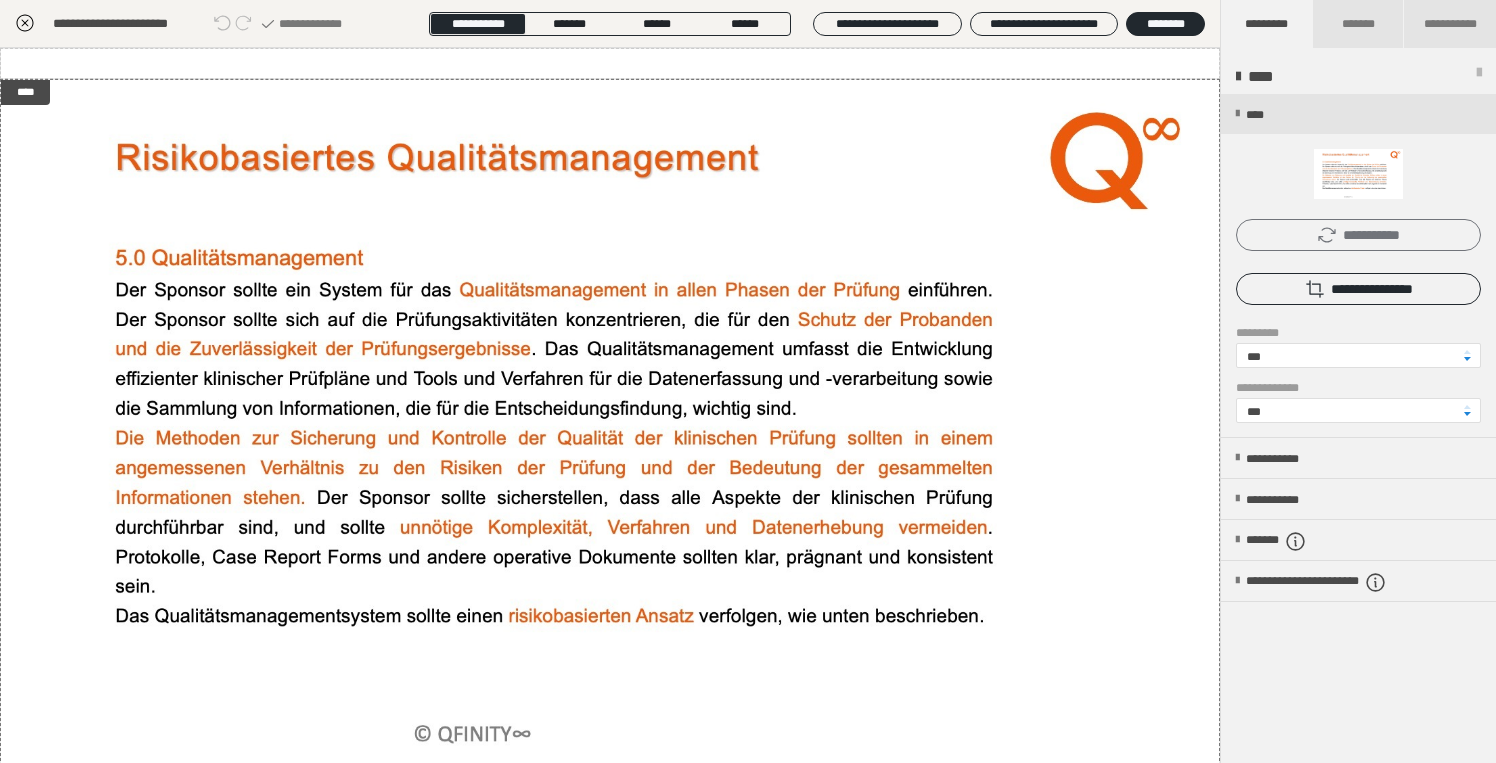 click on "**********" at bounding box center (1358, 235) 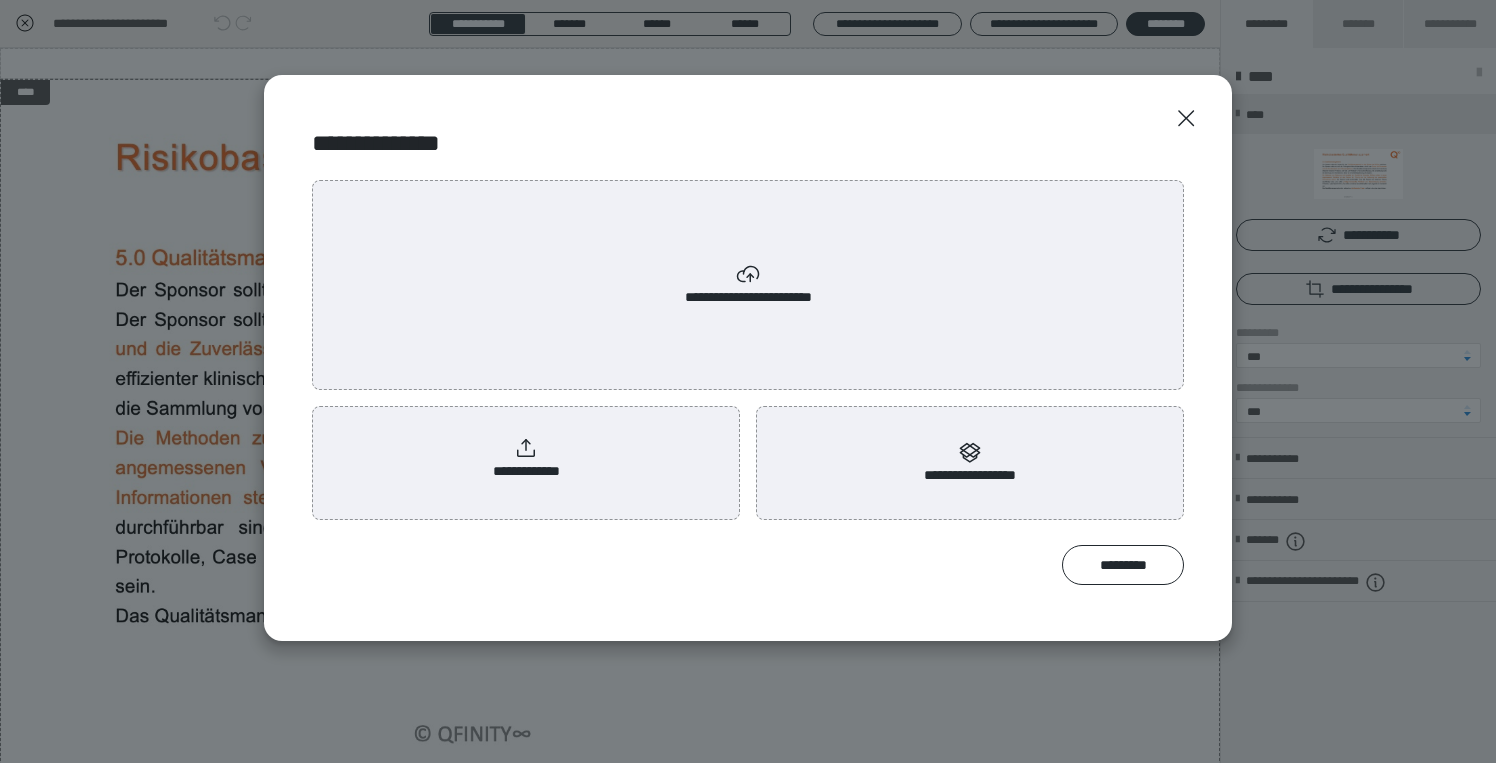 click on "**********" at bounding box center (526, 459) 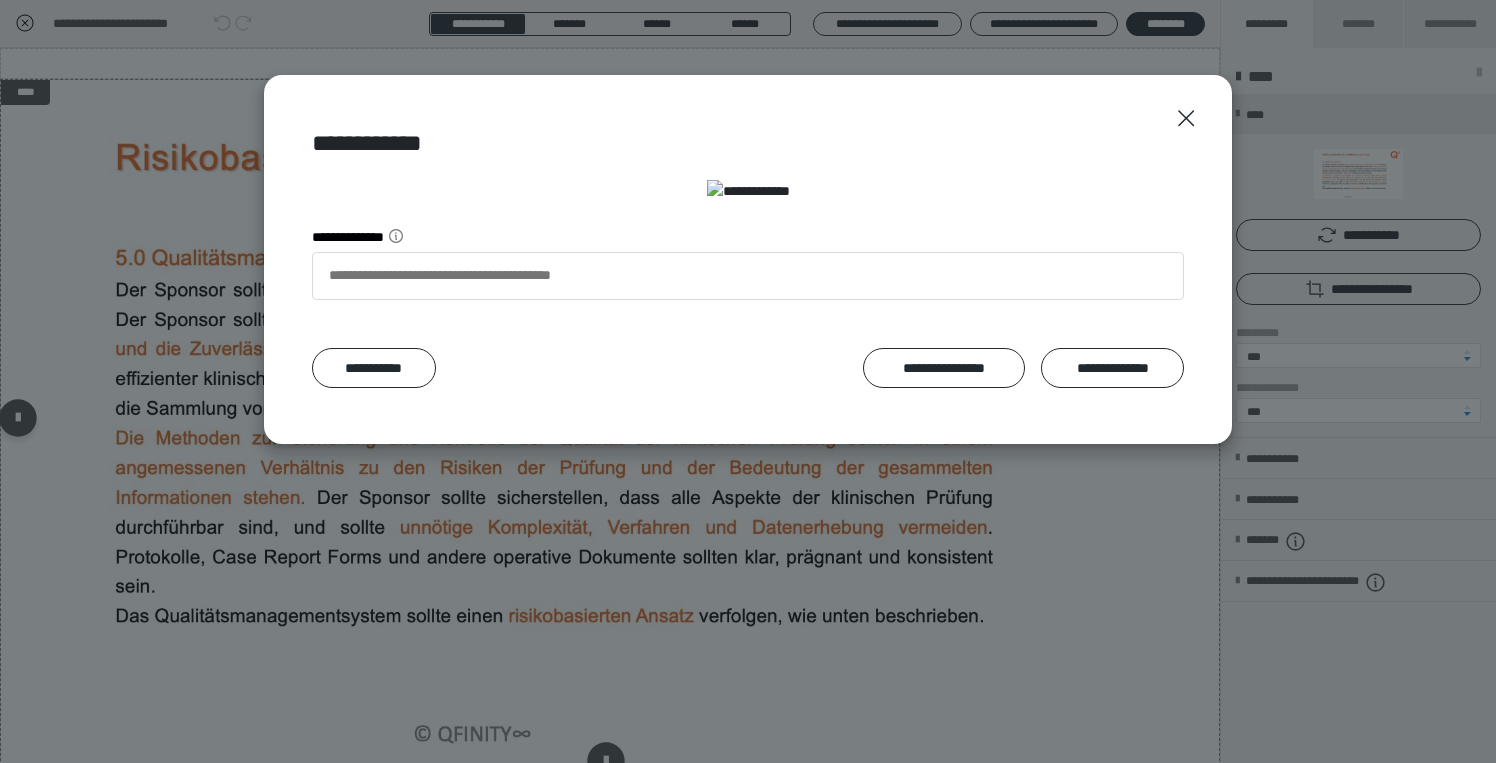 click on "**********" at bounding box center [1112, 368] 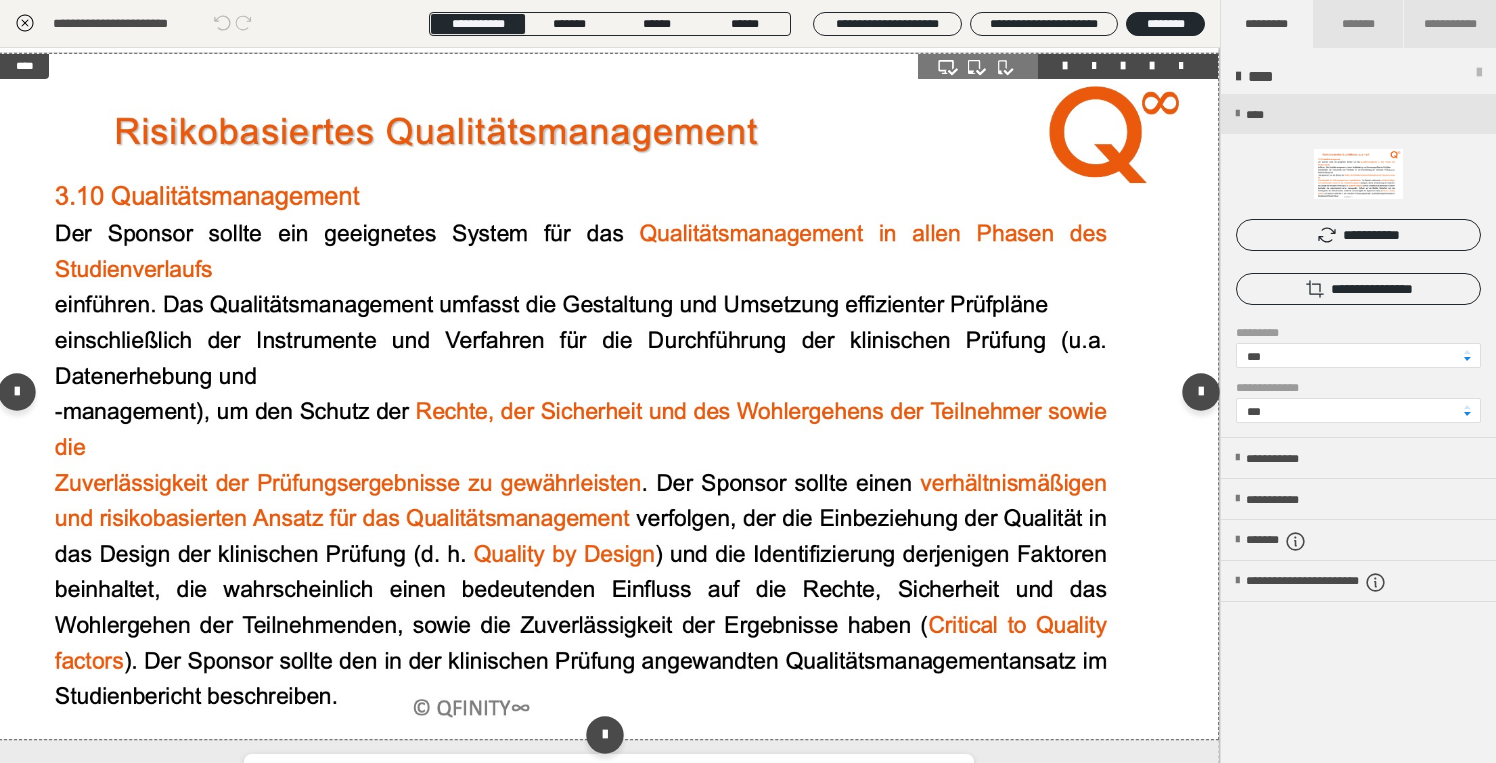 scroll, scrollTop: 25, scrollLeft: 1, axis: both 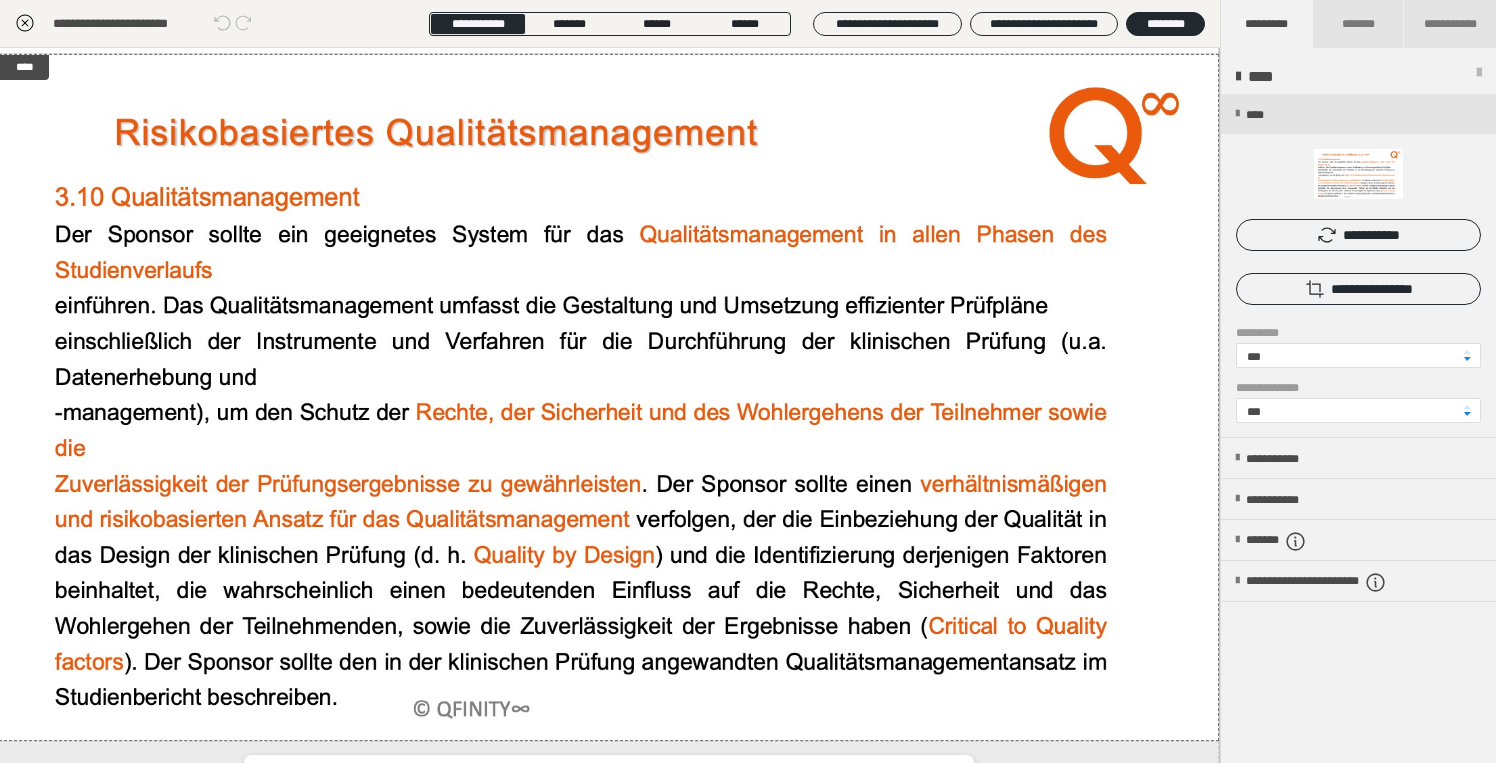 click 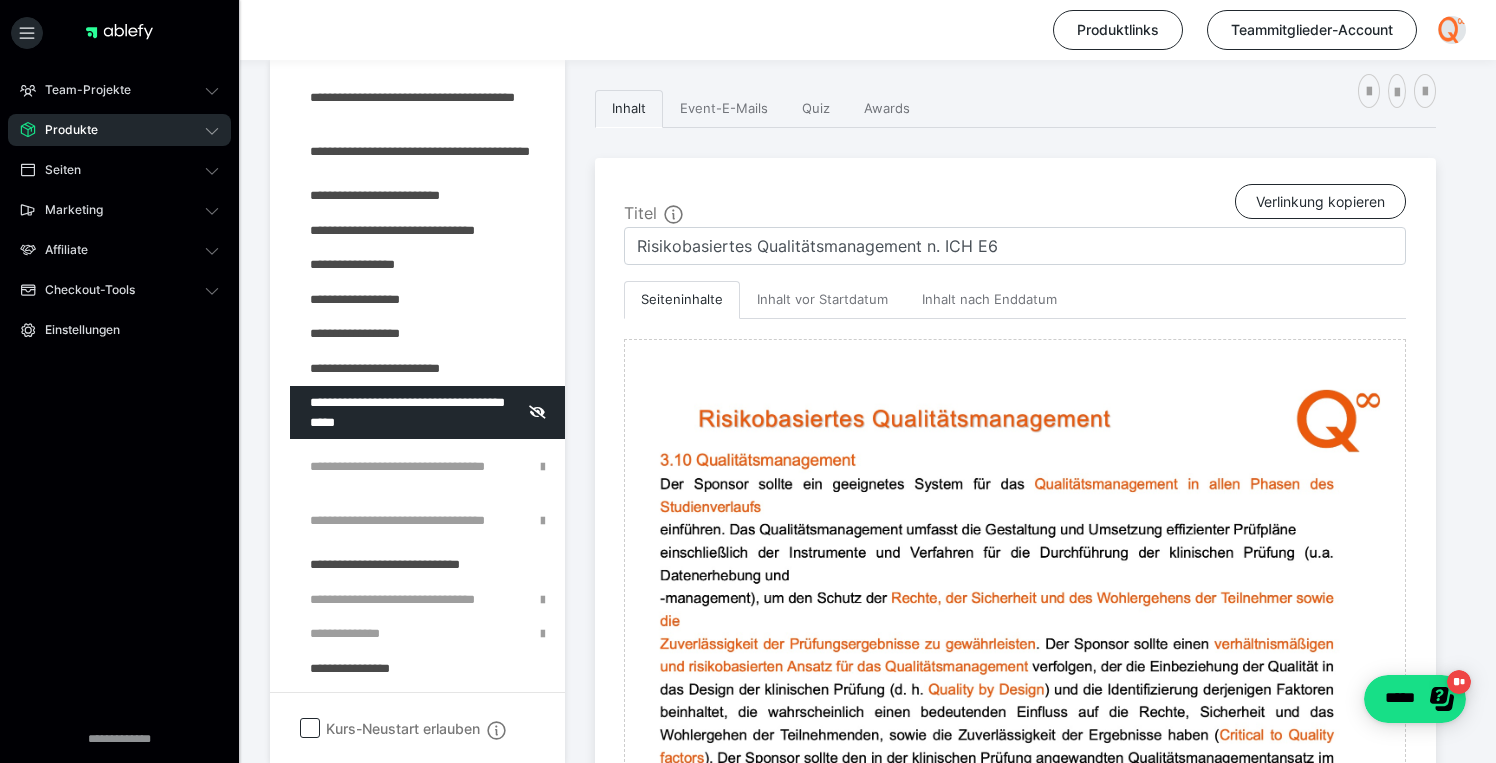 click on "**********" at bounding box center (868, 637) 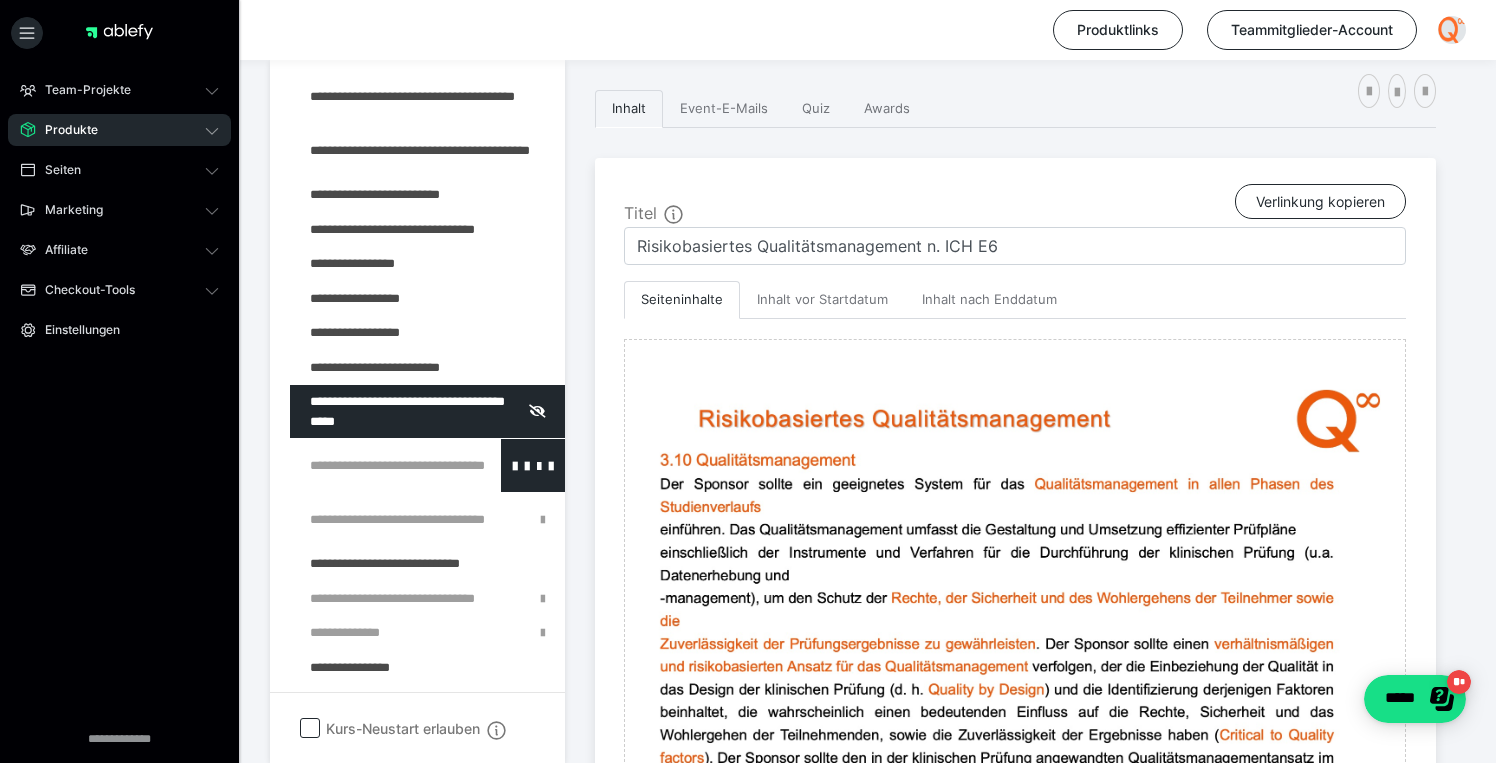 click at bounding box center [375, 465] 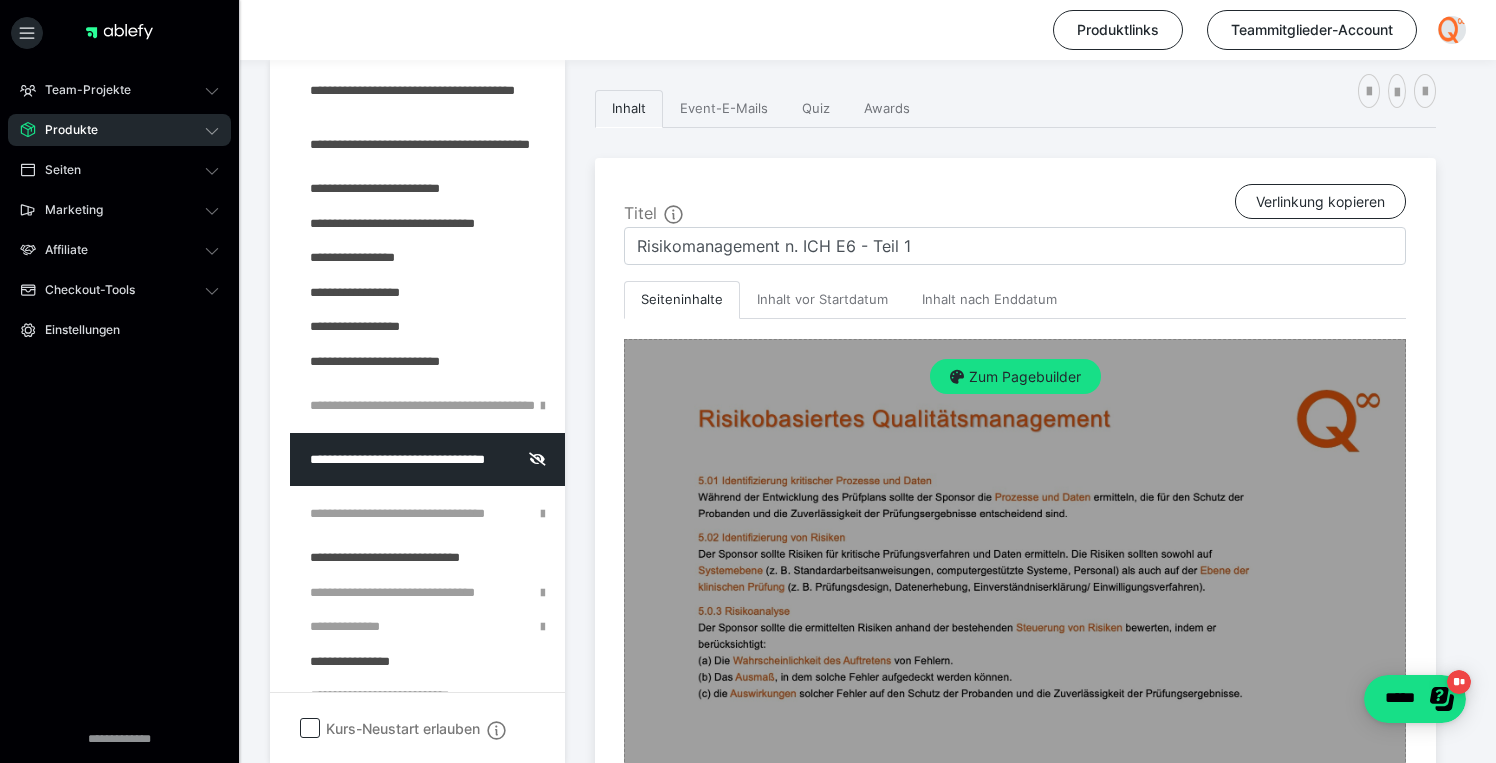 scroll, scrollTop: 485, scrollLeft: 0, axis: vertical 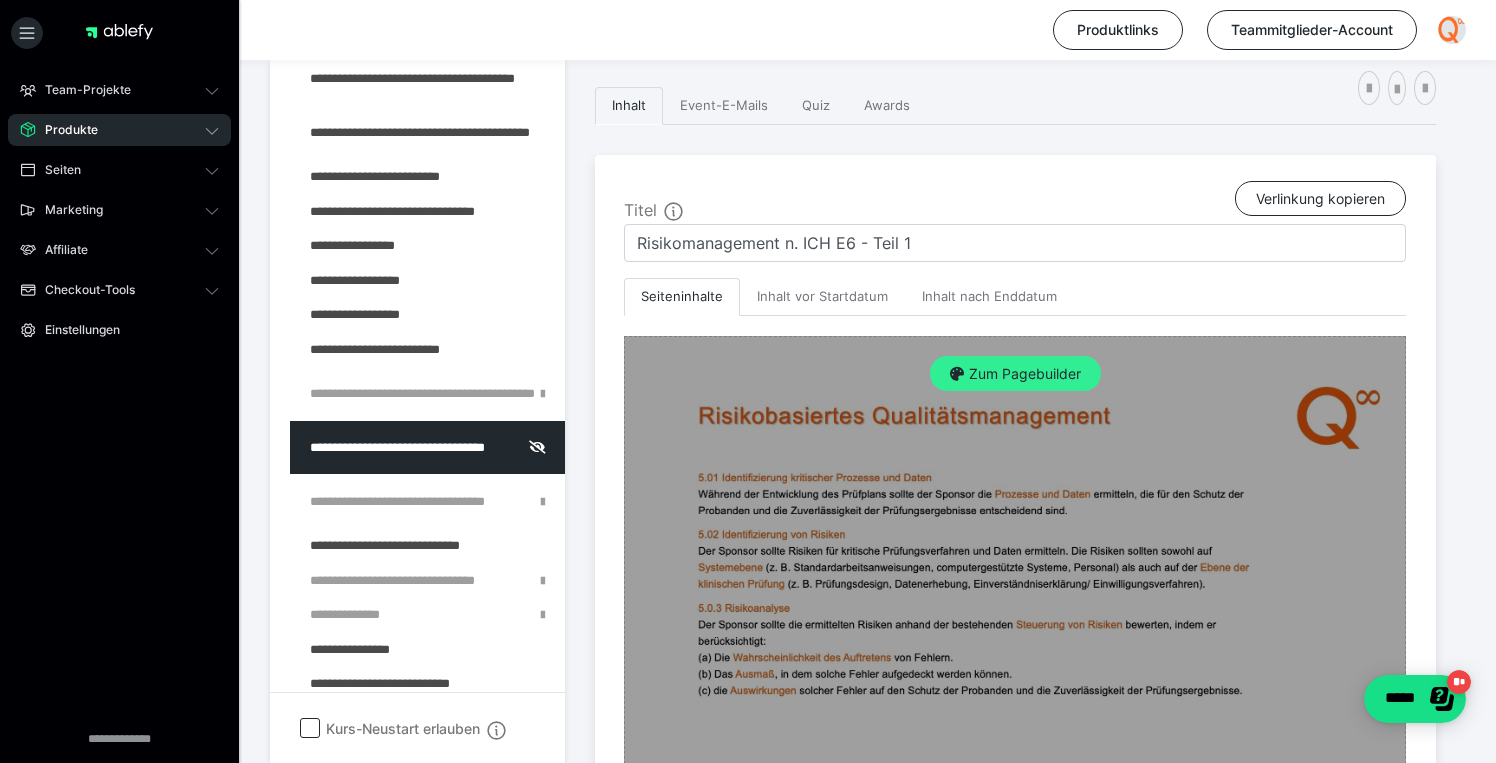 click on "Zum Pagebuilder" at bounding box center [1015, 374] 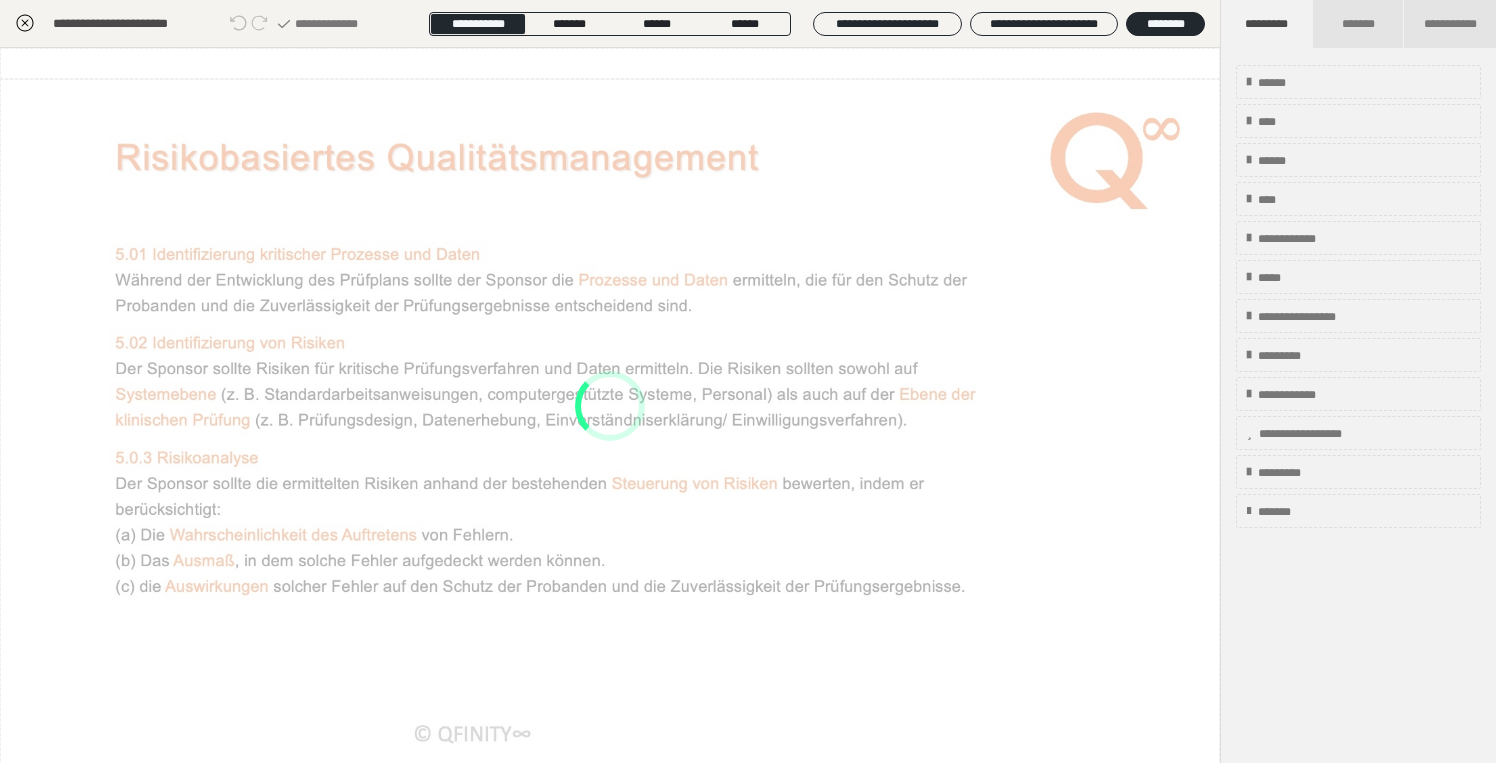 scroll, scrollTop: 374, scrollLeft: 0, axis: vertical 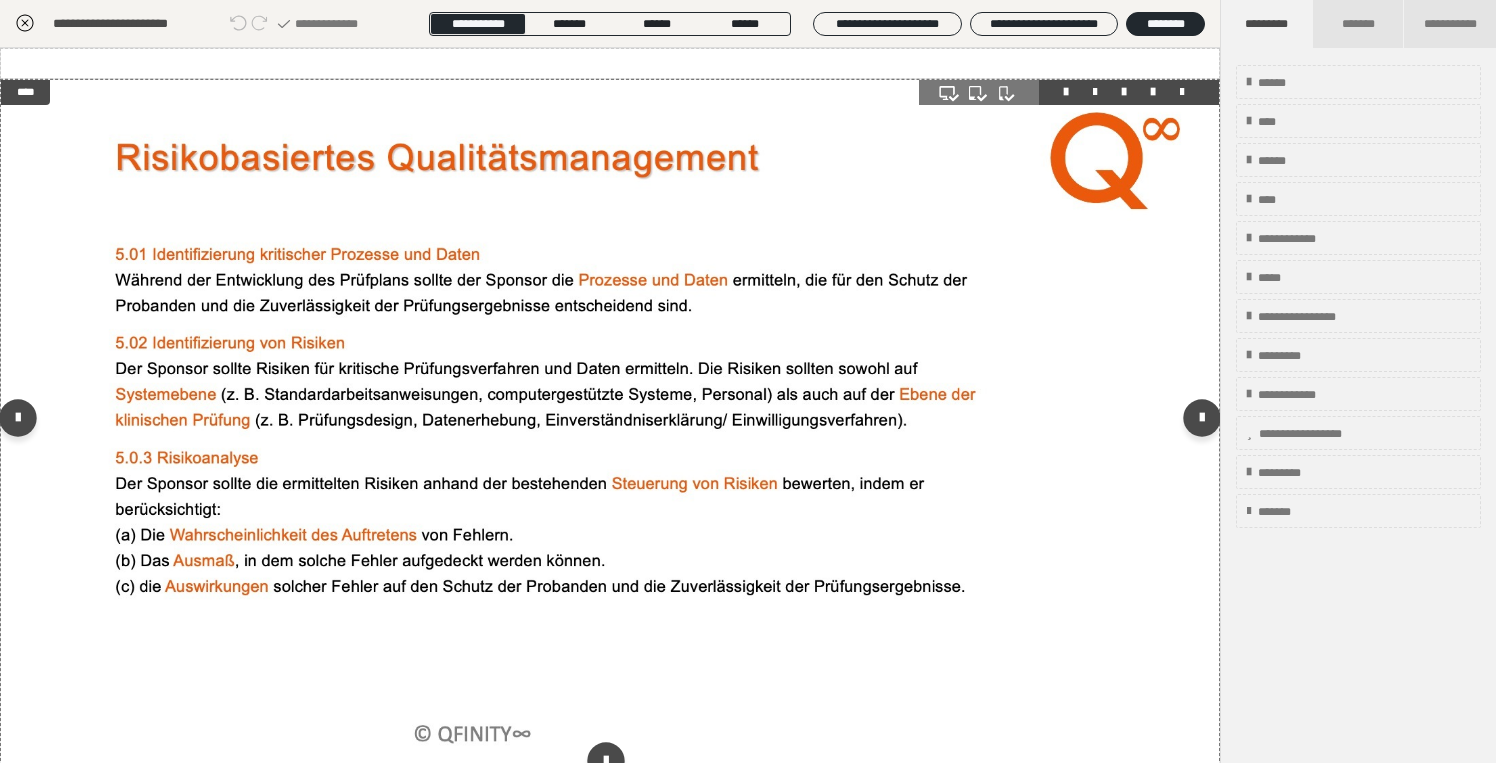 drag, startPoint x: 930, startPoint y: 291, endPoint x: 1040, endPoint y: 267, distance: 112.587746 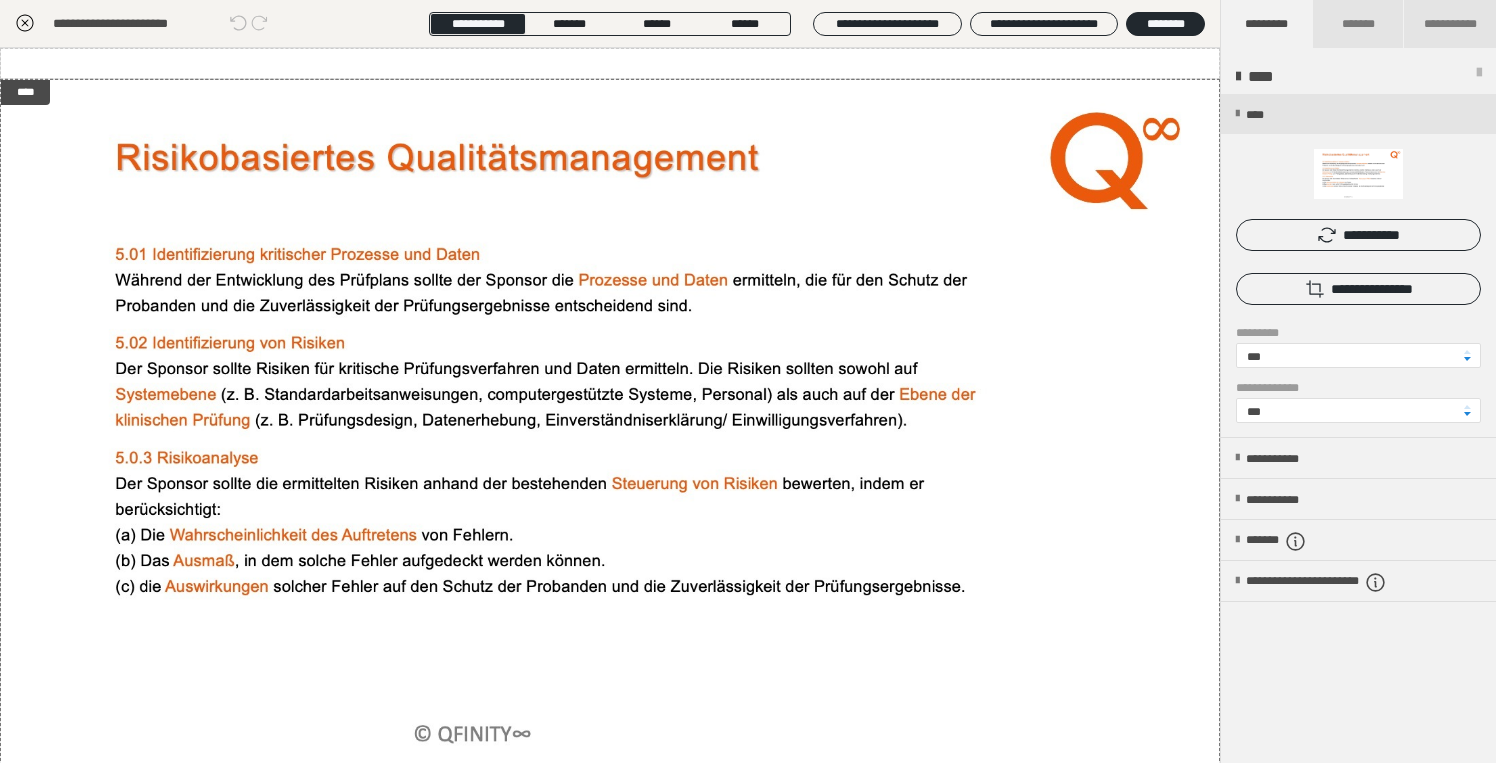 click at bounding box center [1358, 265] 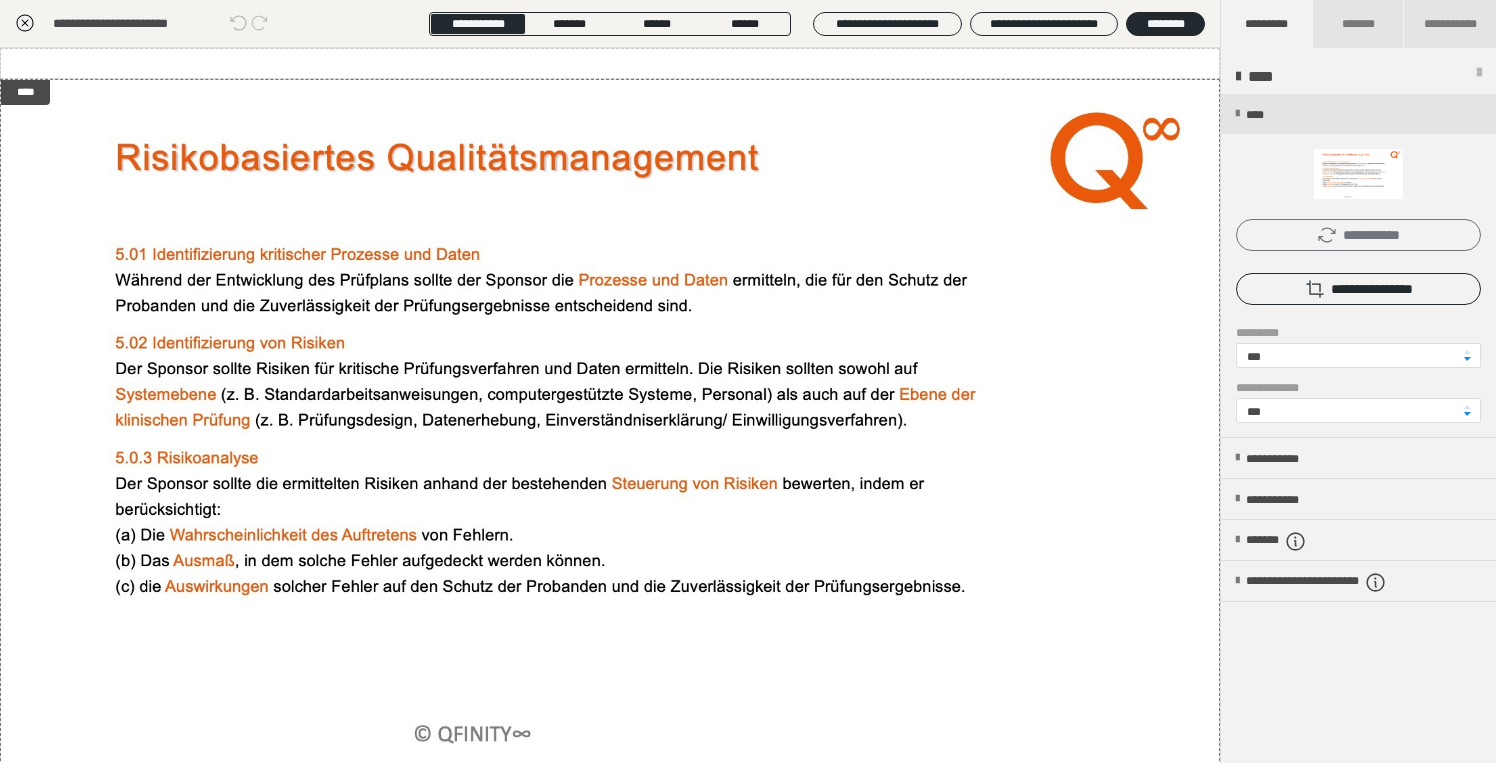 click on "**********" at bounding box center [1358, 235] 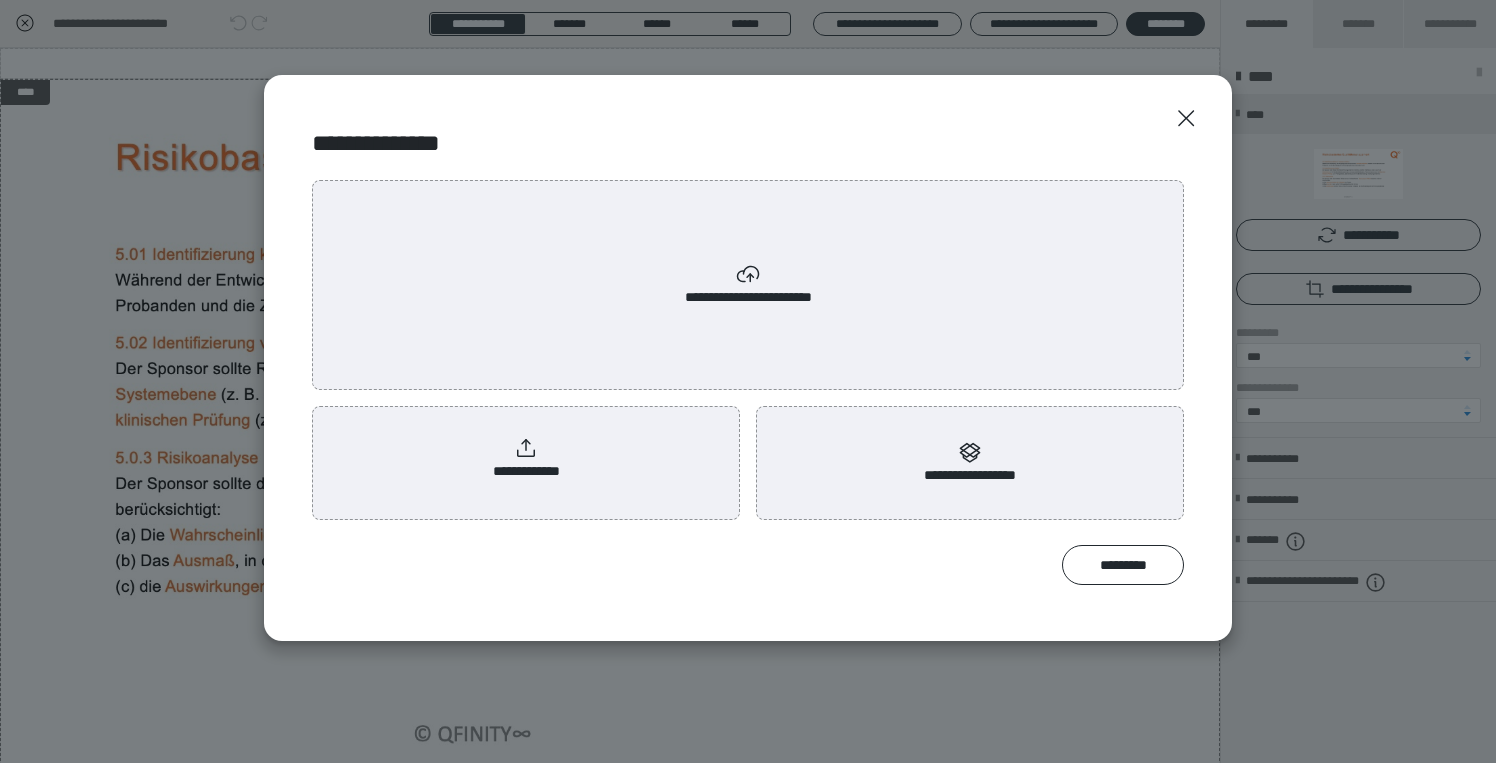 click on "**********" at bounding box center (526, 459) 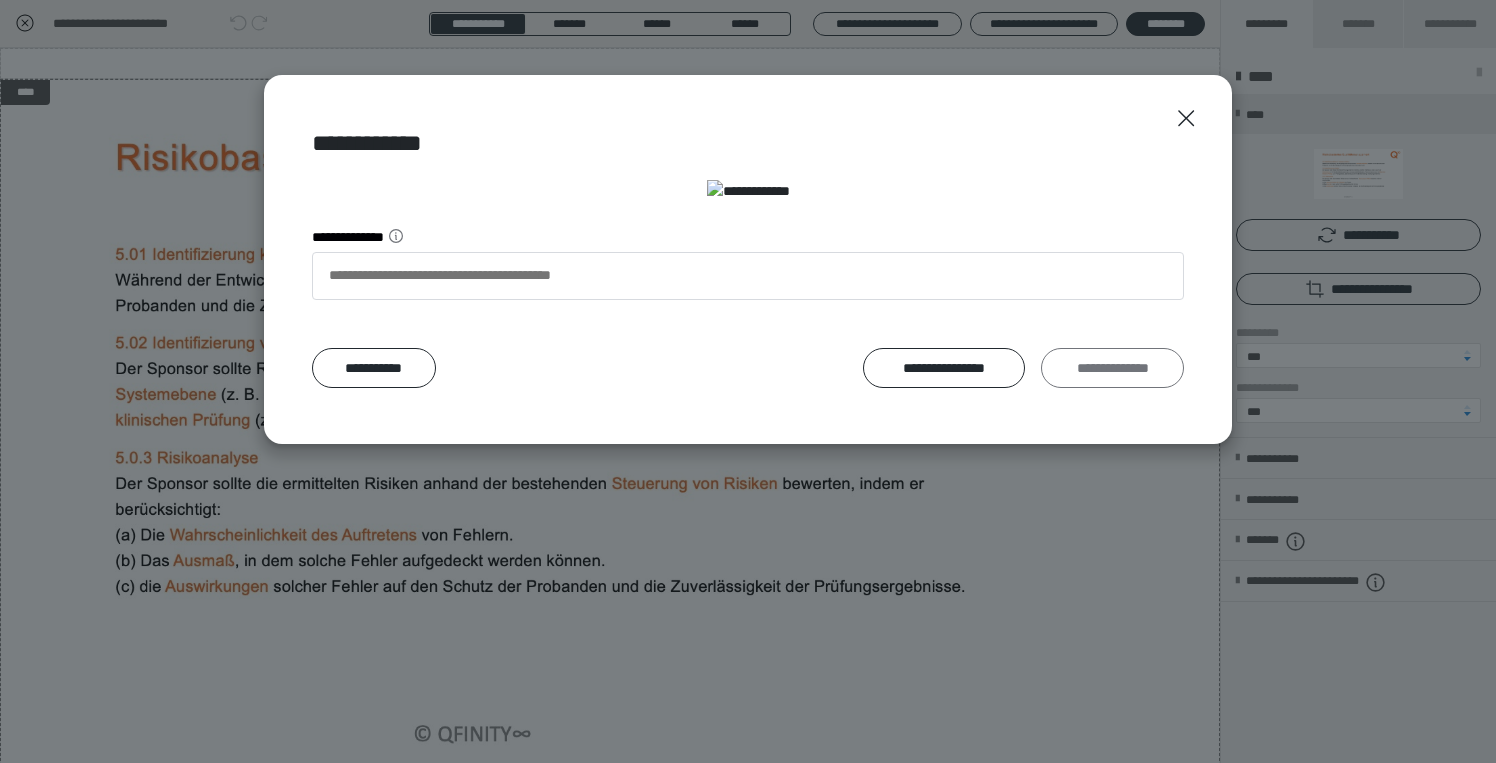 click on "**********" at bounding box center [1112, 368] 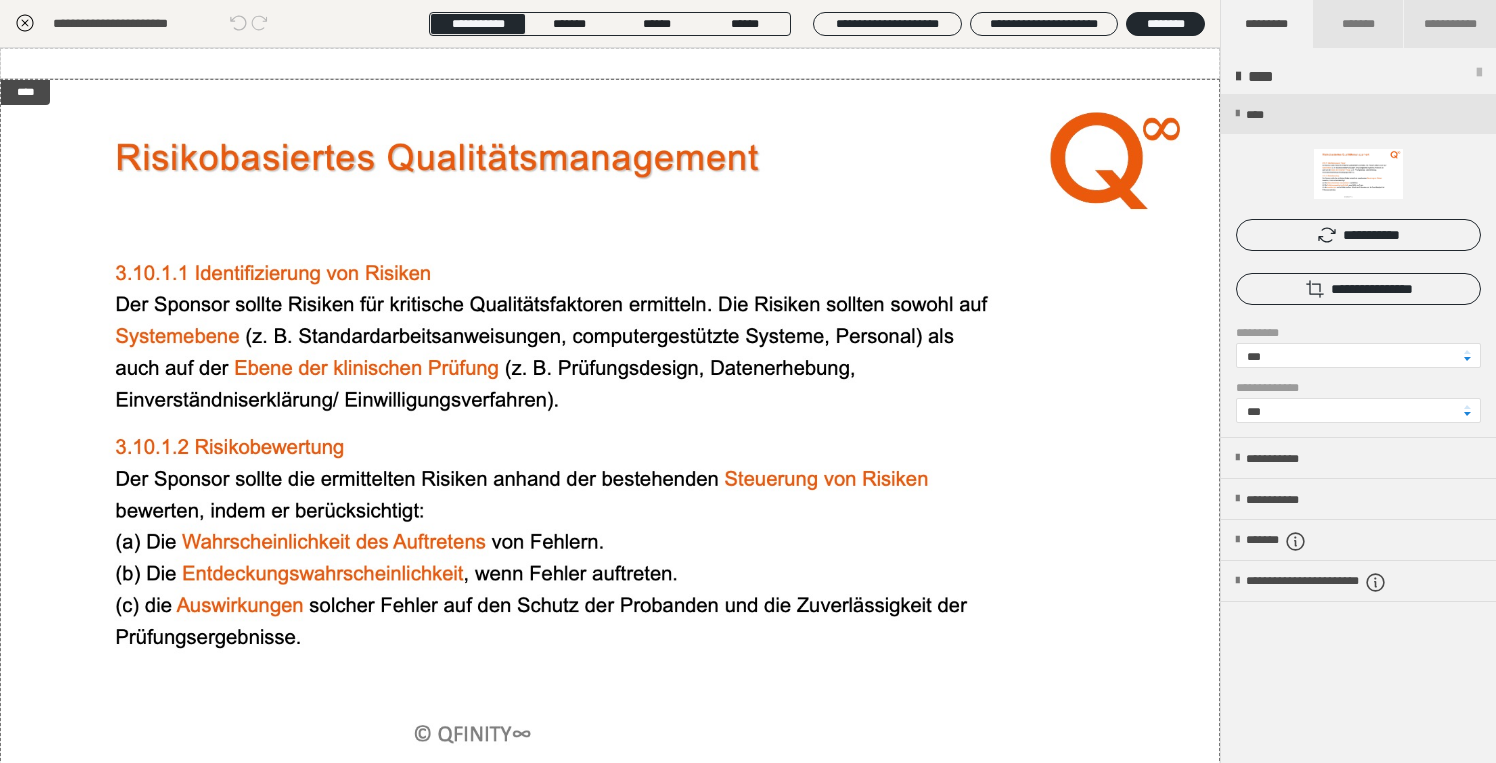 click 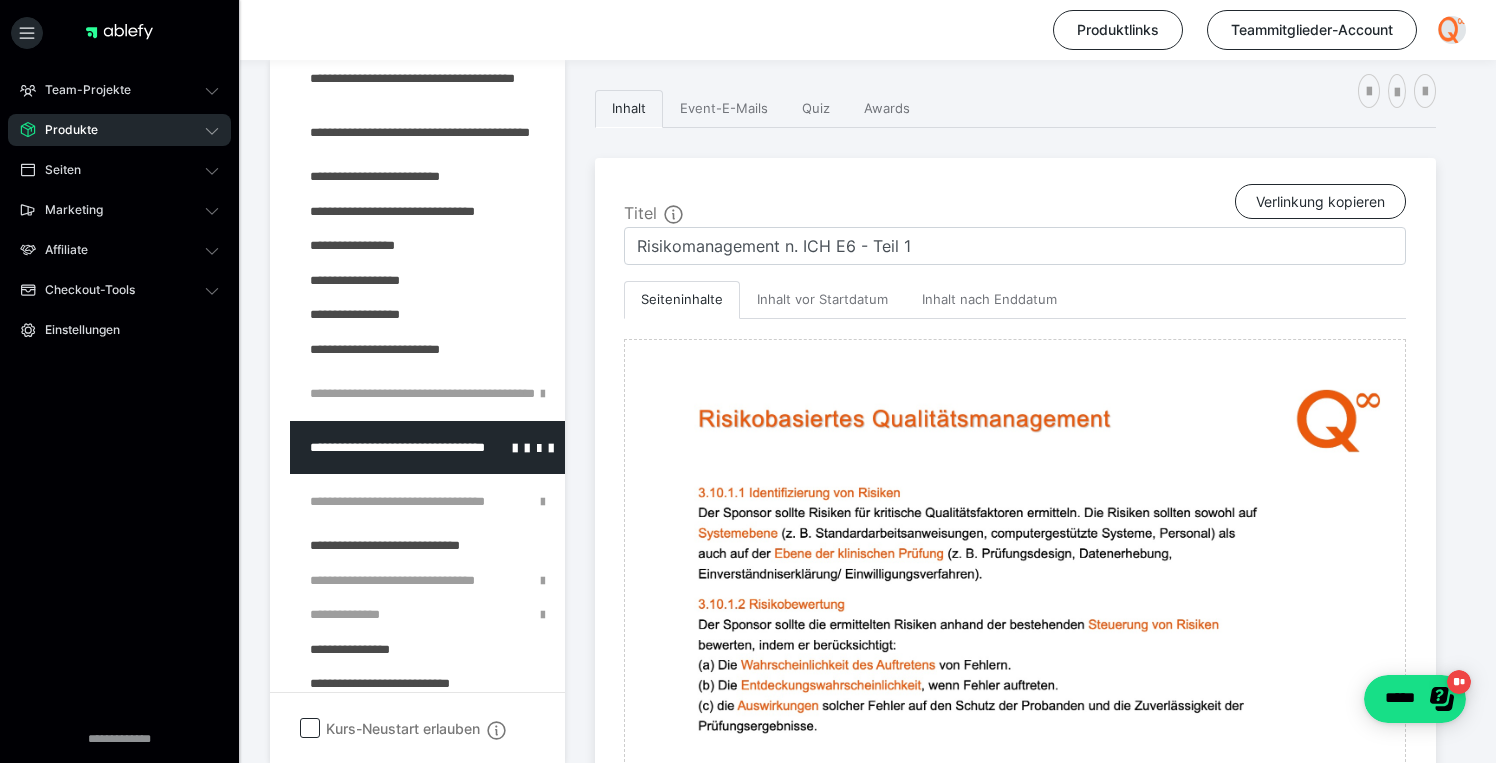 scroll, scrollTop: 363, scrollLeft: 0, axis: vertical 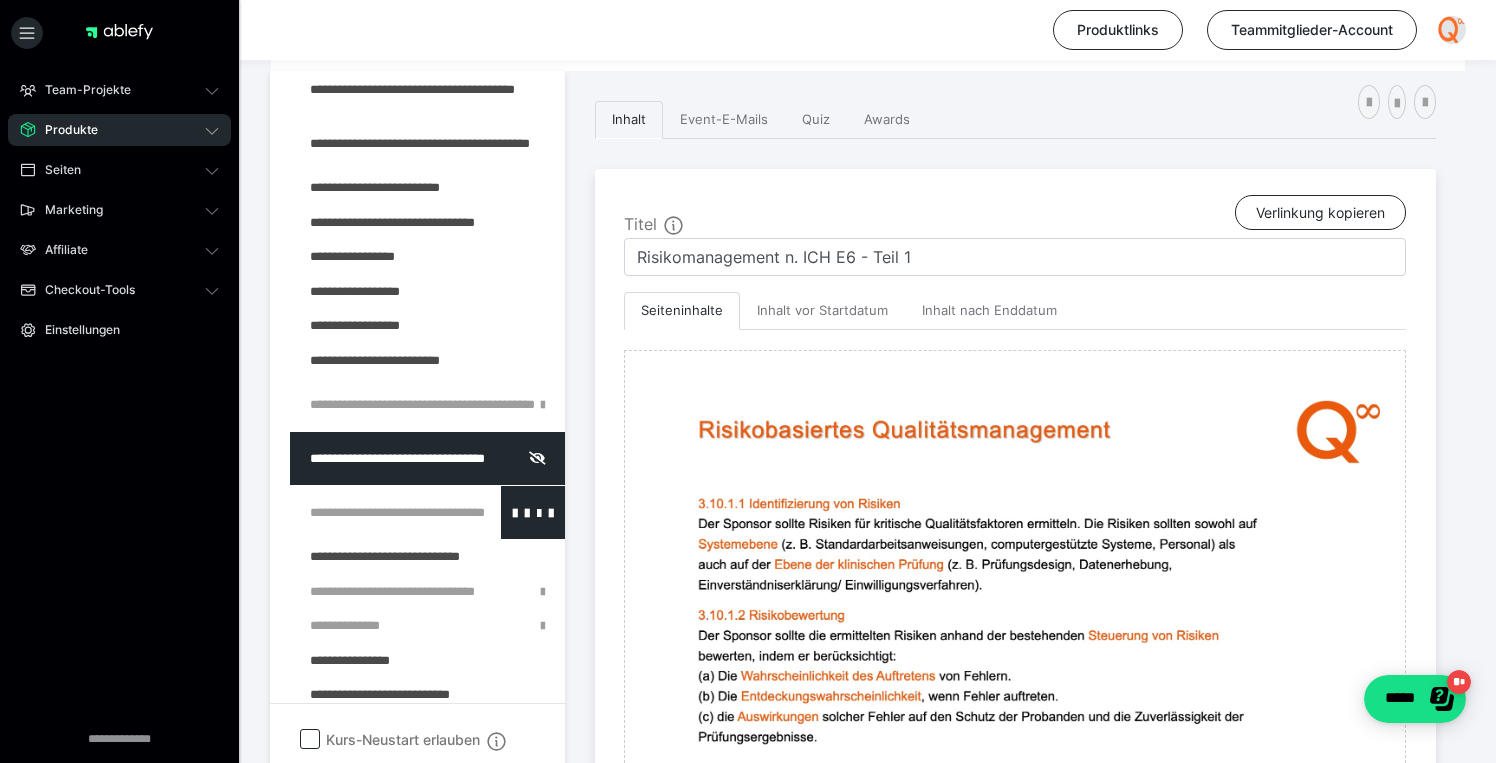 click at bounding box center [375, 512] 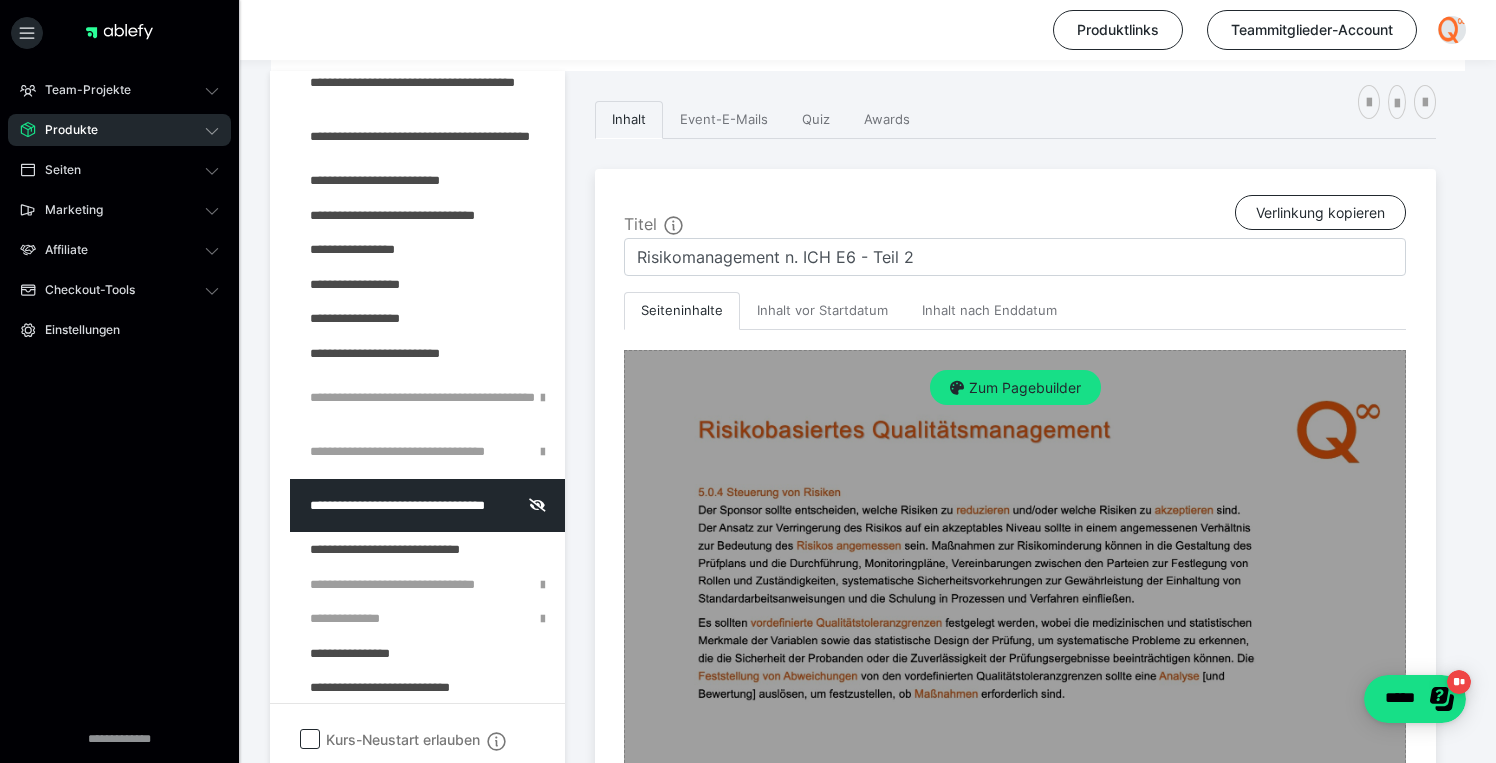 click on "Zum Pagebuilder" at bounding box center (1015, 689) 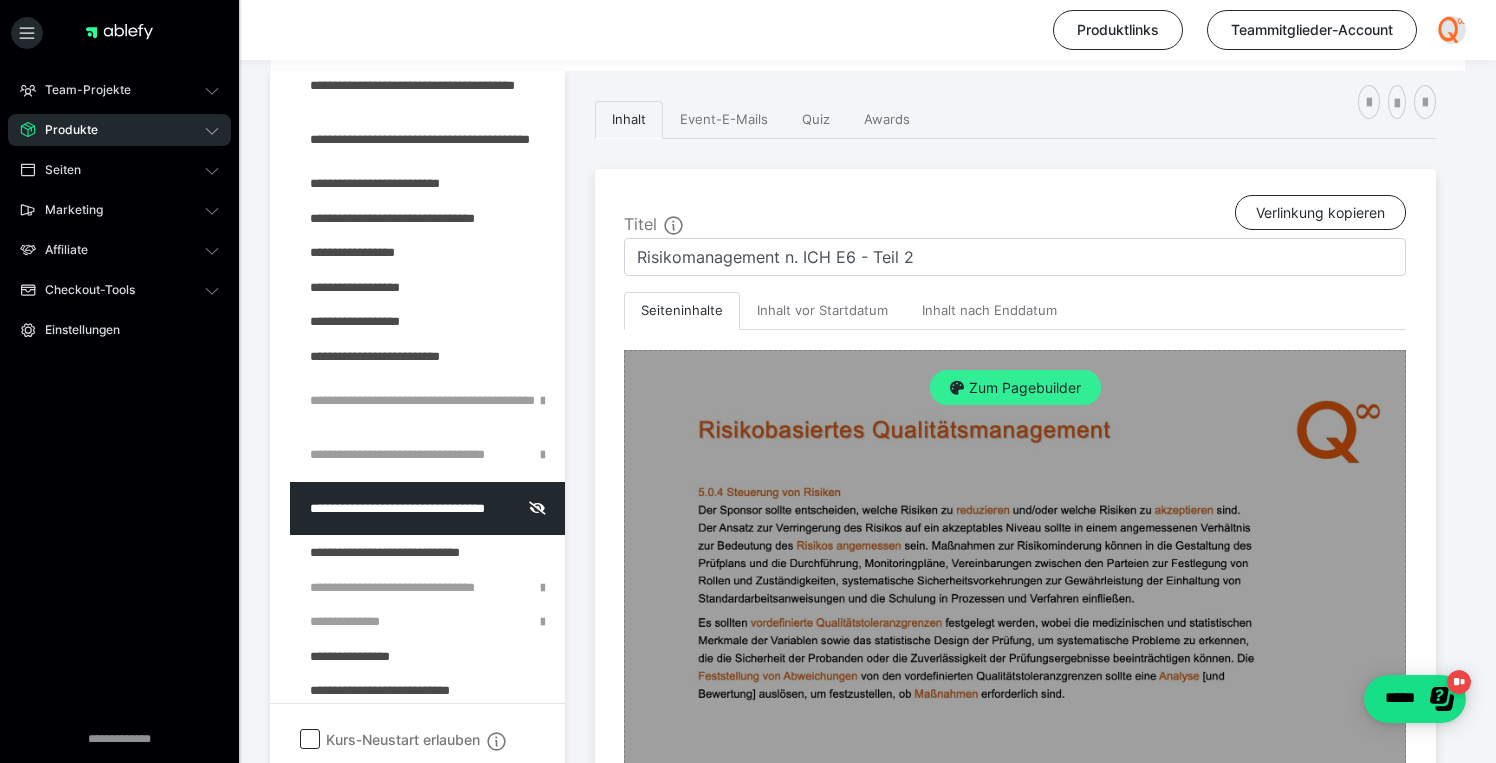 click on "Zum Pagebuilder" at bounding box center [1015, 388] 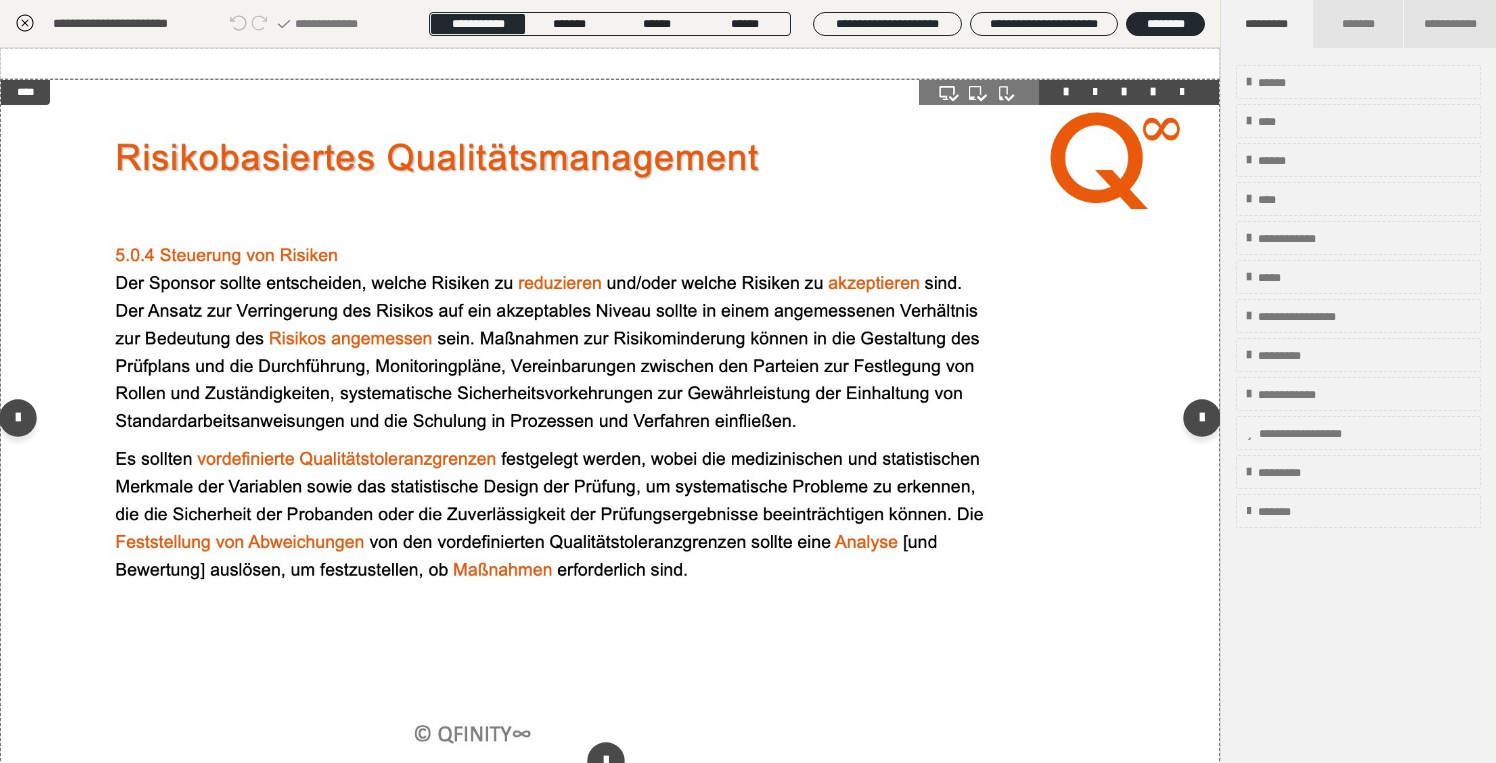 drag, startPoint x: 346, startPoint y: 287, endPoint x: 358, endPoint y: 284, distance: 12.369317 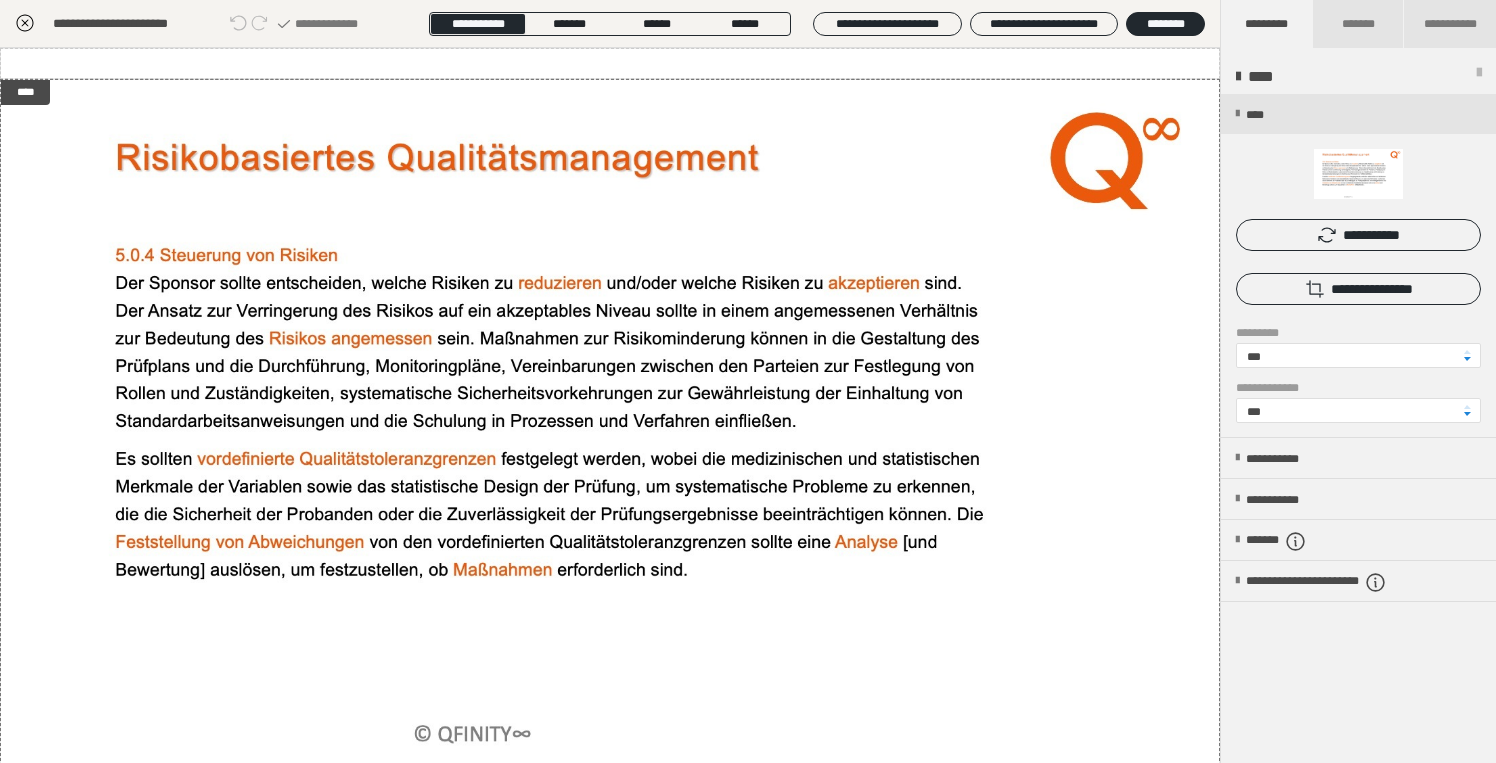 click at bounding box center (1358, 265) 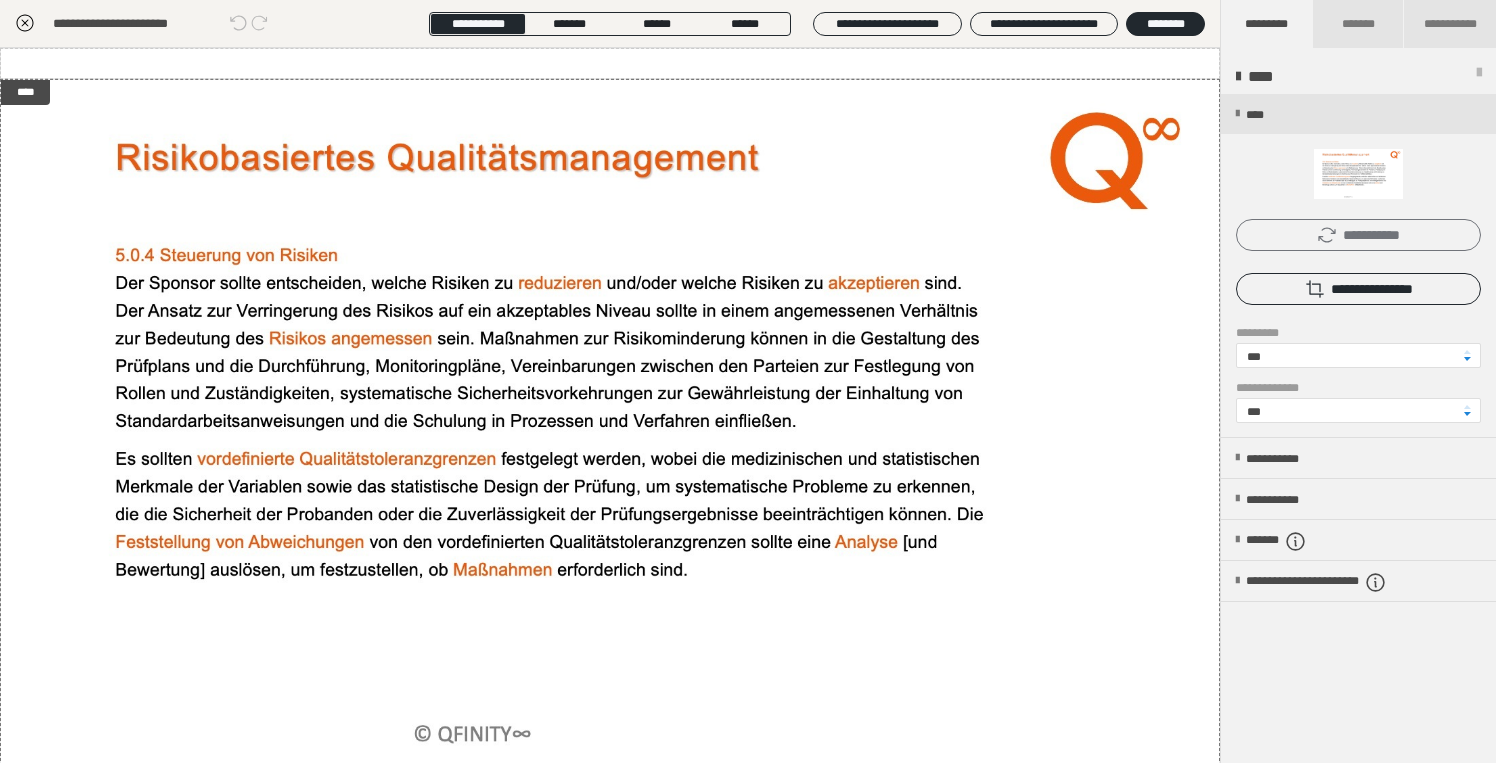 click 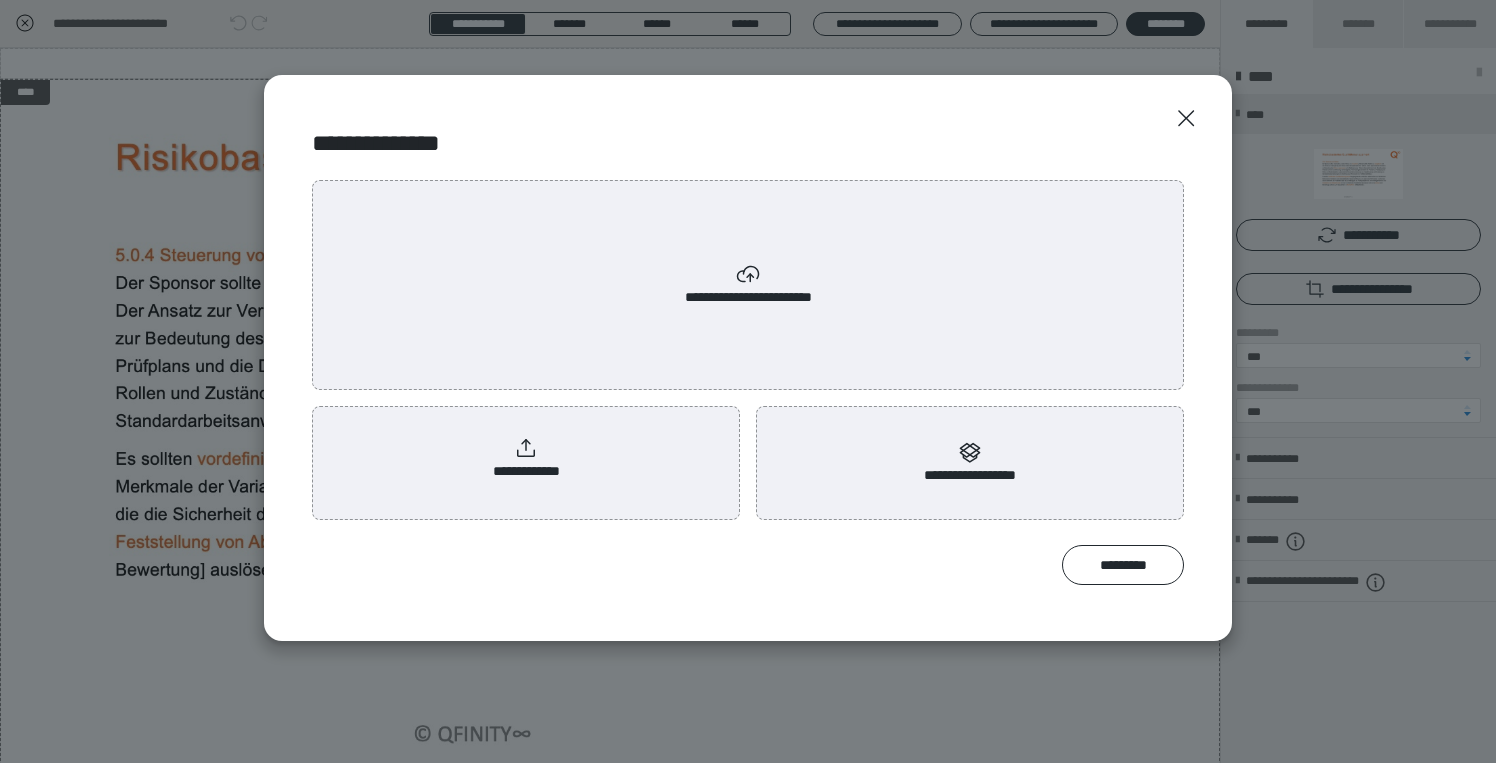 click on "**********" at bounding box center (526, 459) 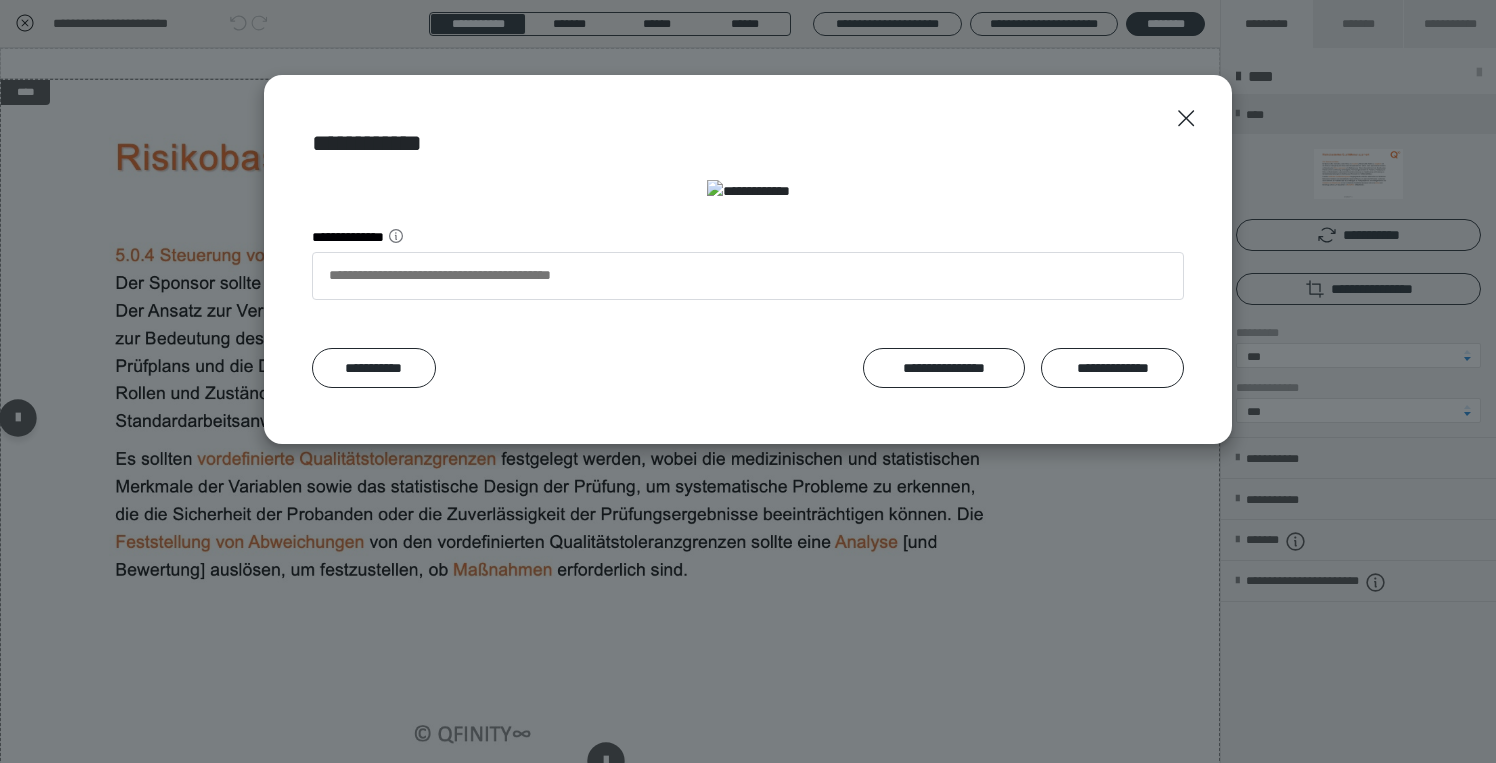 click on "**********" at bounding box center [1112, 368] 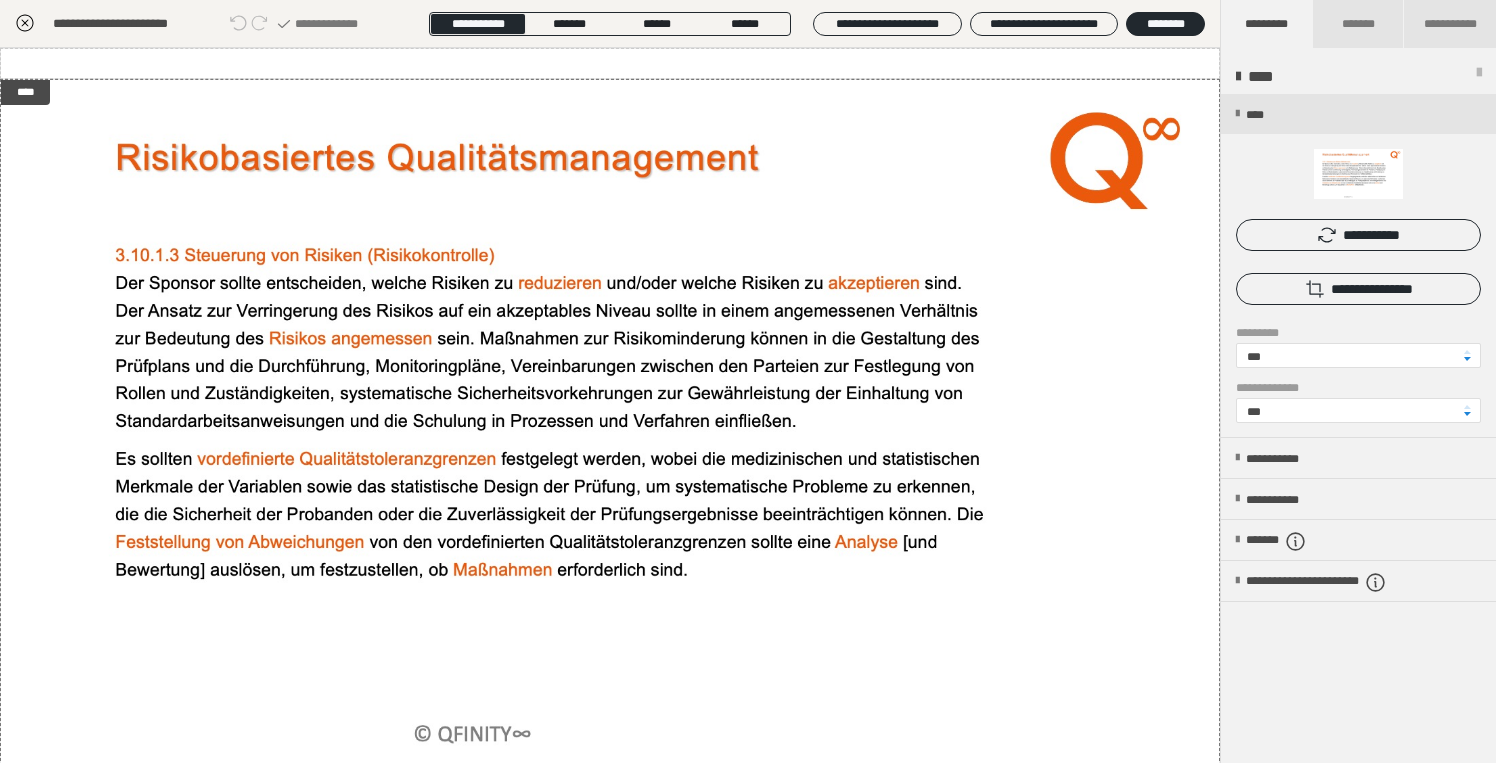 scroll, scrollTop: 0, scrollLeft: 1, axis: horizontal 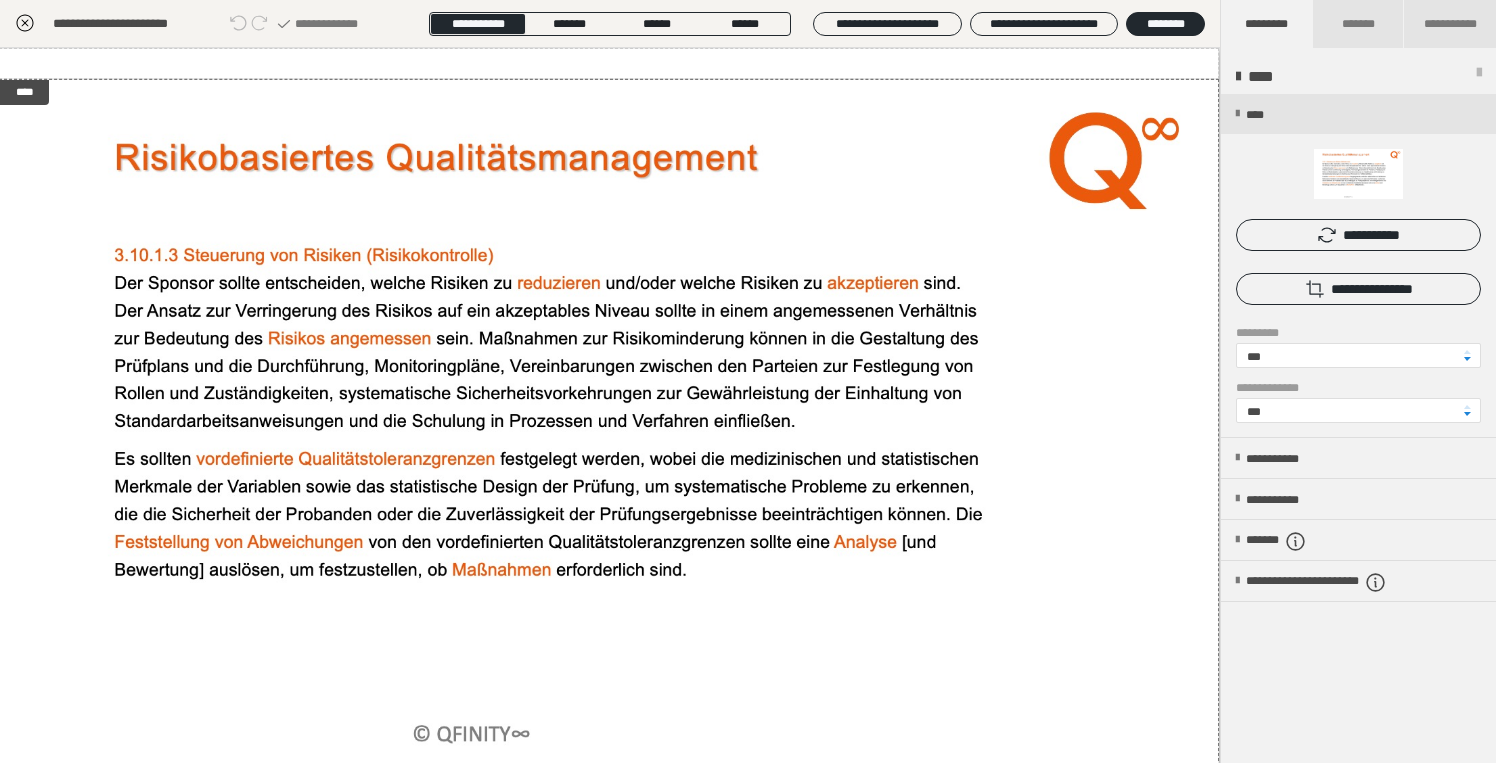 click 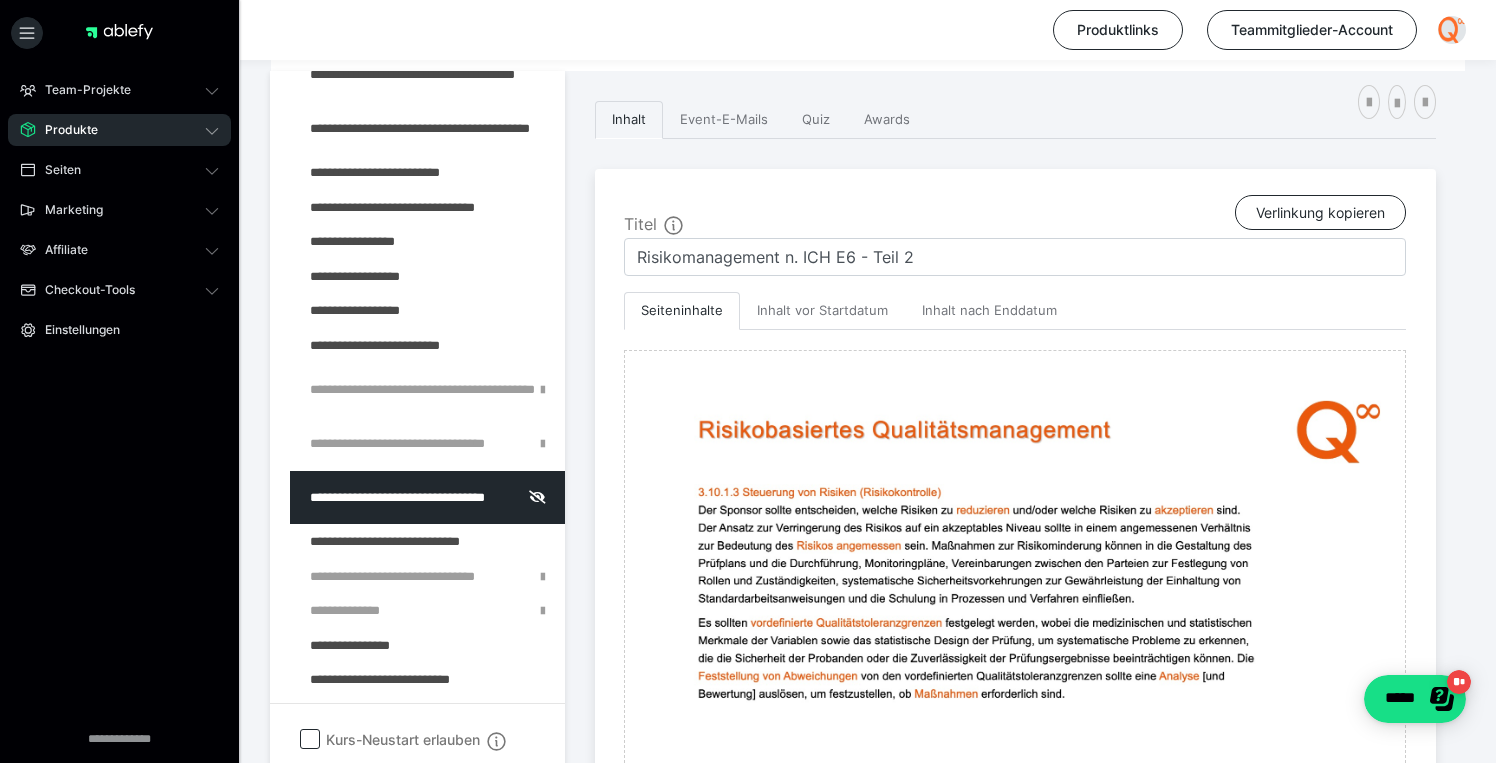 scroll, scrollTop: 504, scrollLeft: 0, axis: vertical 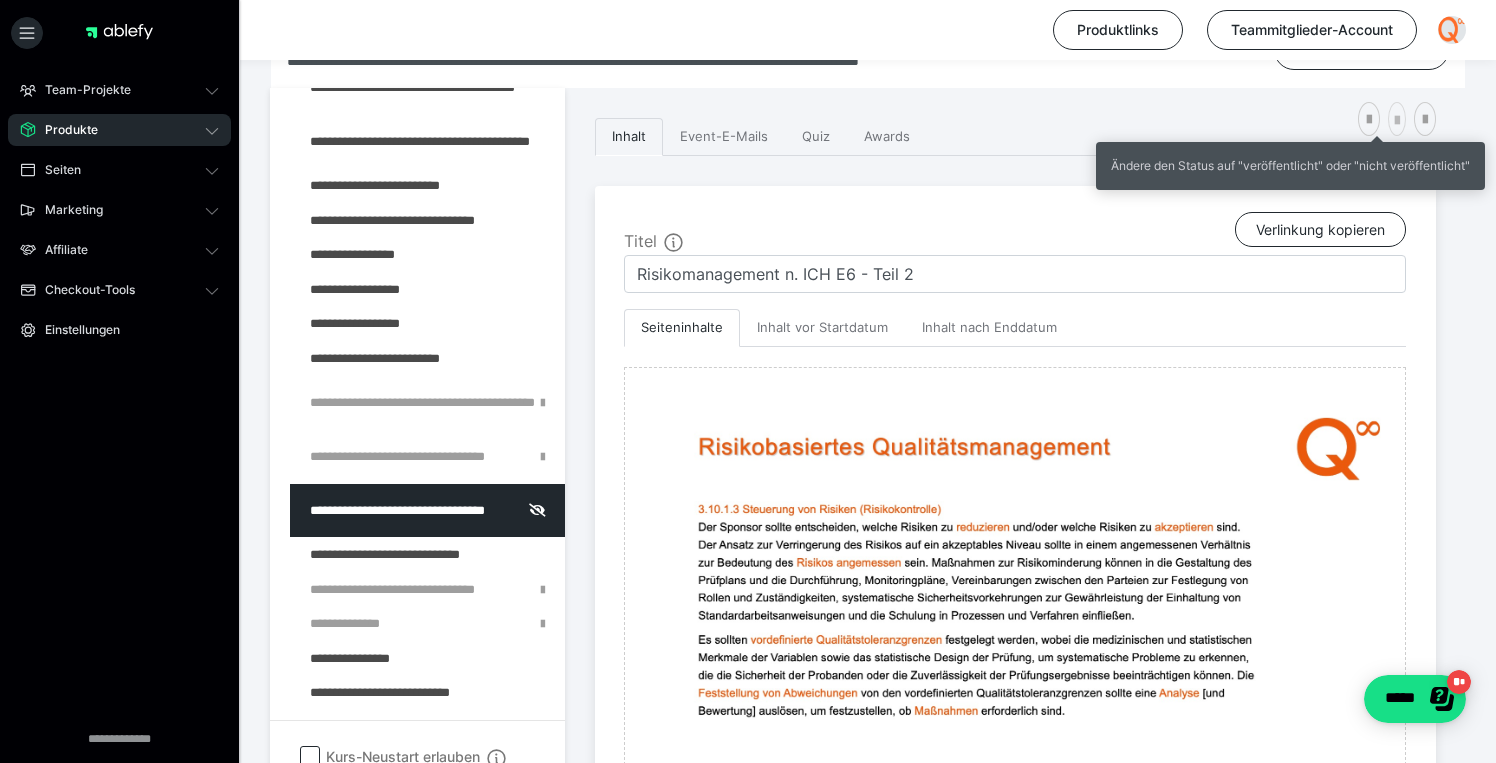 click at bounding box center (1397, 121) 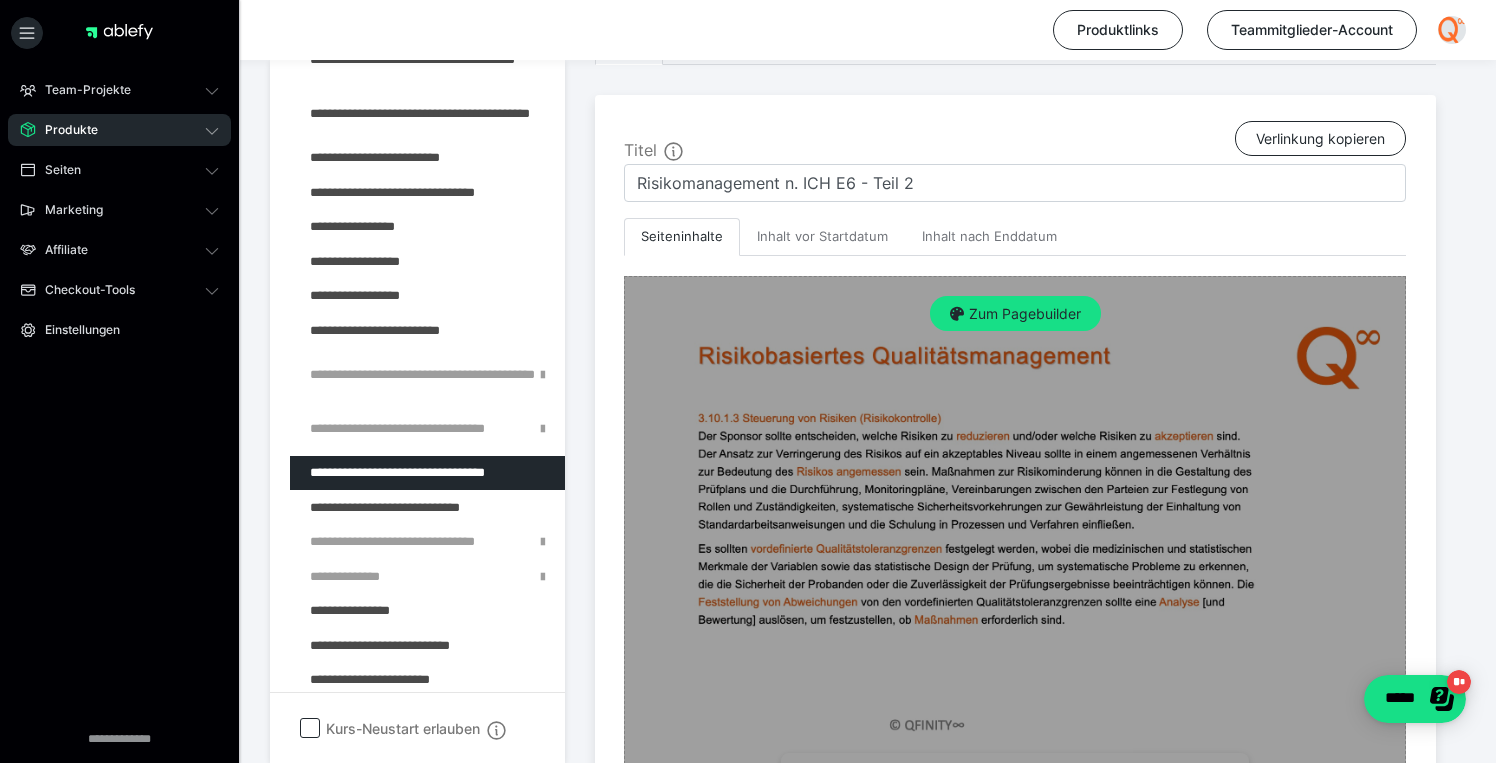 scroll, scrollTop: 442, scrollLeft: 0, axis: vertical 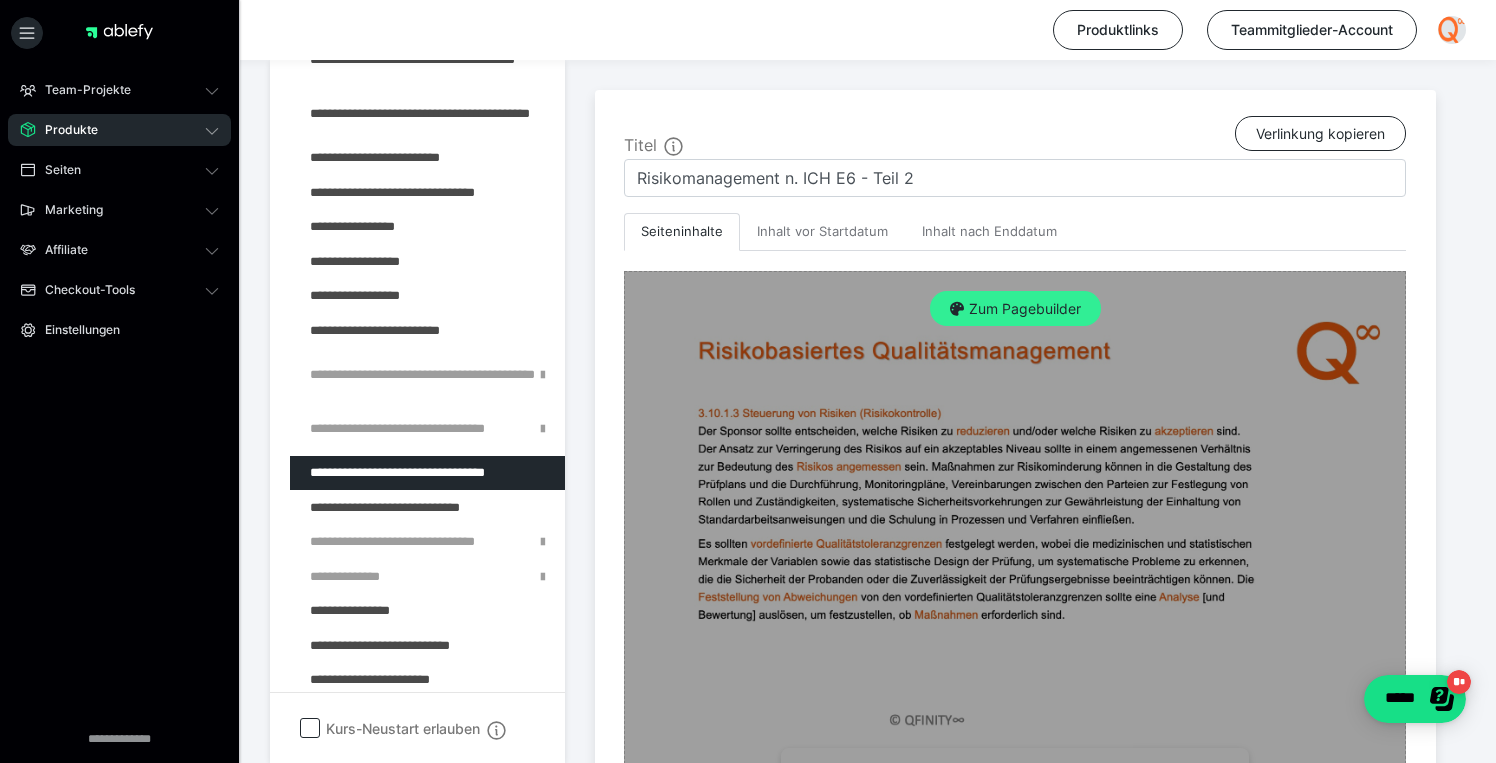 click on "Zum Pagebuilder" at bounding box center [1015, 309] 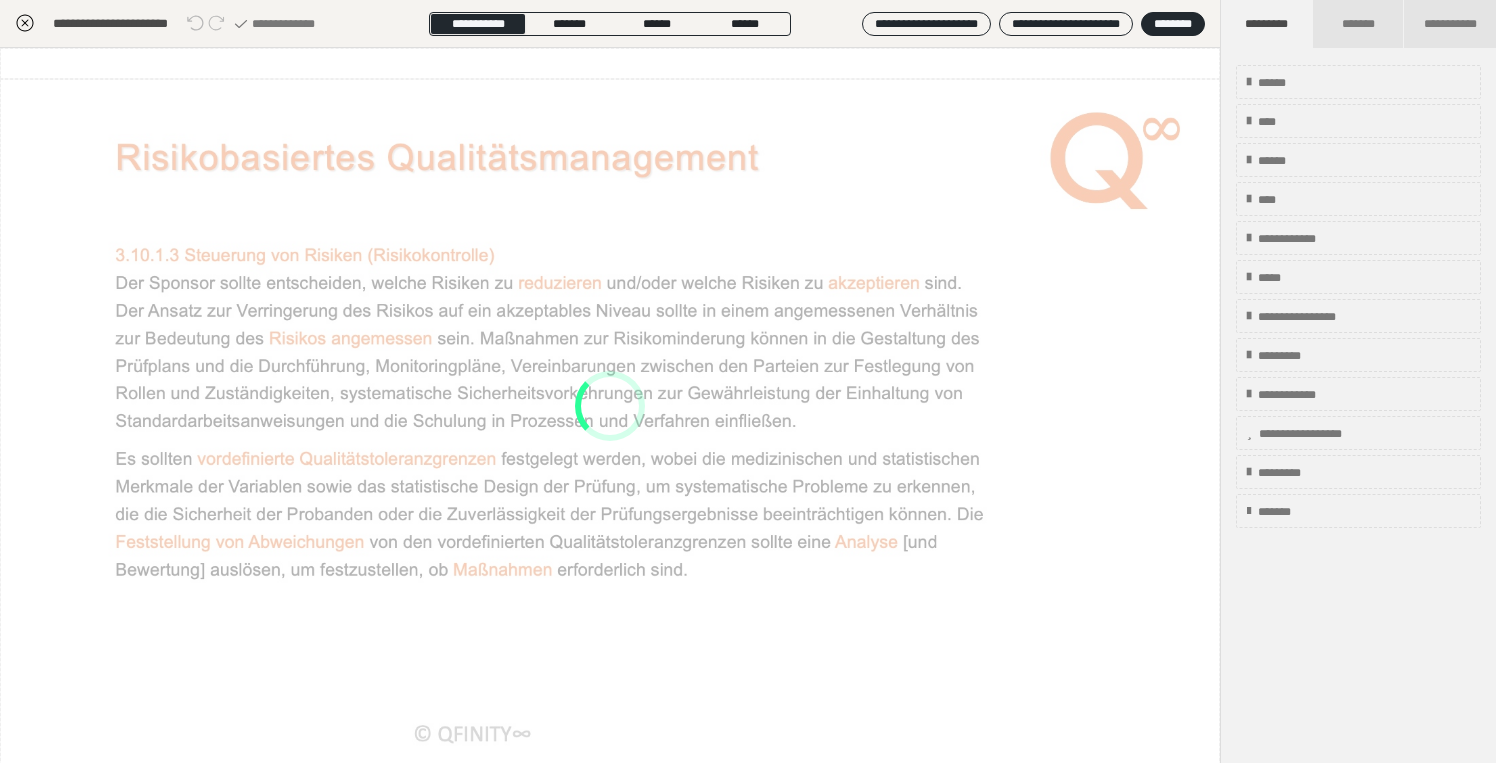 scroll, scrollTop: 374, scrollLeft: 0, axis: vertical 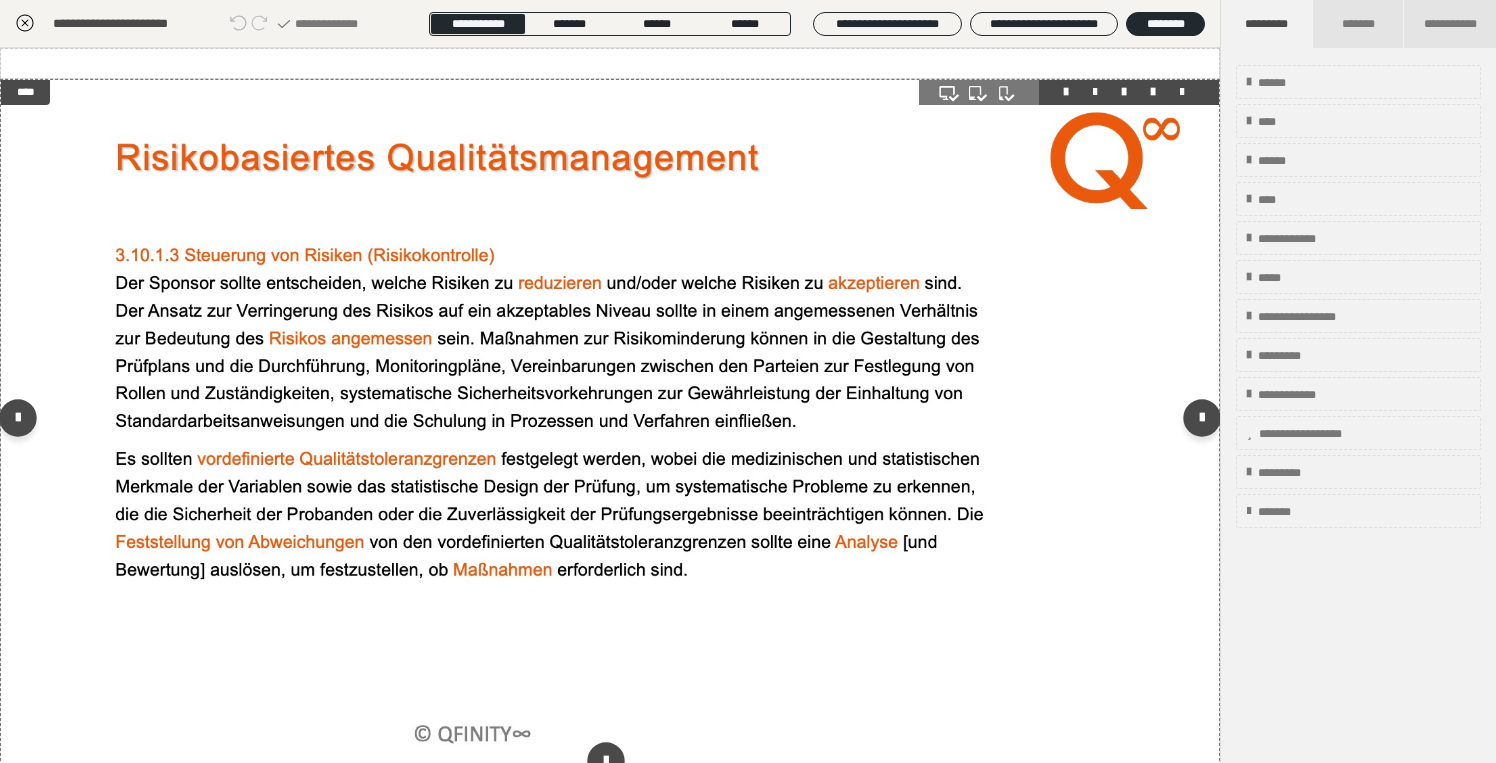 drag, startPoint x: 706, startPoint y: 380, endPoint x: 889, endPoint y: 332, distance: 189.19038 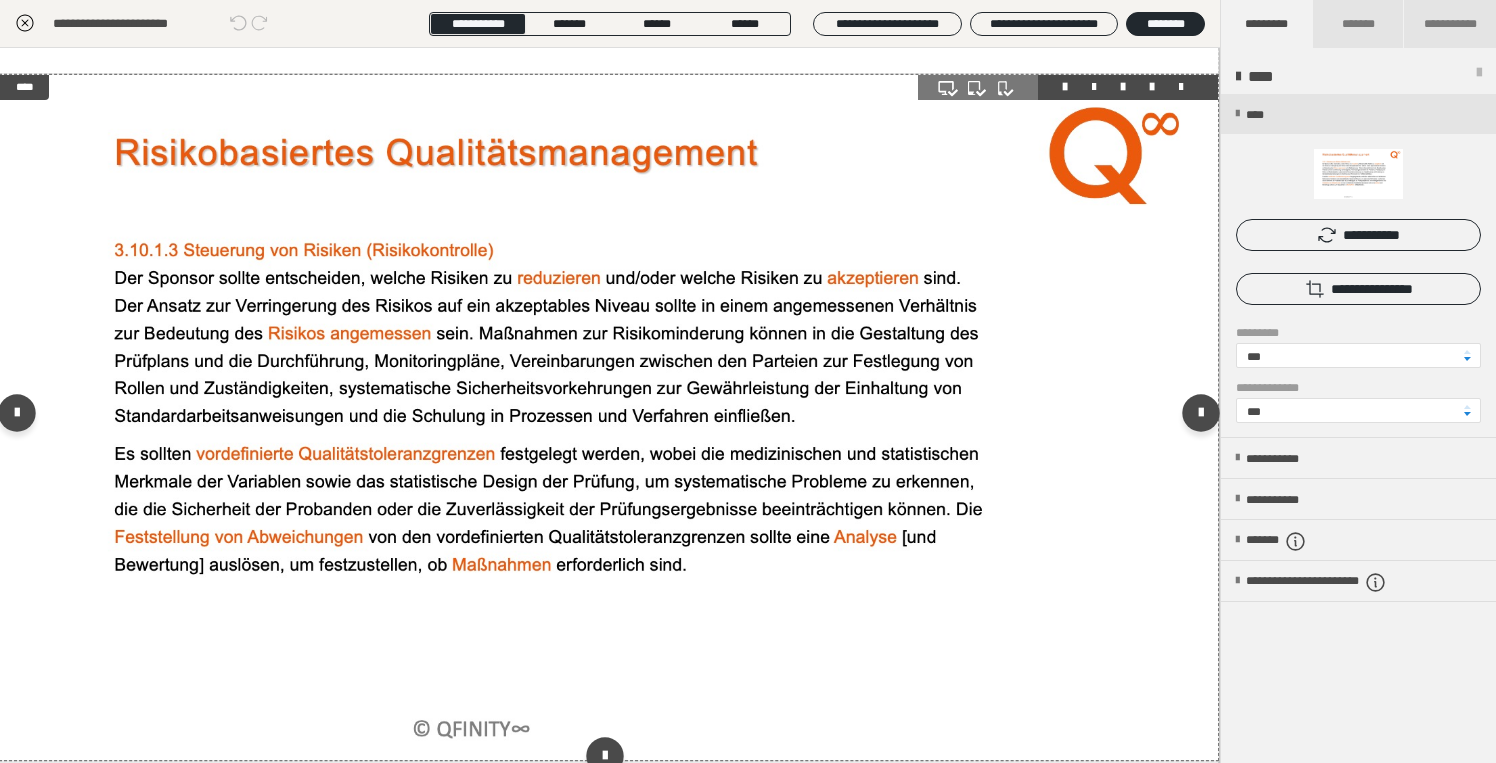 scroll, scrollTop: 8, scrollLeft: 1, axis: both 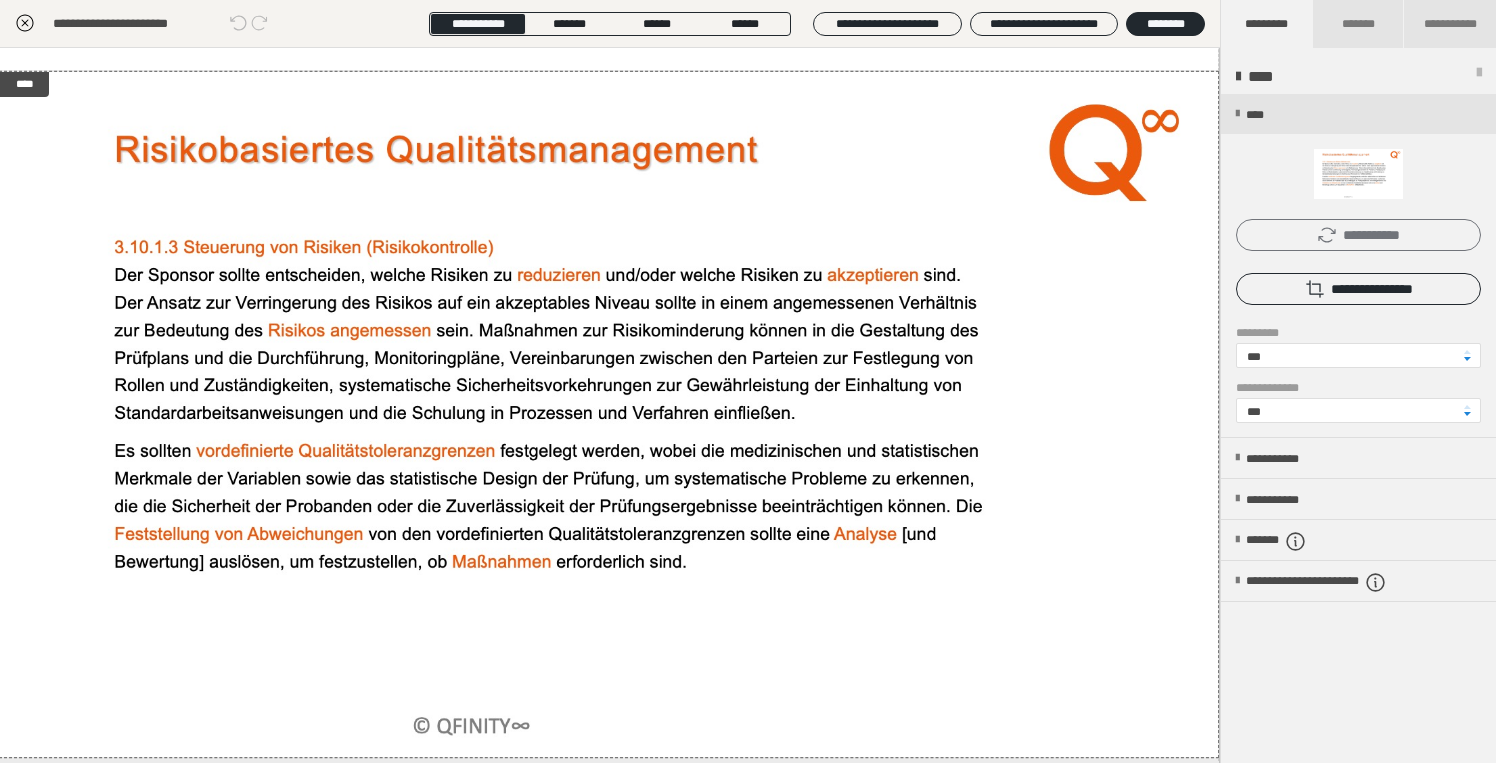 click on "**********" at bounding box center (1358, 235) 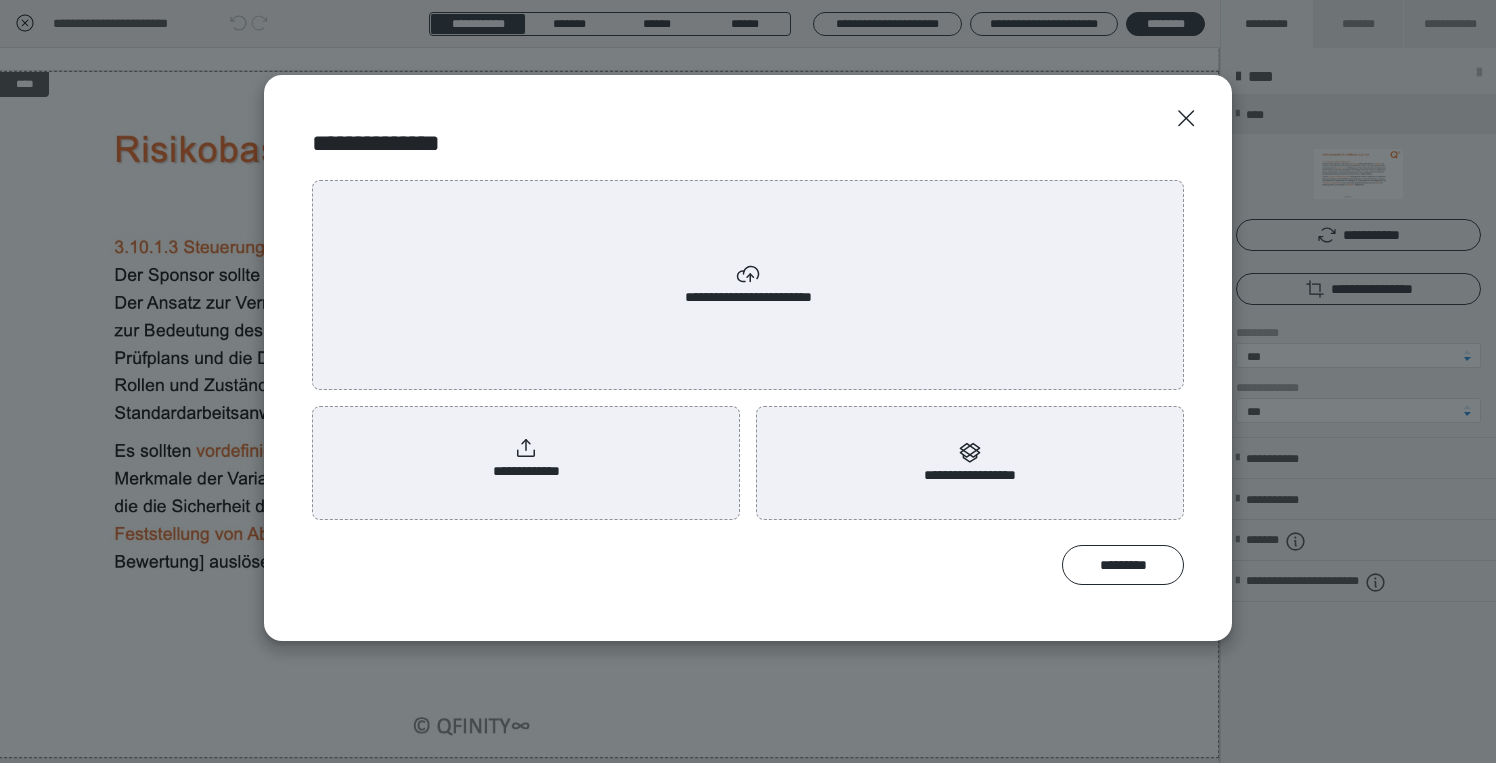 click on "**********" at bounding box center [526, 459] 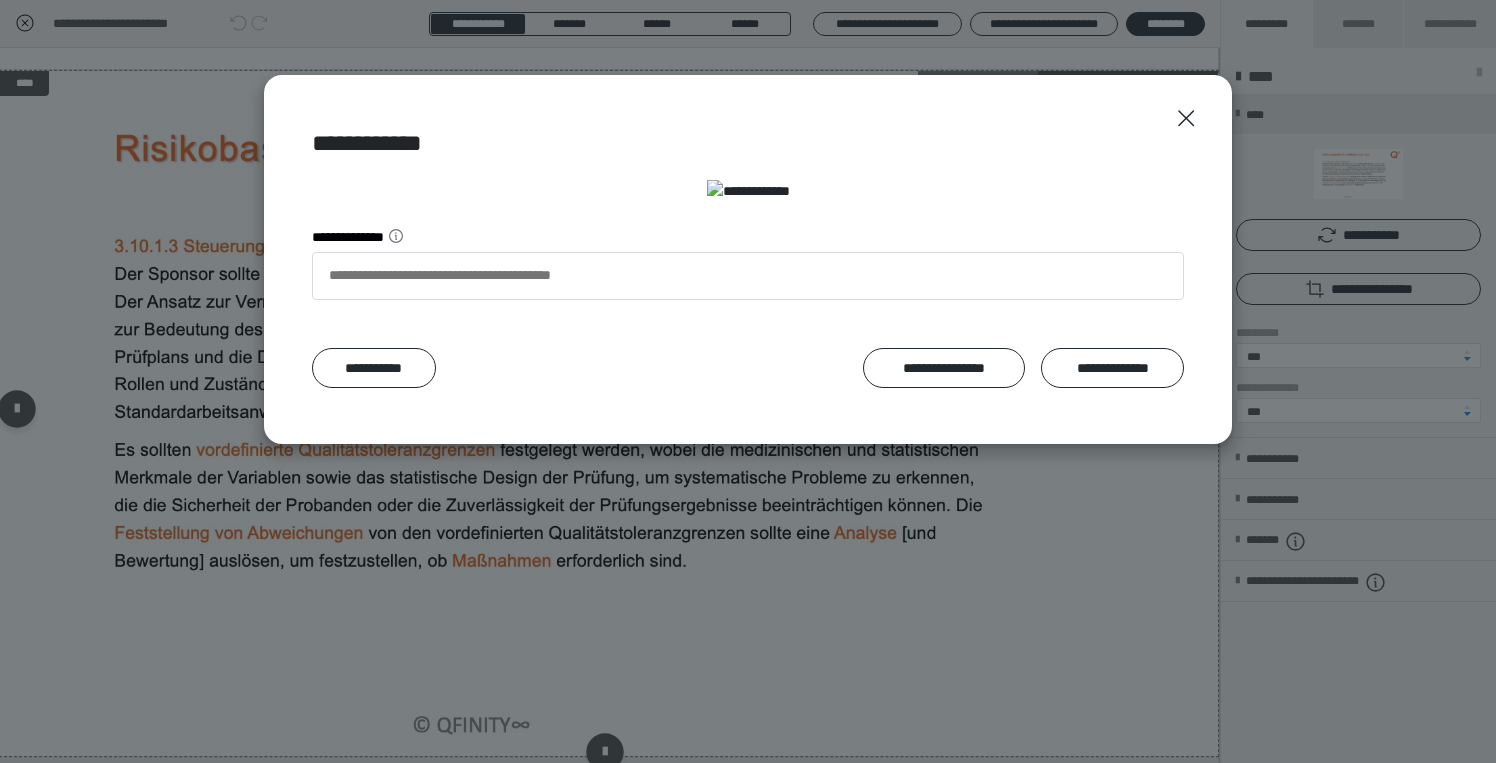 click on "**********" at bounding box center (1112, 368) 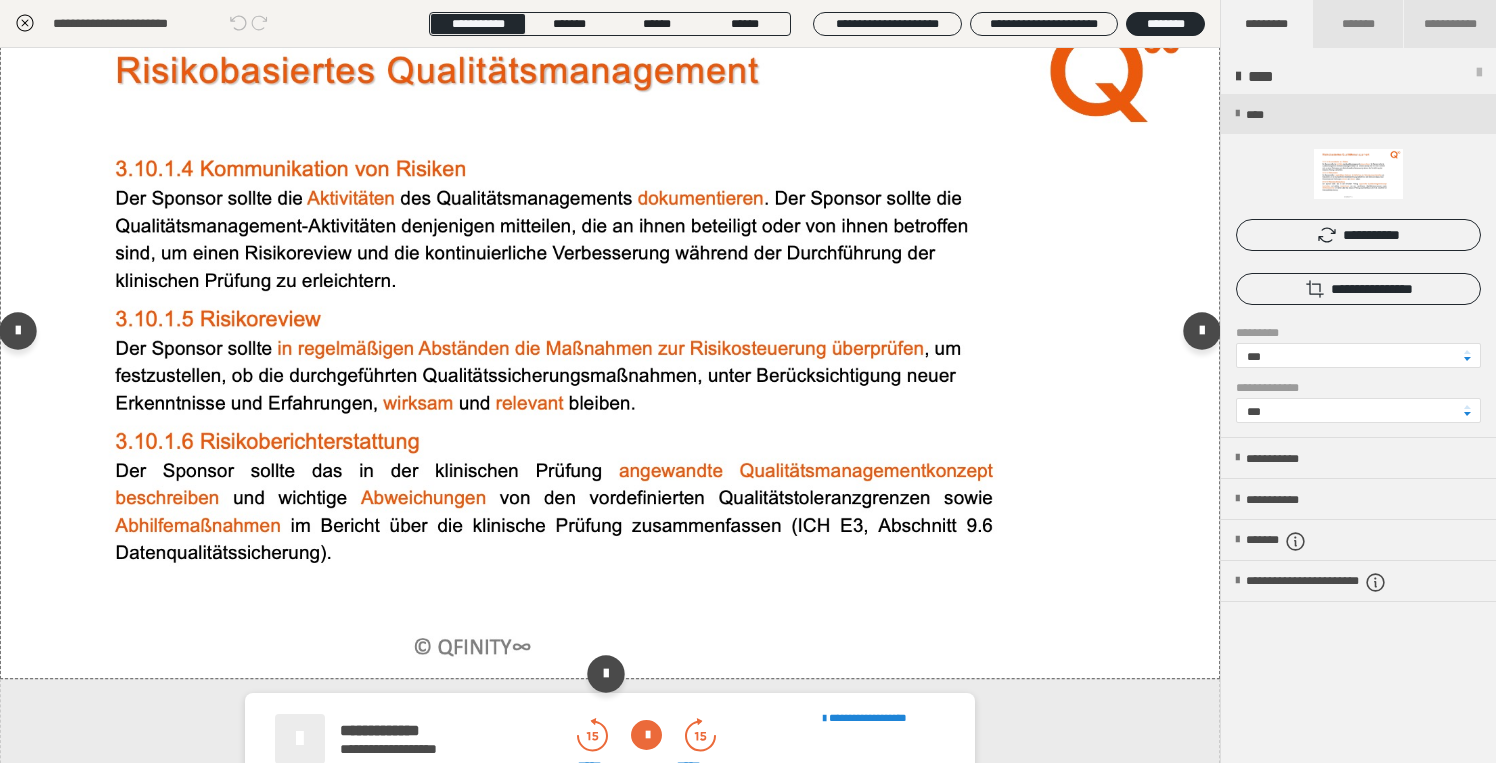scroll, scrollTop: 94, scrollLeft: 0, axis: vertical 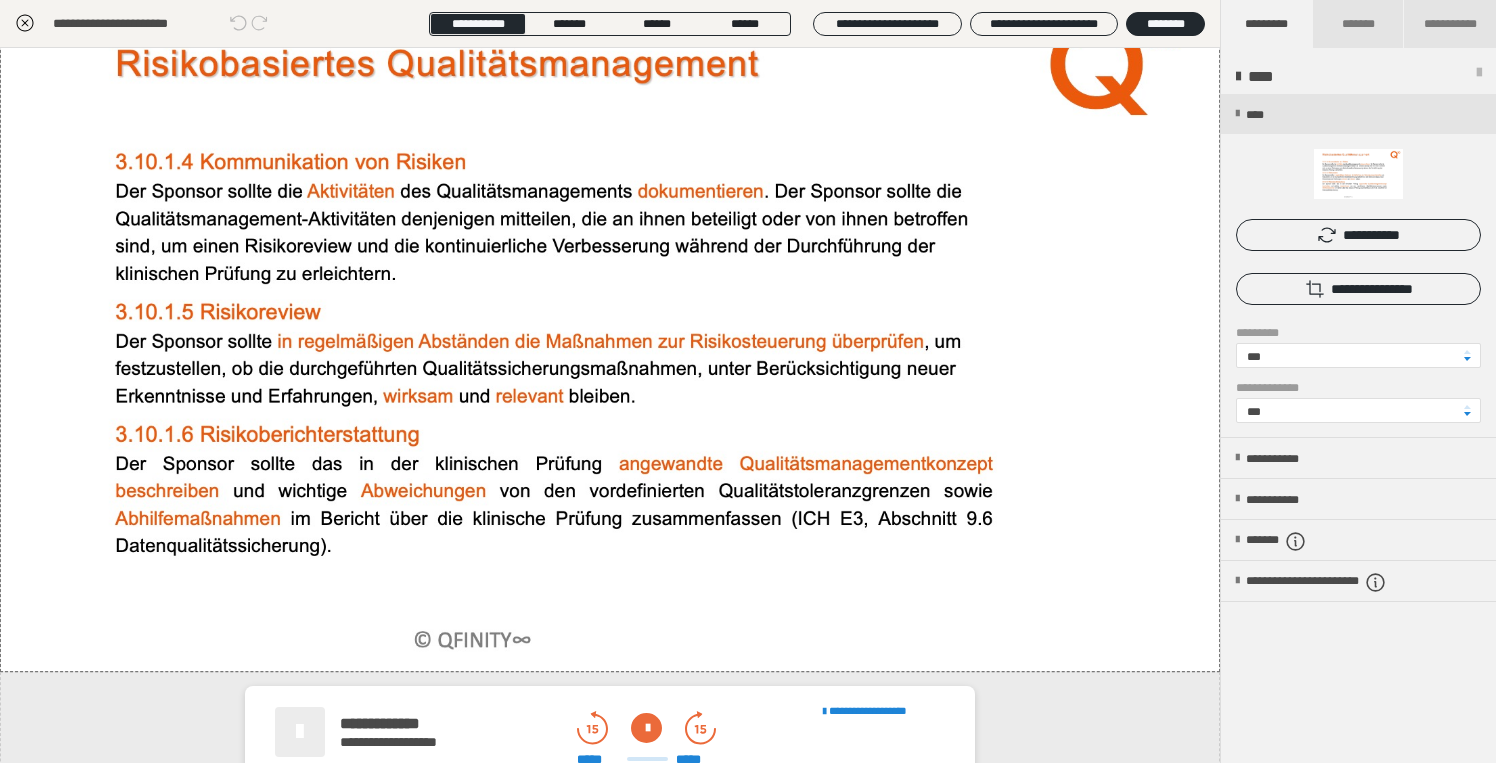 drag, startPoint x: 27, startPoint y: 23, endPoint x: 42, endPoint y: 43, distance: 25 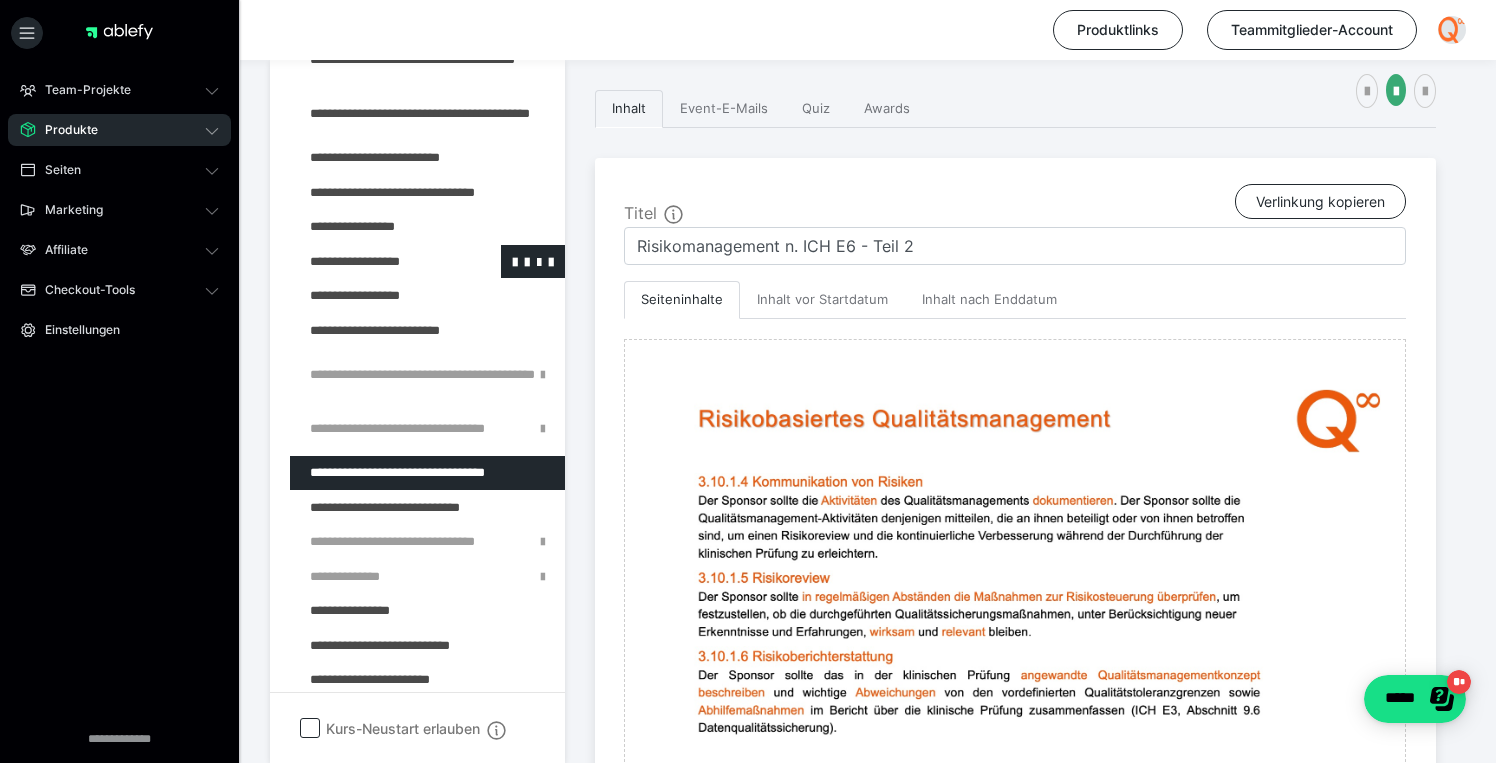 scroll, scrollTop: 370, scrollLeft: 0, axis: vertical 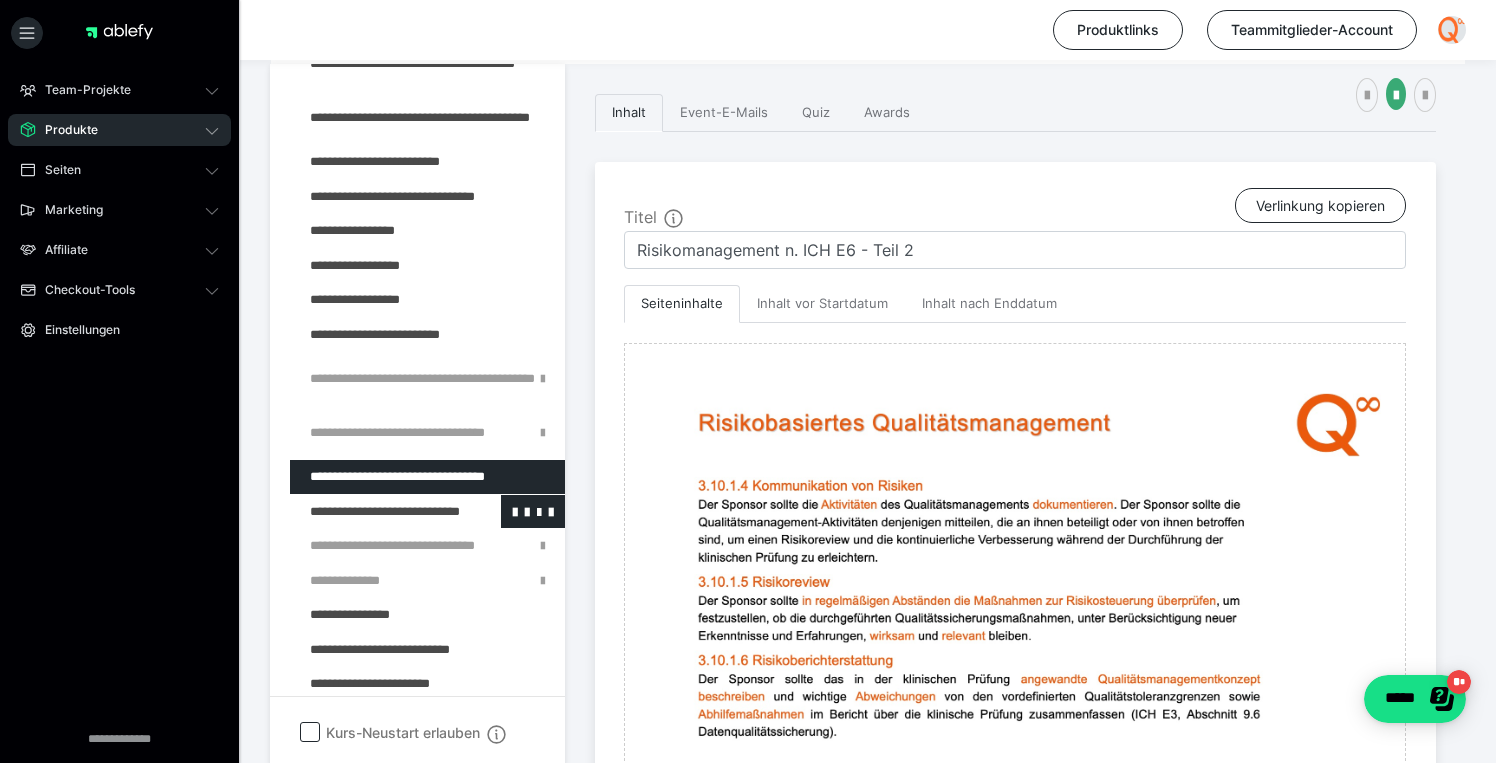 click at bounding box center (375, 512) 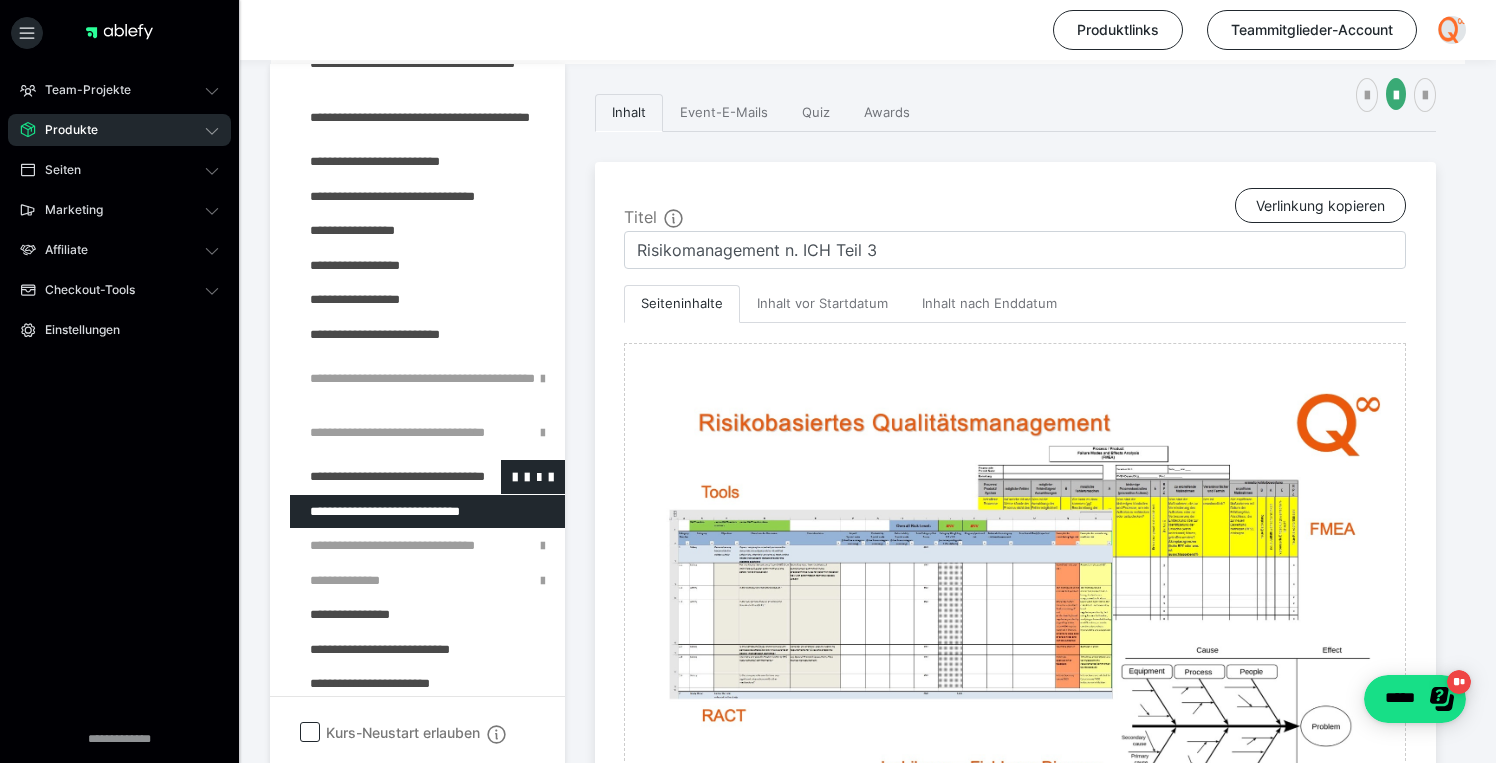 click at bounding box center [375, 477] 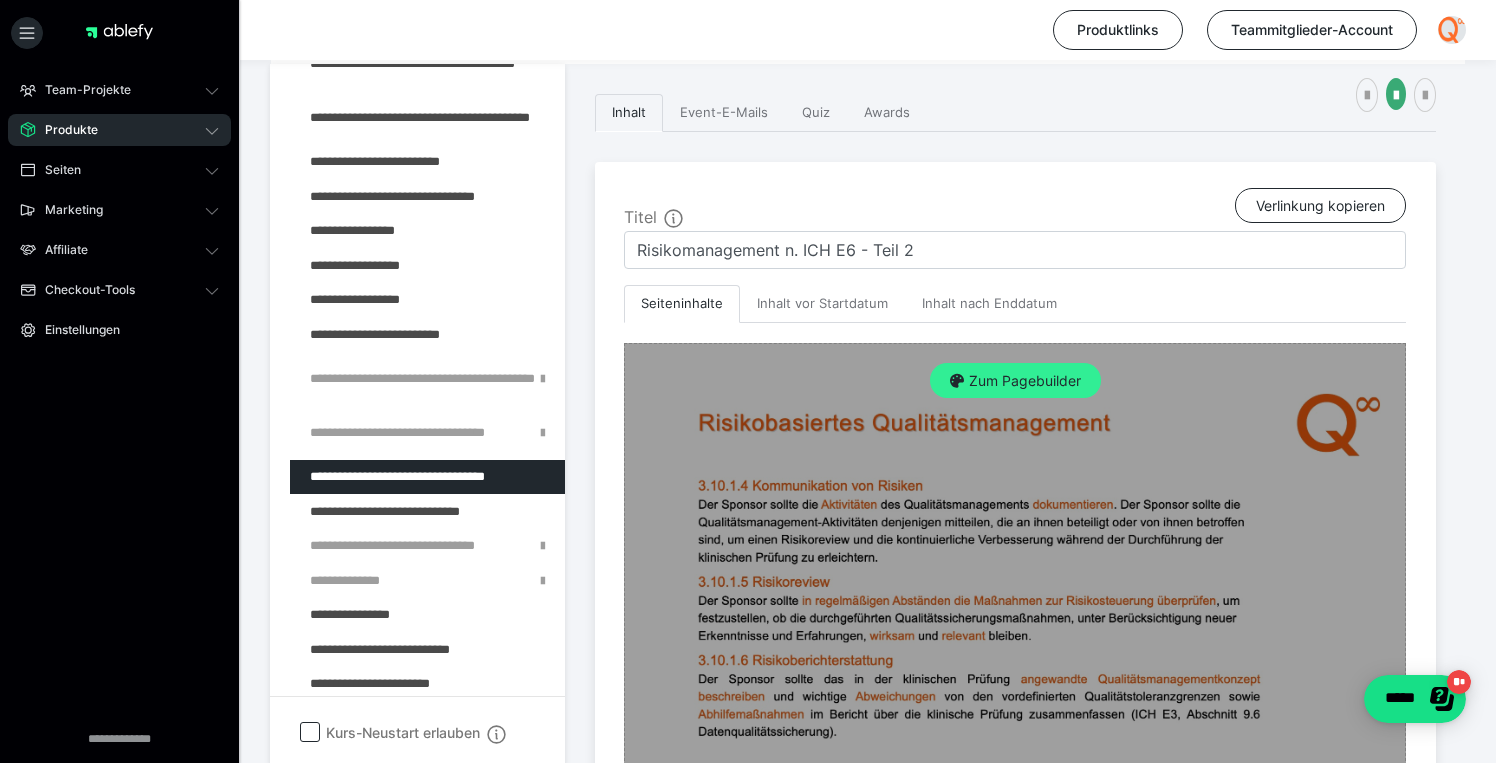 click on "Zum Pagebuilder" at bounding box center (1015, 381) 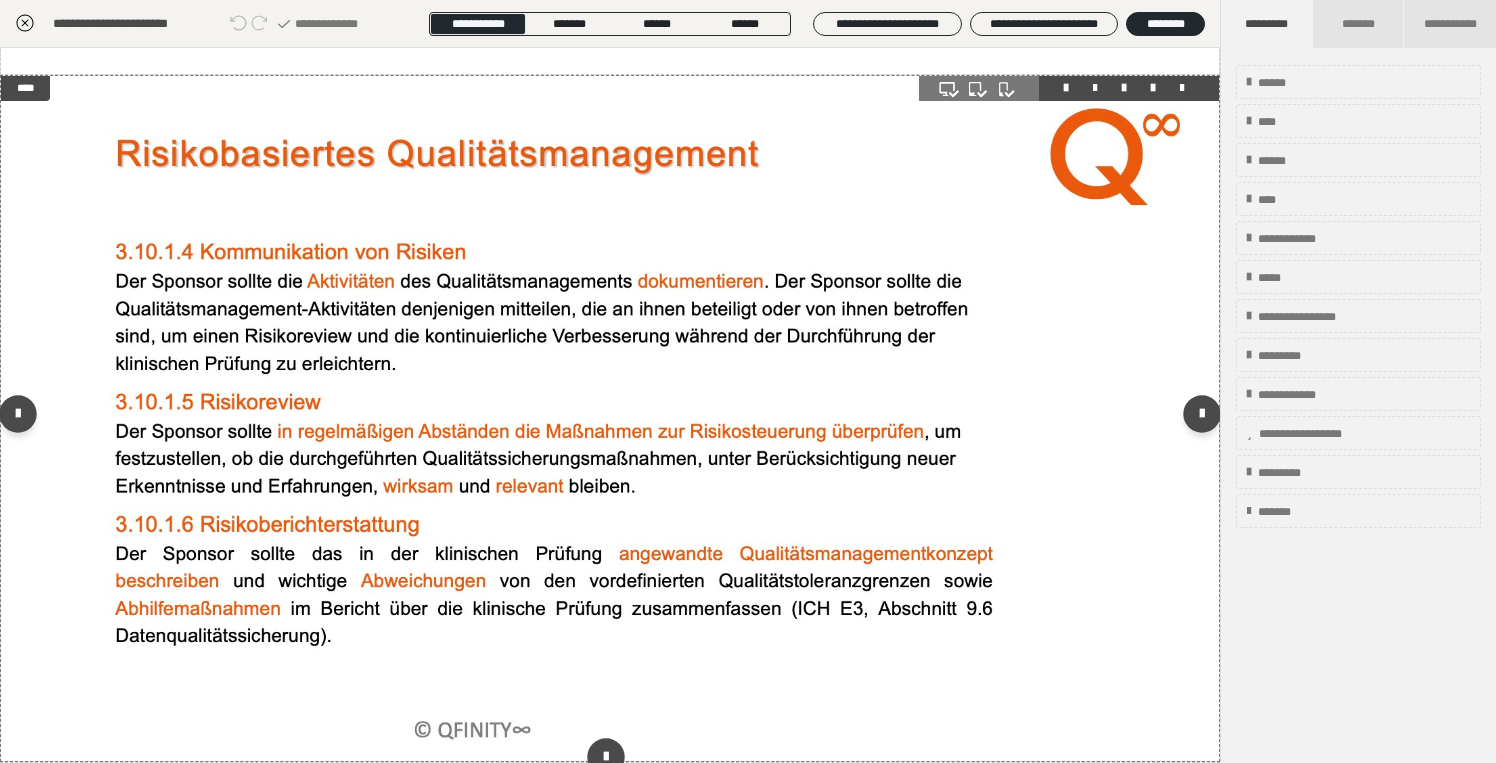 drag, startPoint x: 920, startPoint y: 355, endPoint x: 997, endPoint y: 316, distance: 86.313385 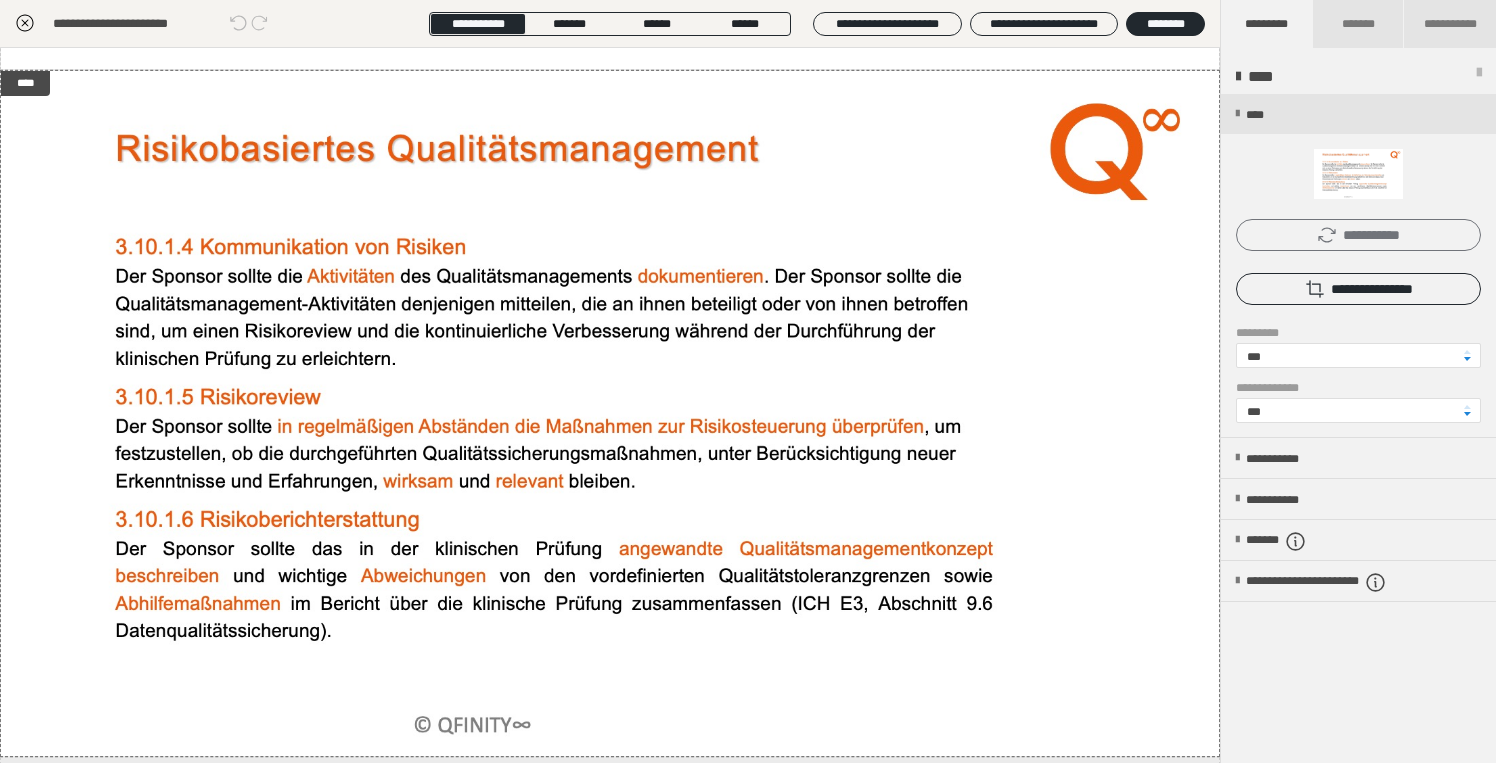 click on "**********" at bounding box center (1358, 235) 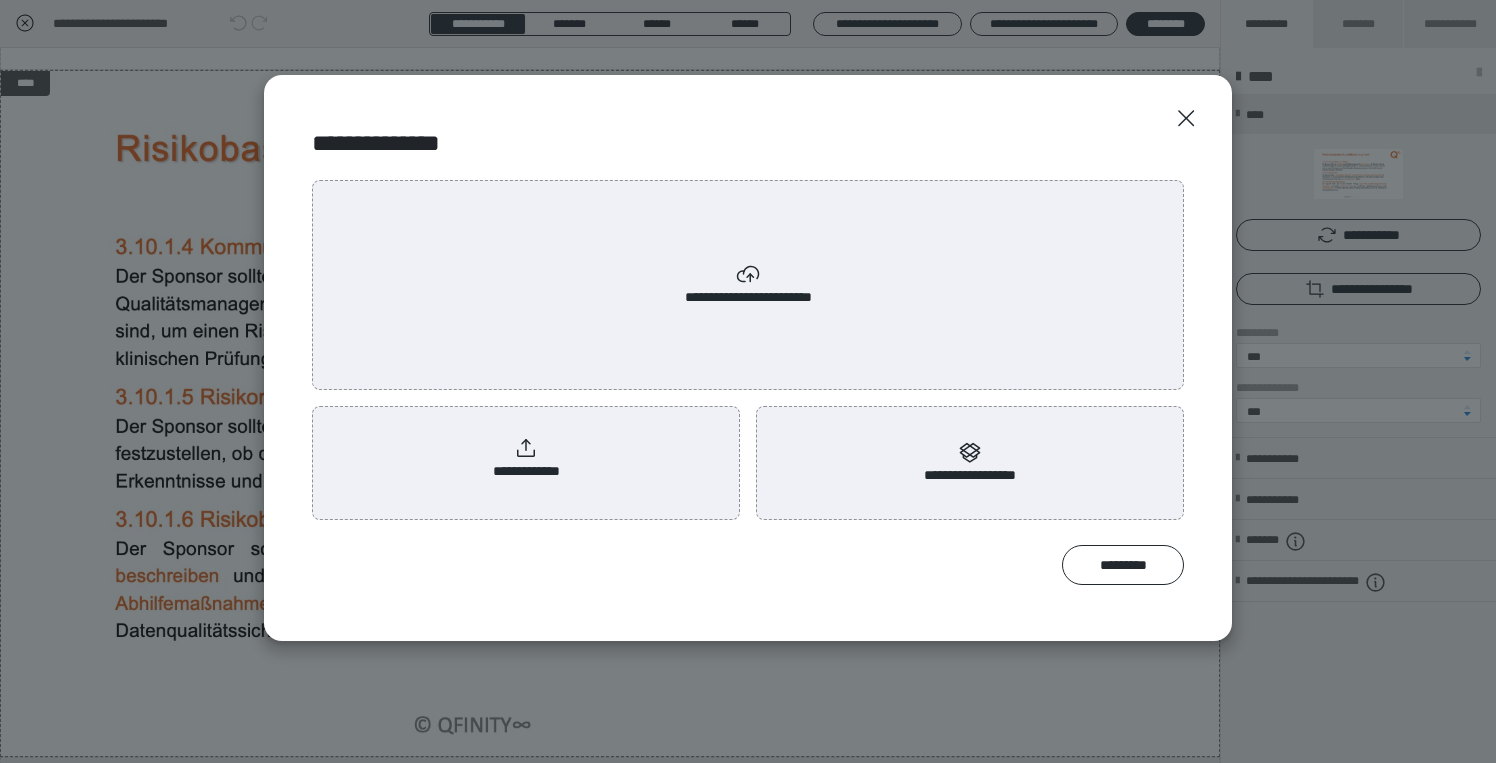 click on "**********" at bounding box center (526, 459) 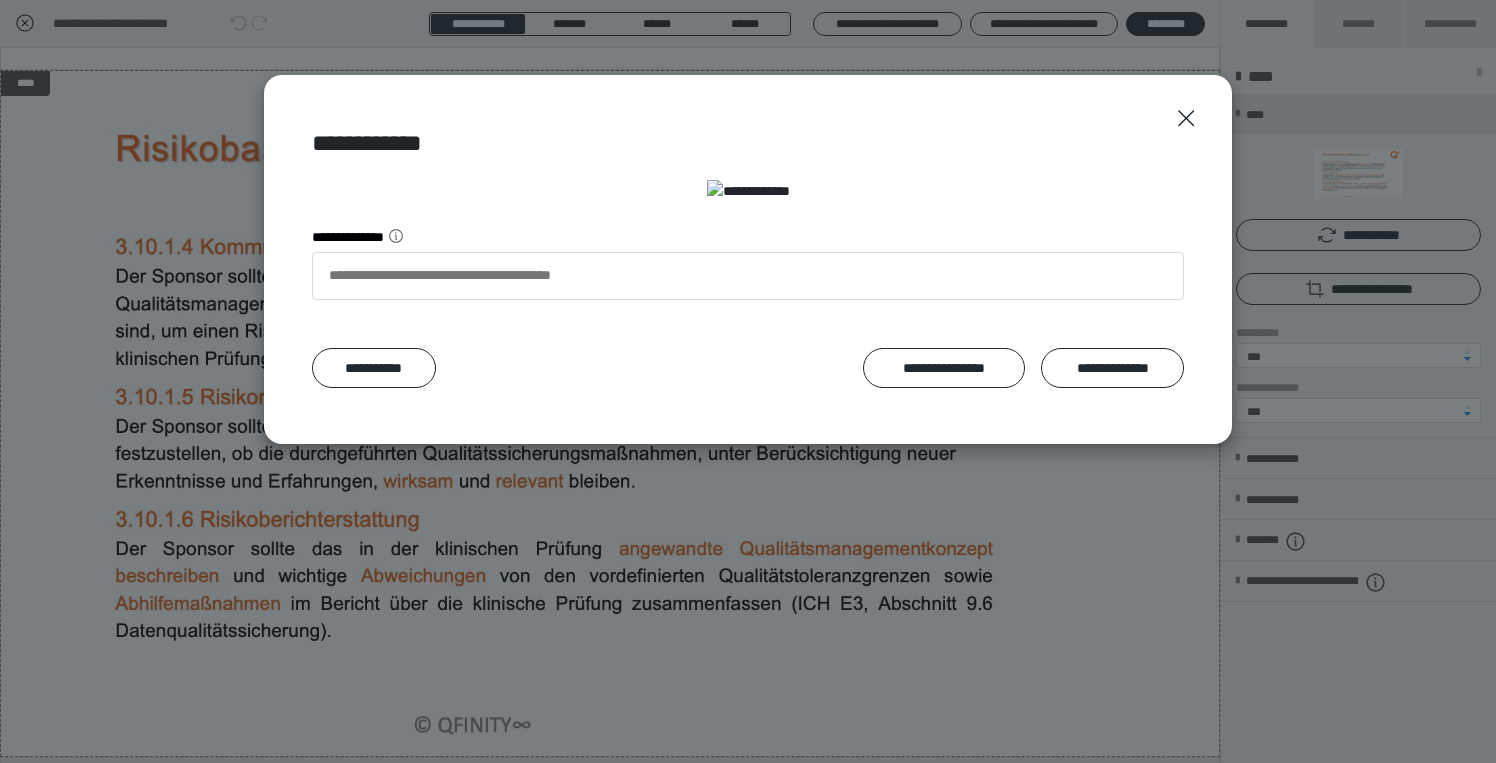 scroll, scrollTop: 19, scrollLeft: 0, axis: vertical 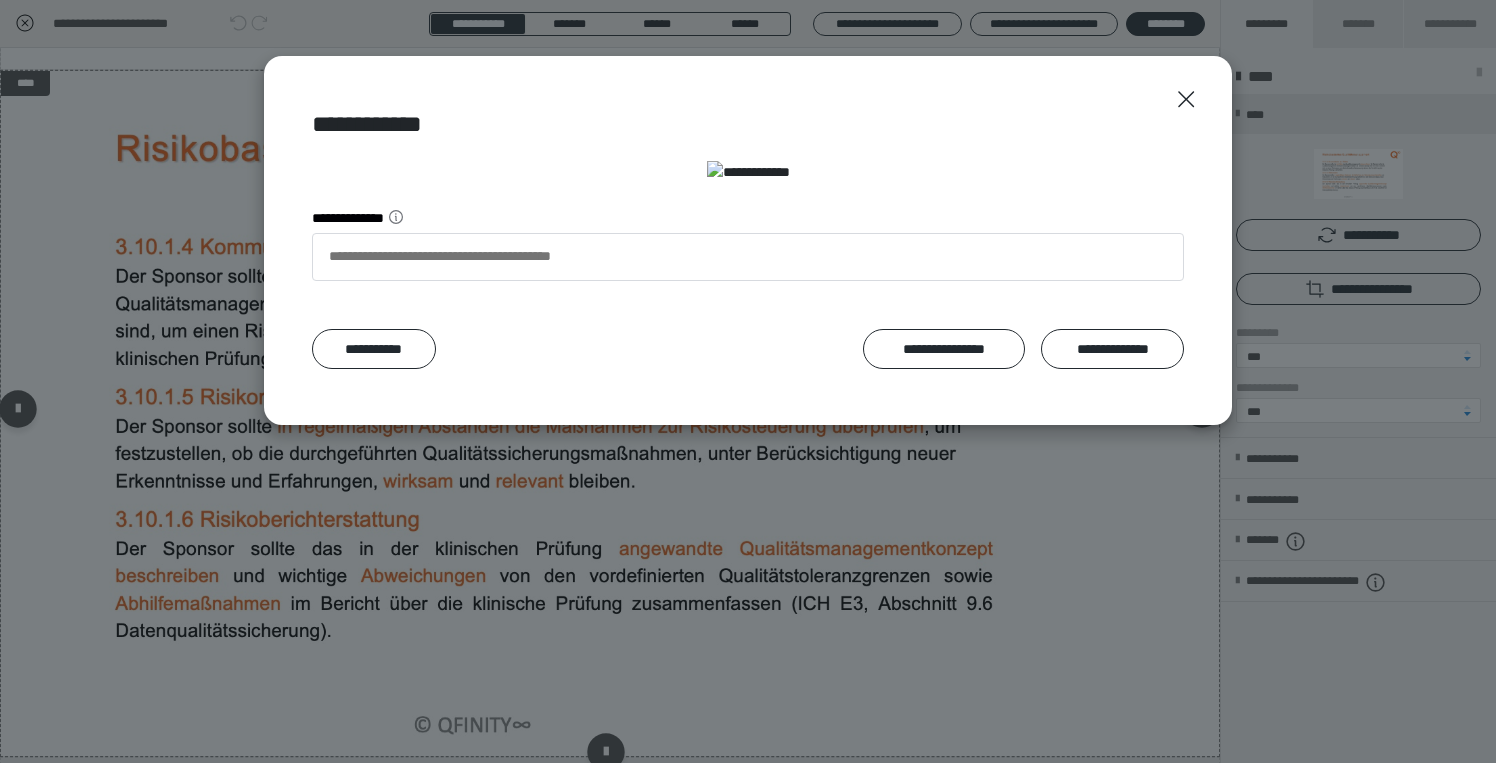 click on "**********" at bounding box center (1112, 349) 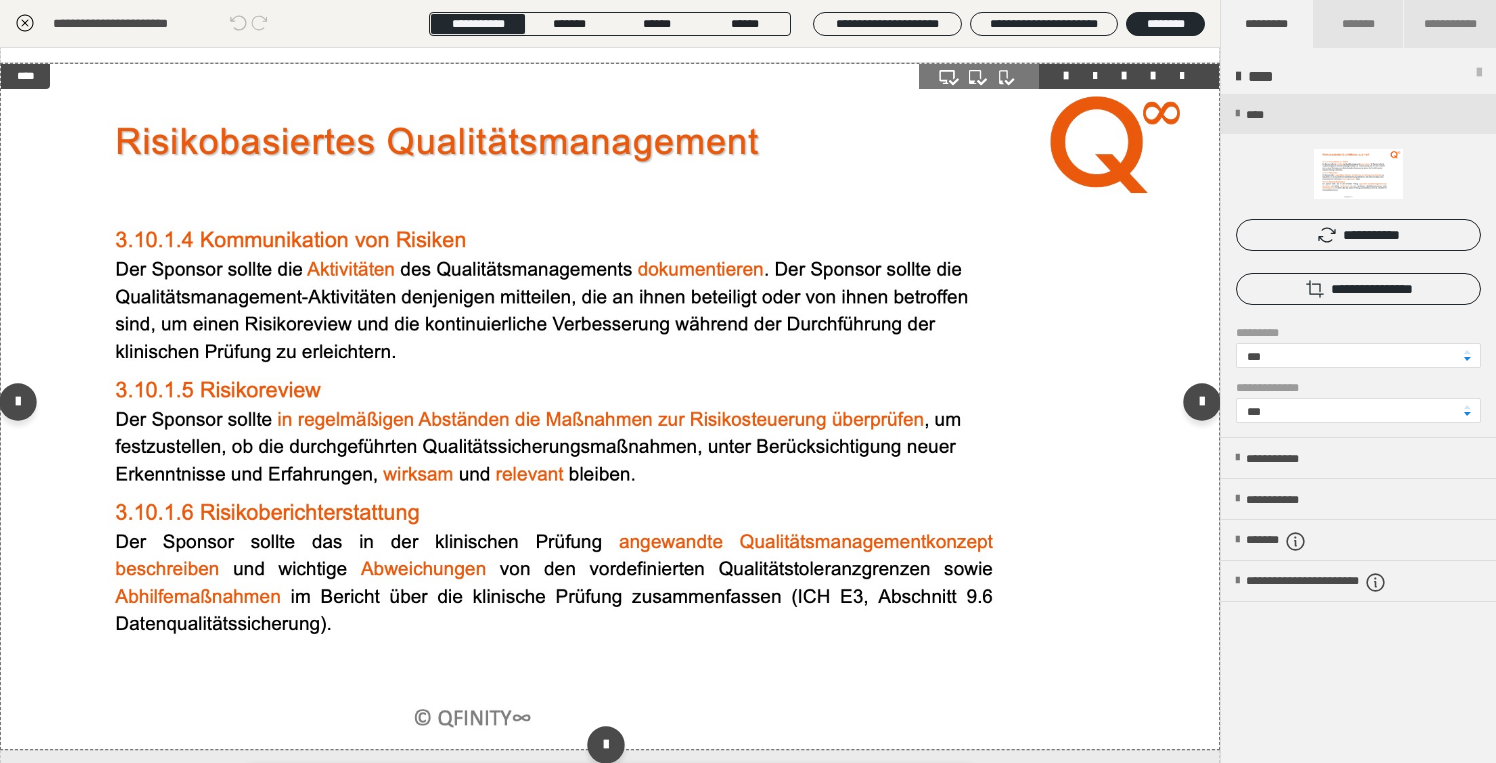 scroll, scrollTop: 42, scrollLeft: 0, axis: vertical 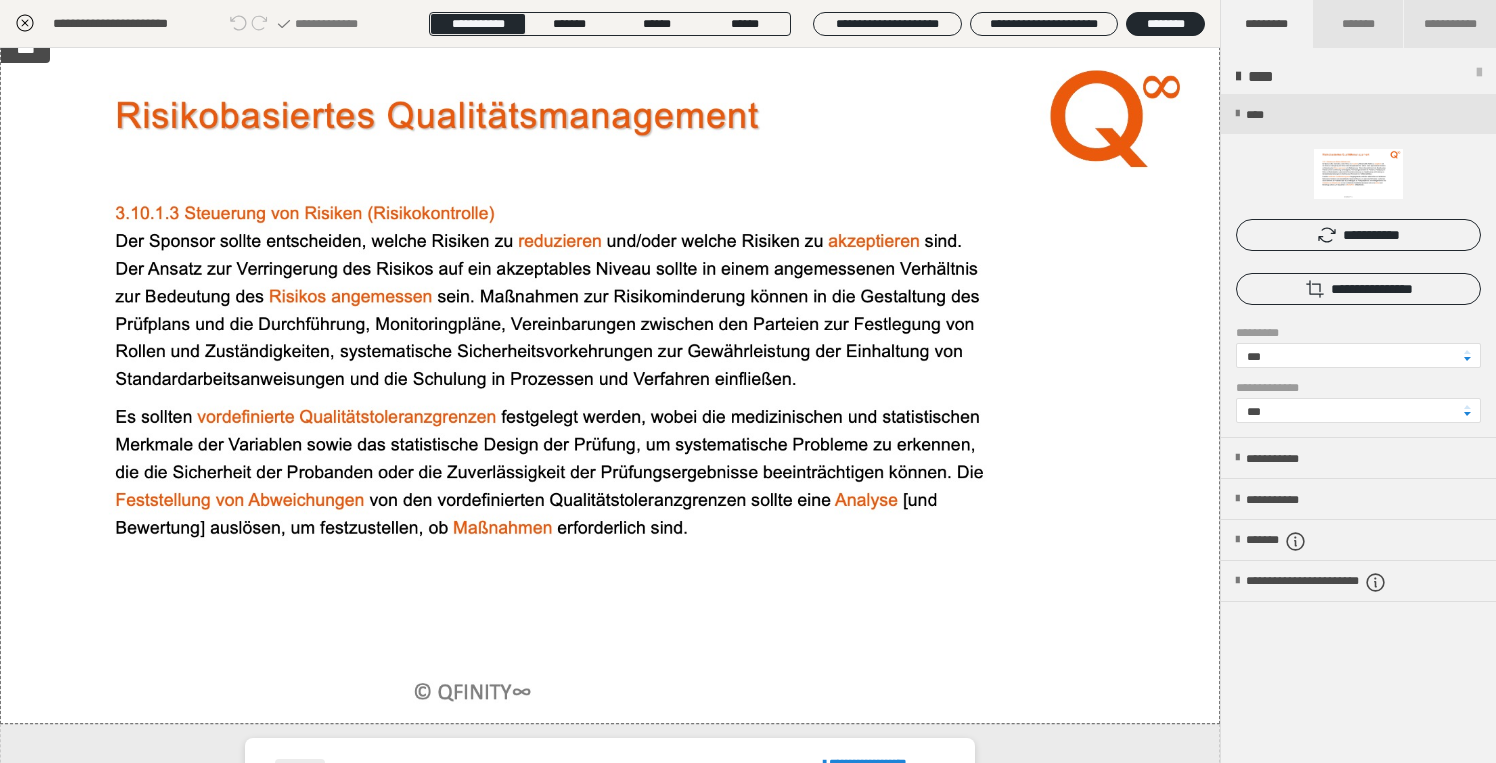 click 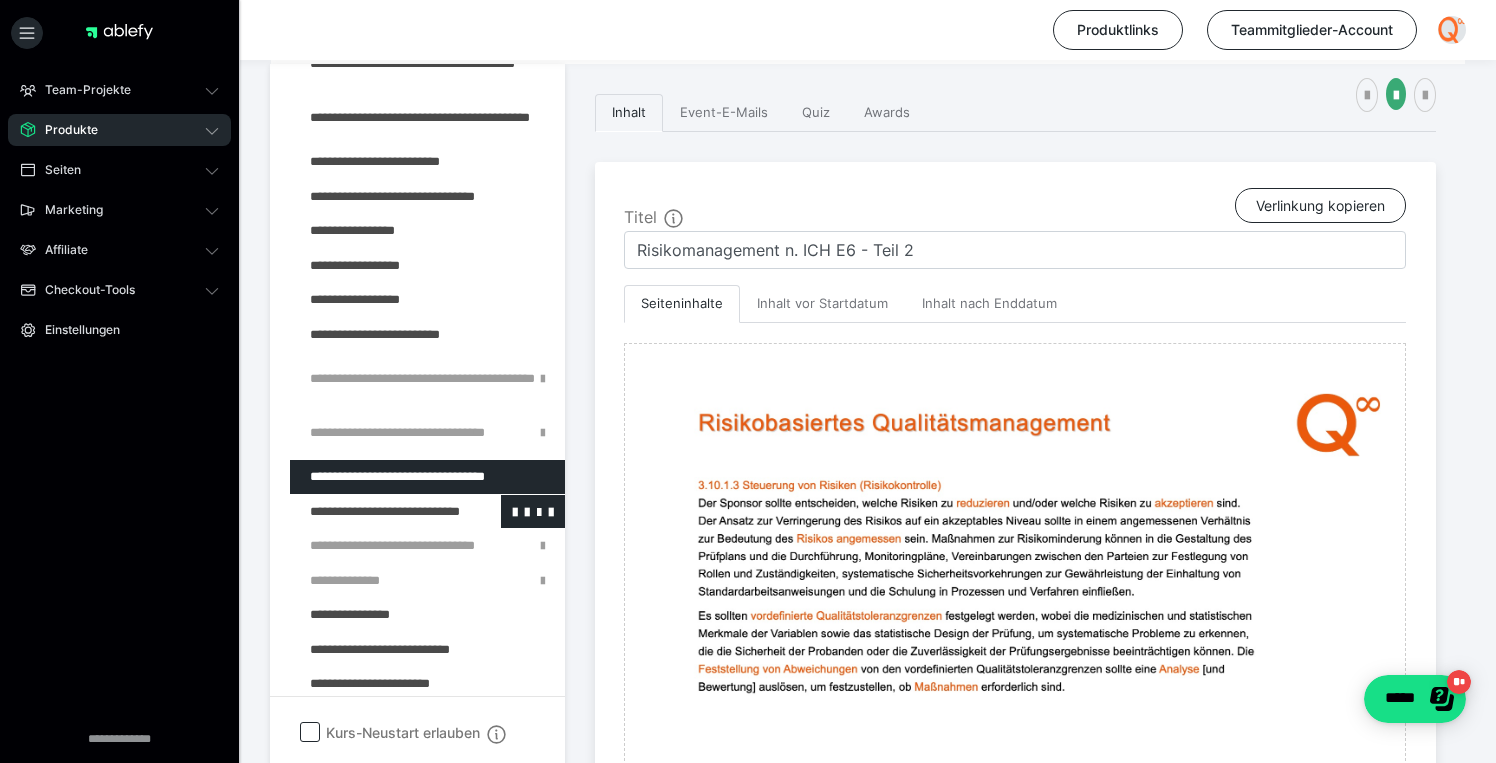 scroll, scrollTop: 509, scrollLeft: 0, axis: vertical 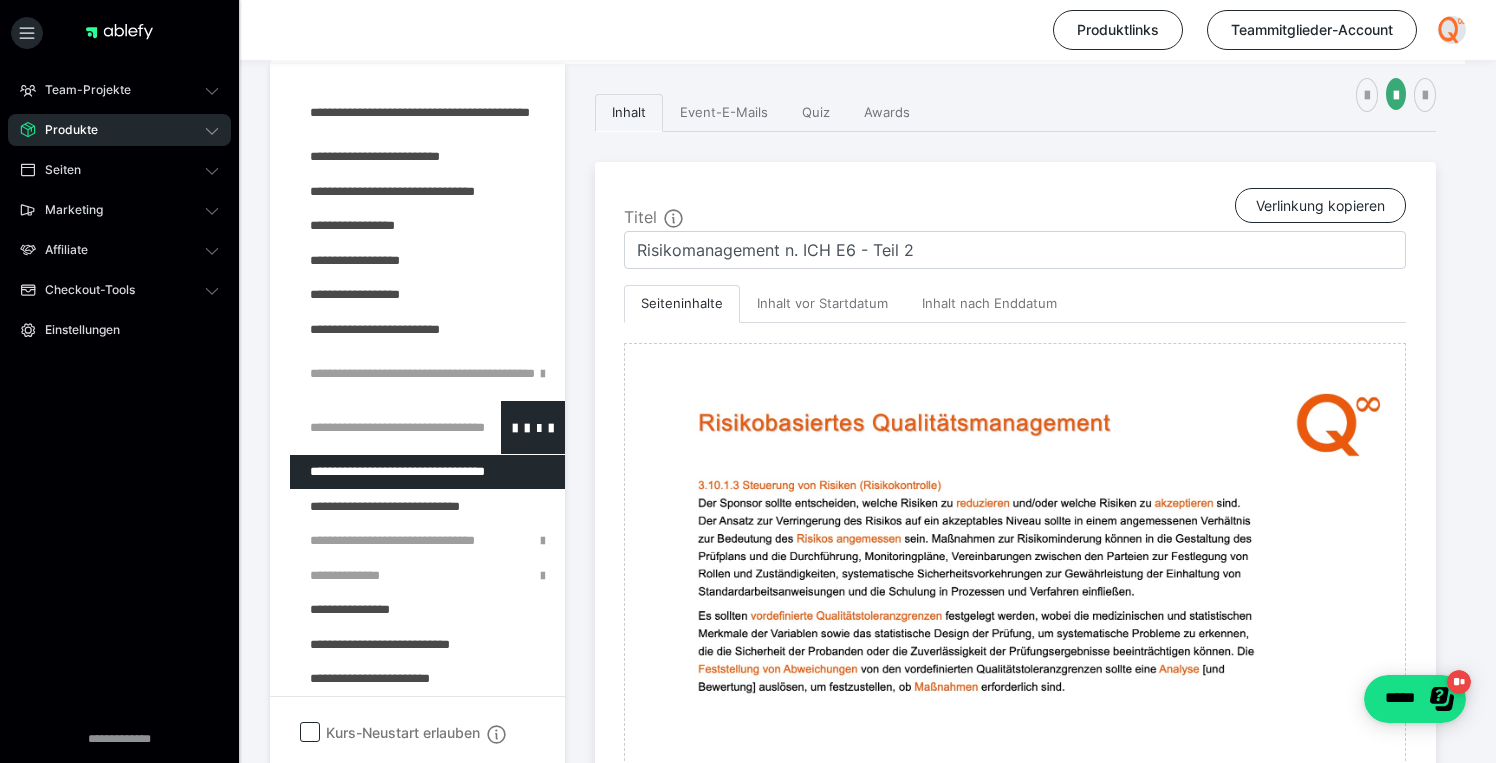 click at bounding box center [375, 427] 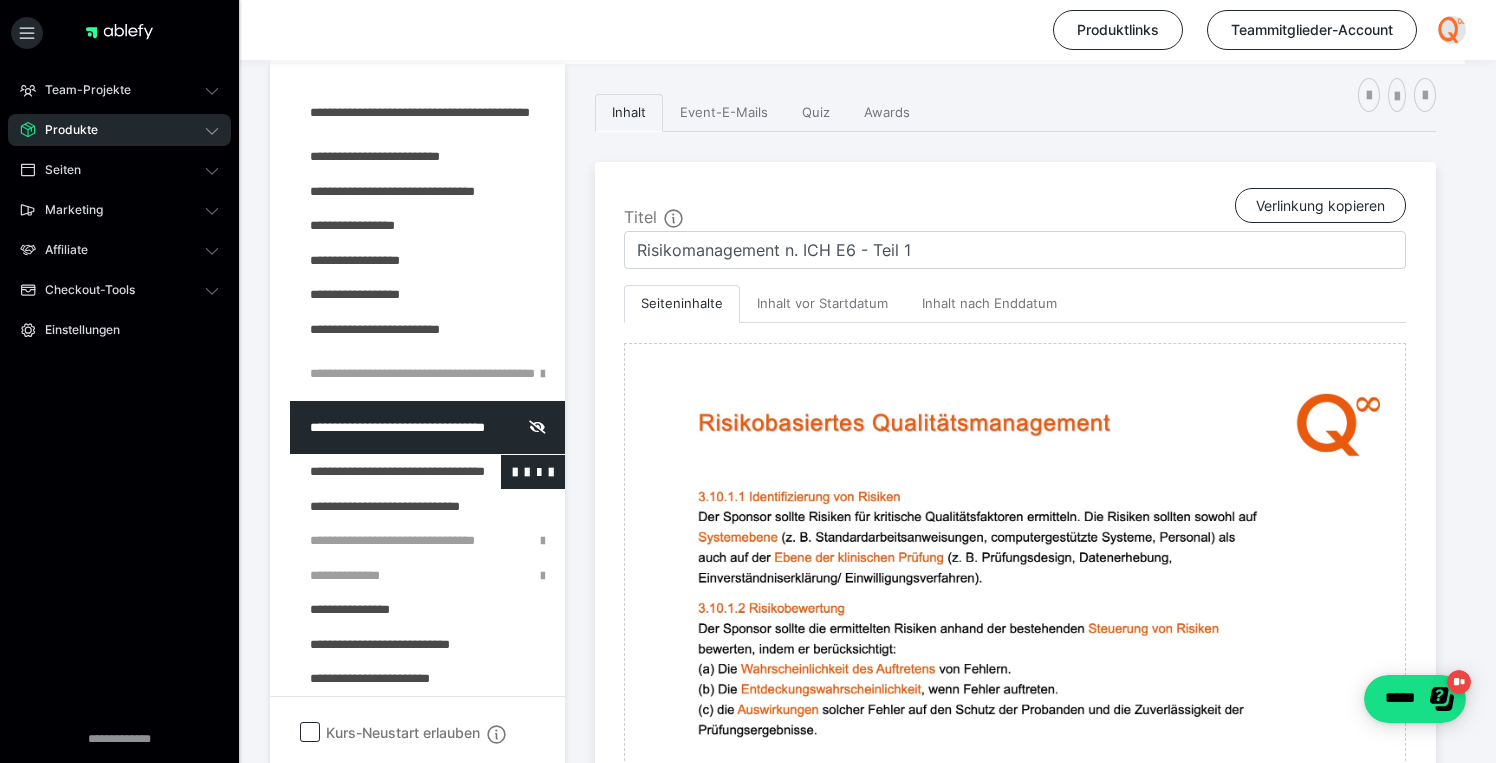 click at bounding box center (375, 472) 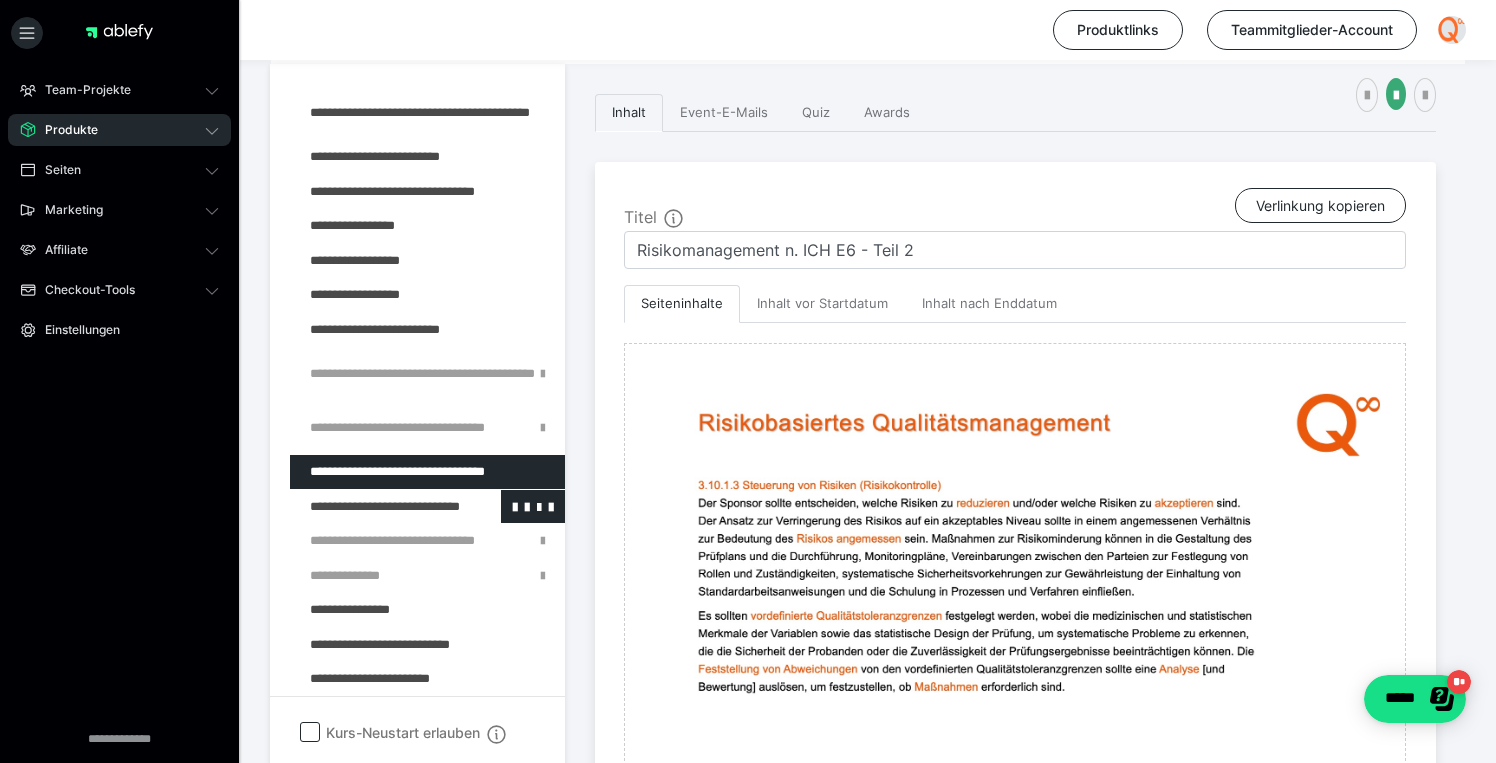 click at bounding box center [375, 507] 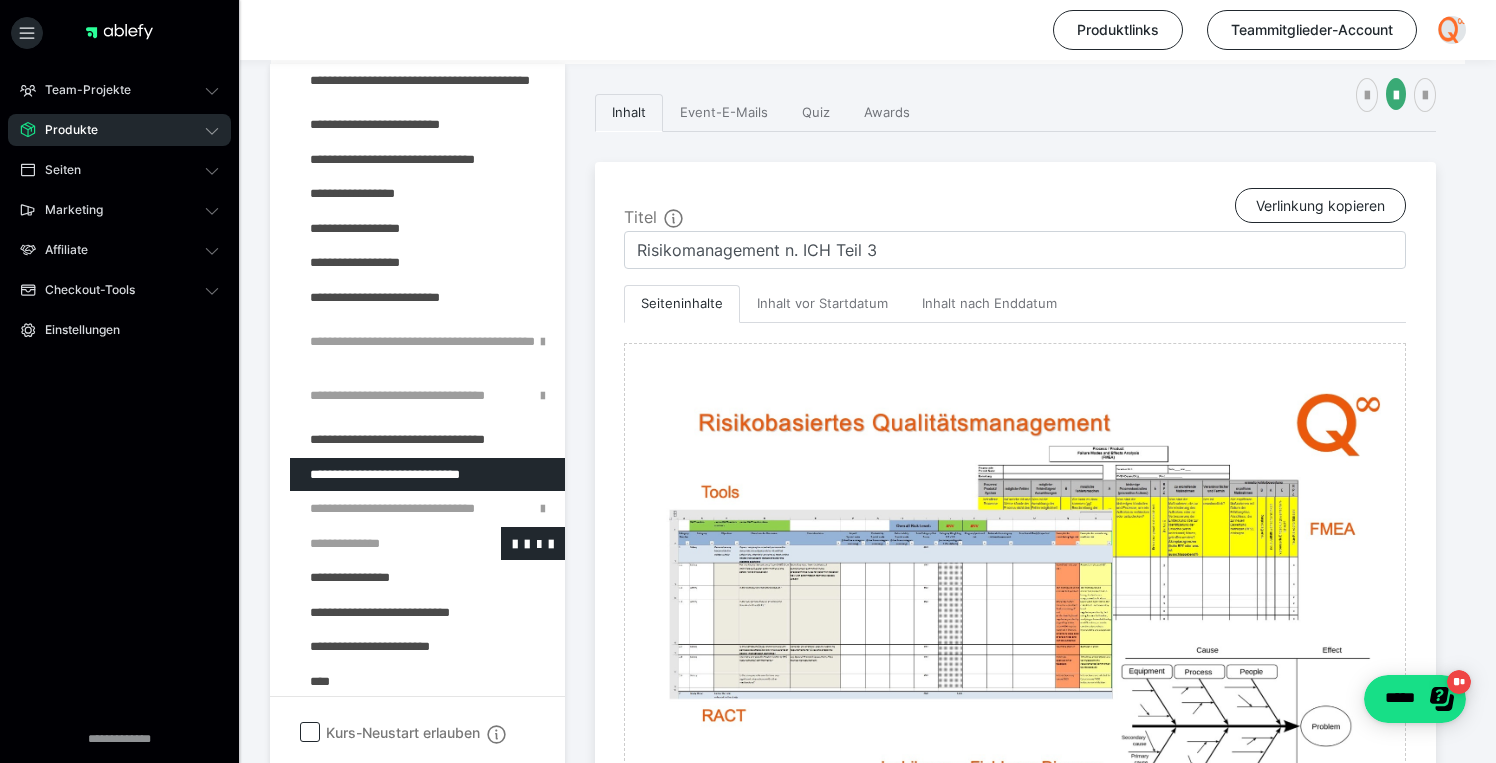 scroll, scrollTop: 591, scrollLeft: 0, axis: vertical 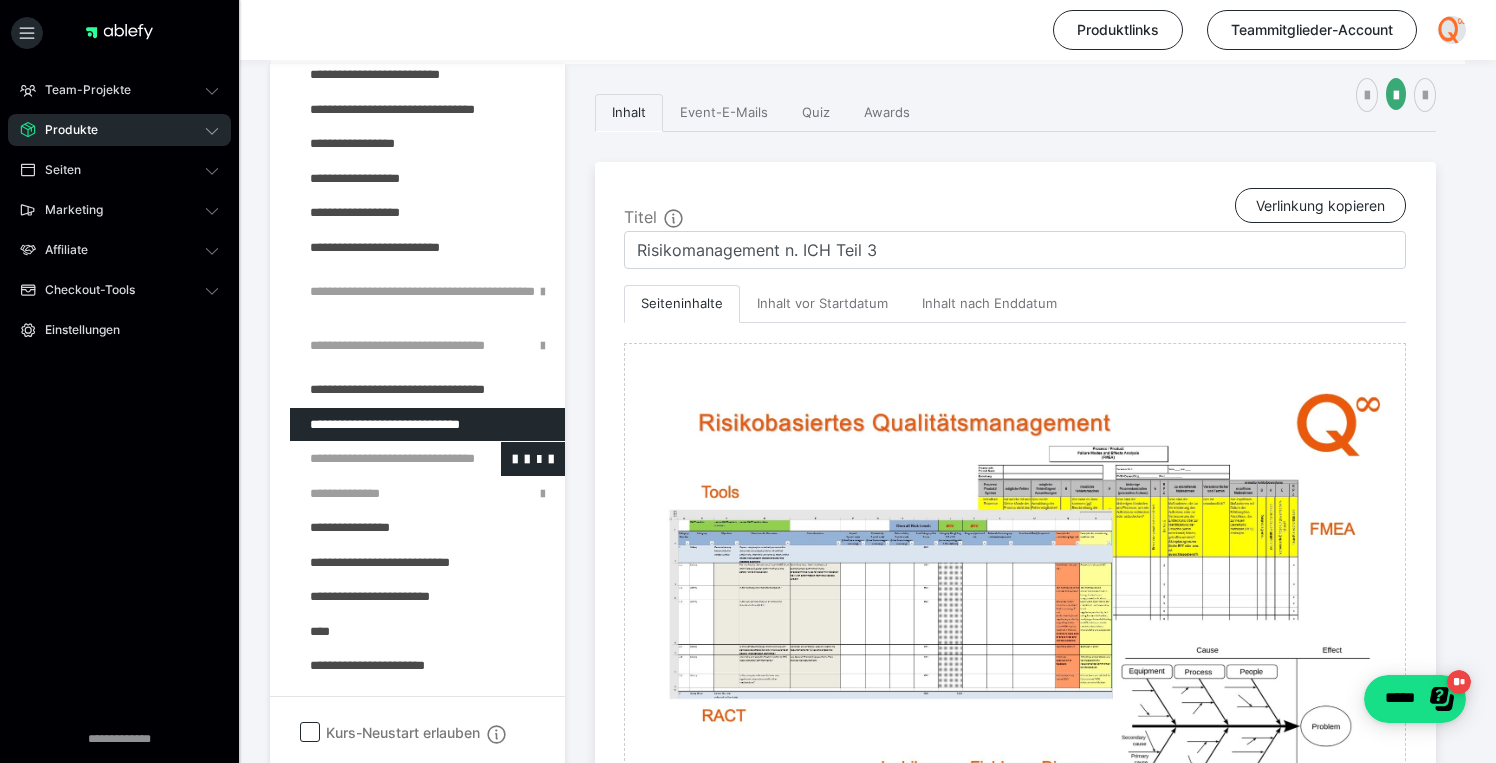 click at bounding box center [375, 459] 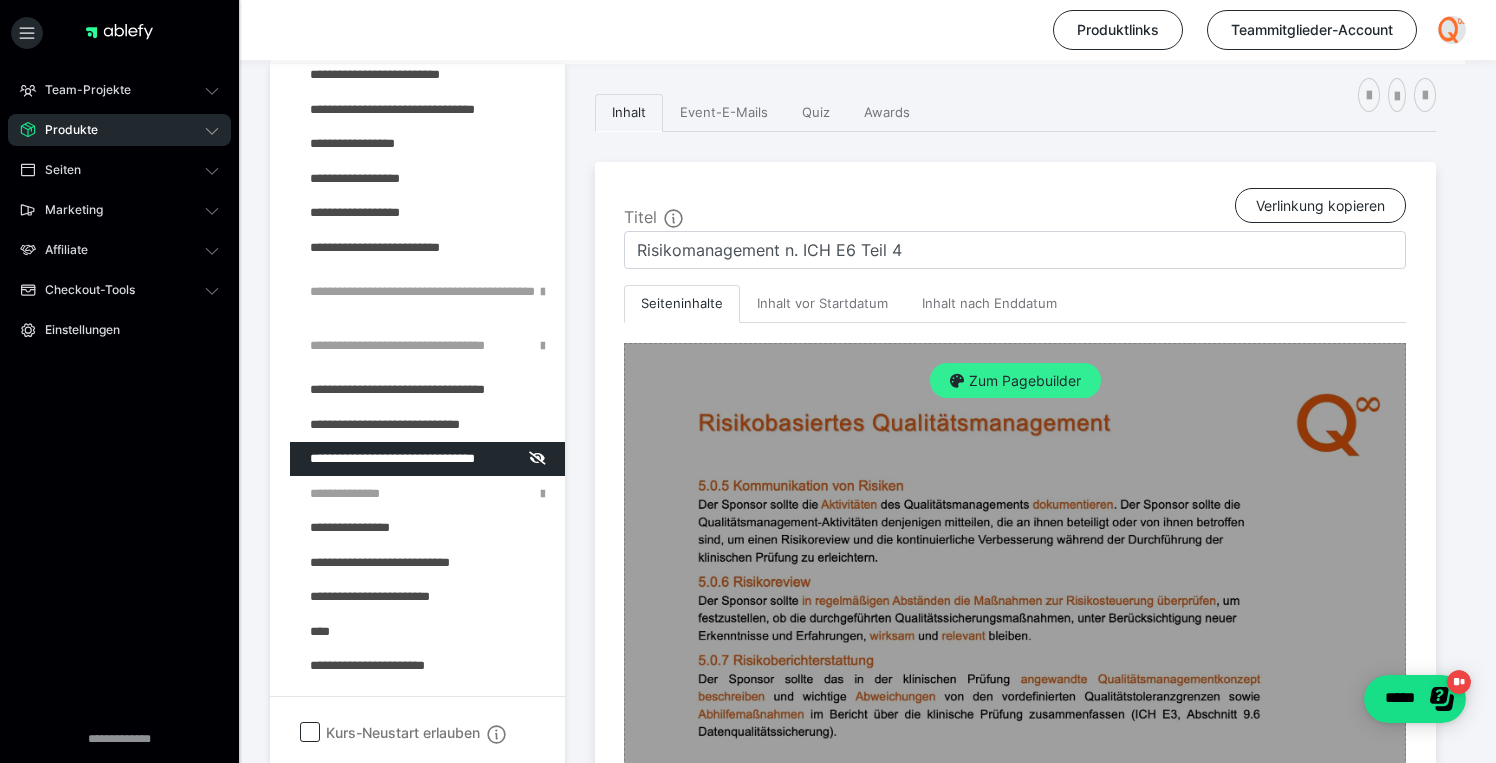 click on "Zum Pagebuilder" at bounding box center (1015, 381) 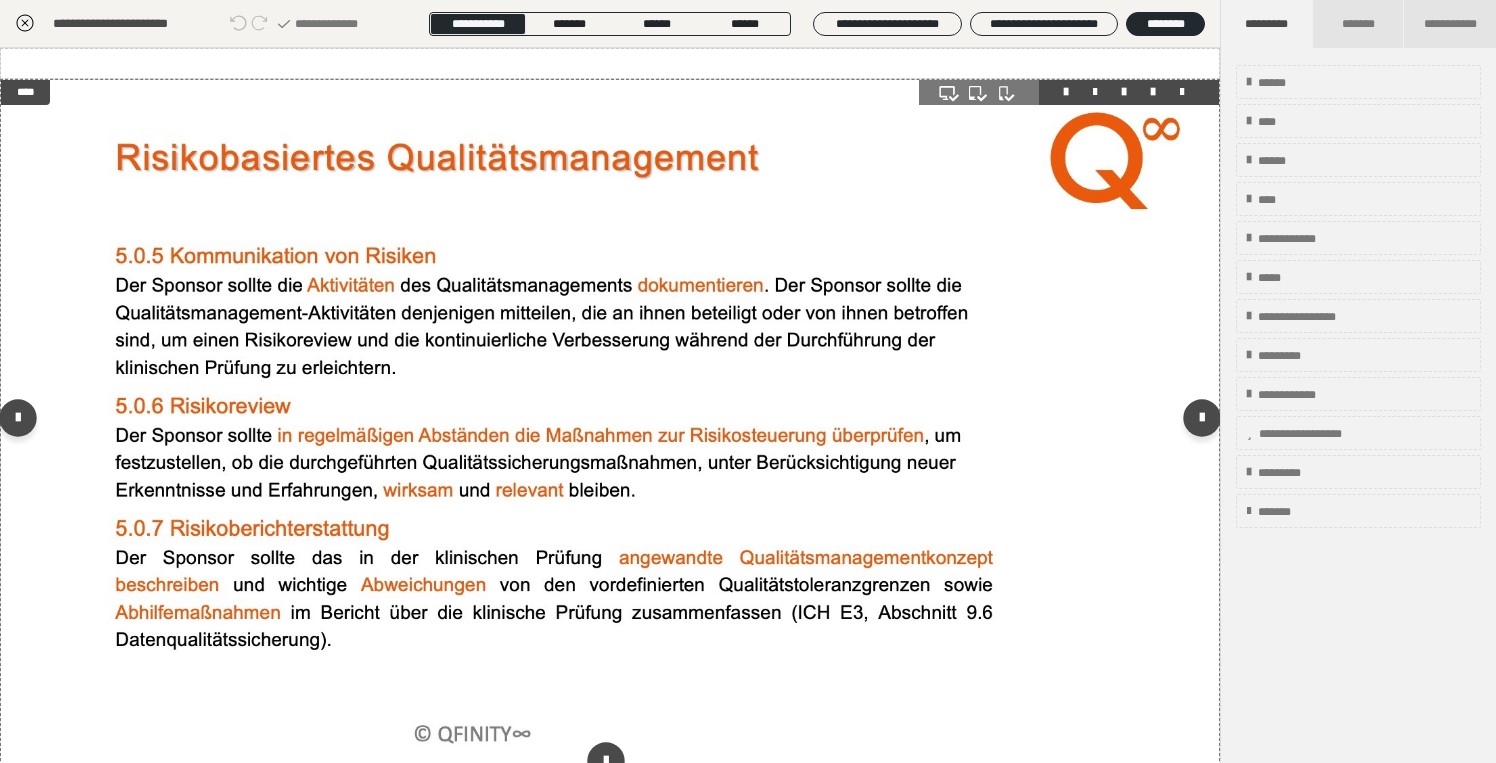 click at bounding box center (610, 422) 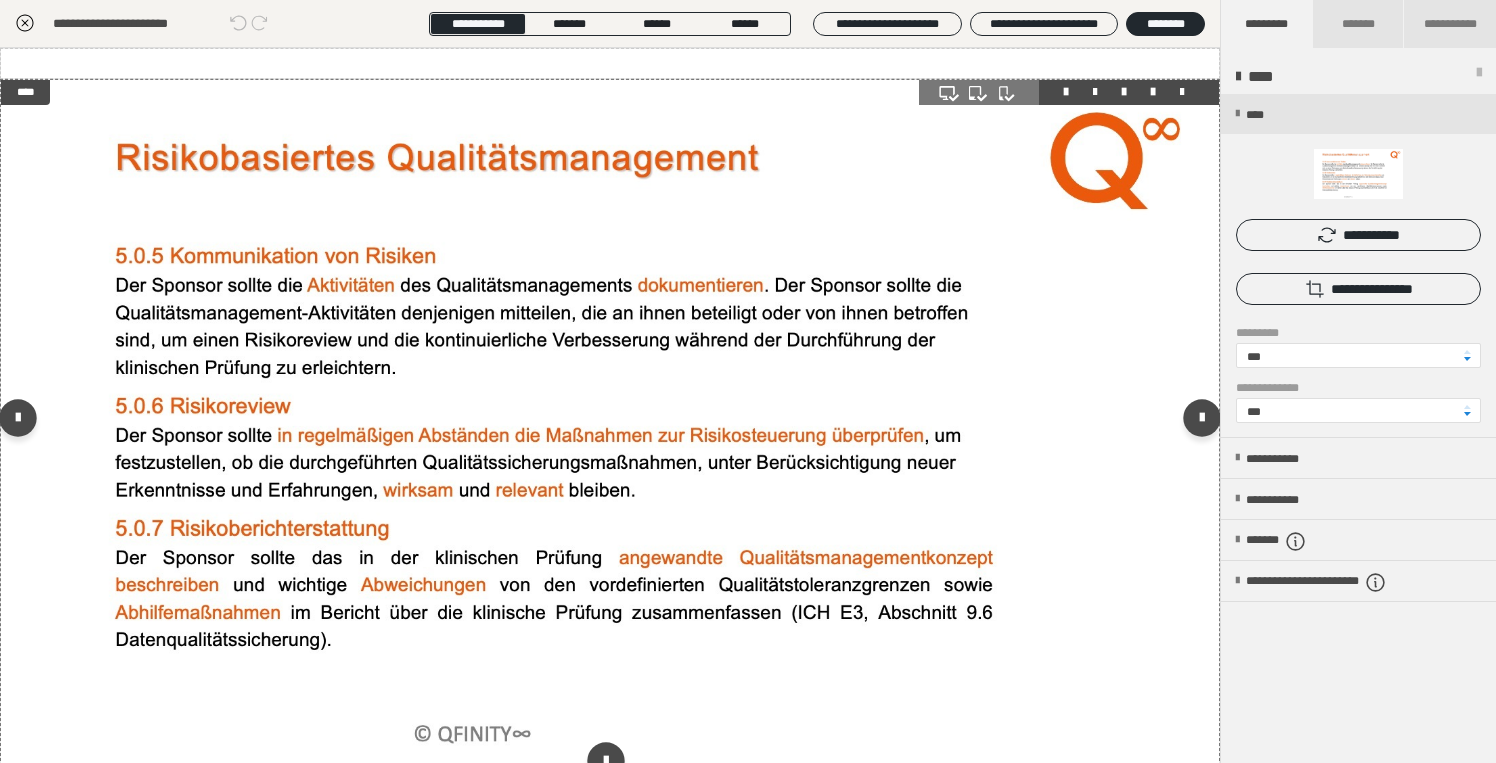click at bounding box center [610, 422] 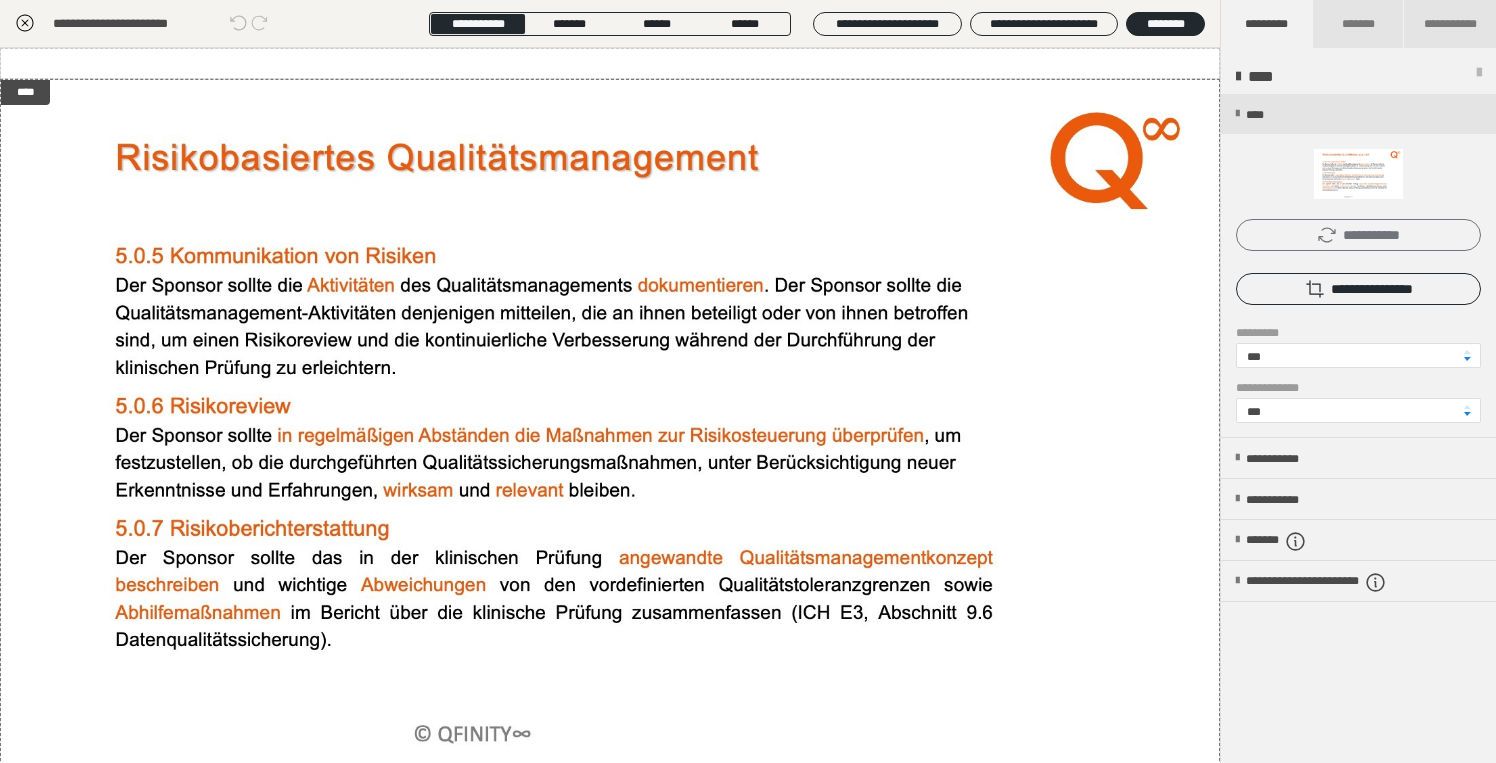 click on "**********" at bounding box center [1358, 235] 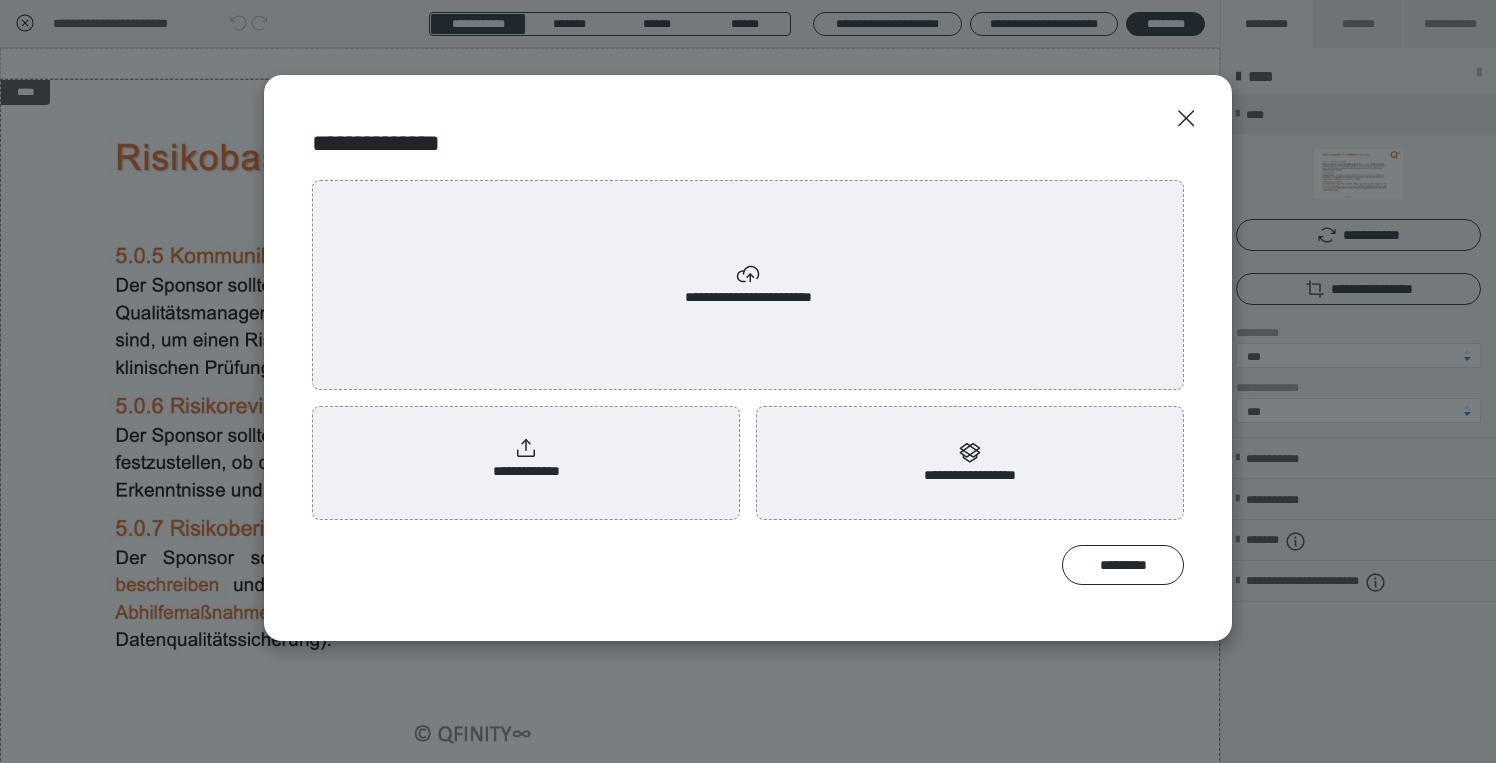 click on "**********" at bounding box center (526, 459) 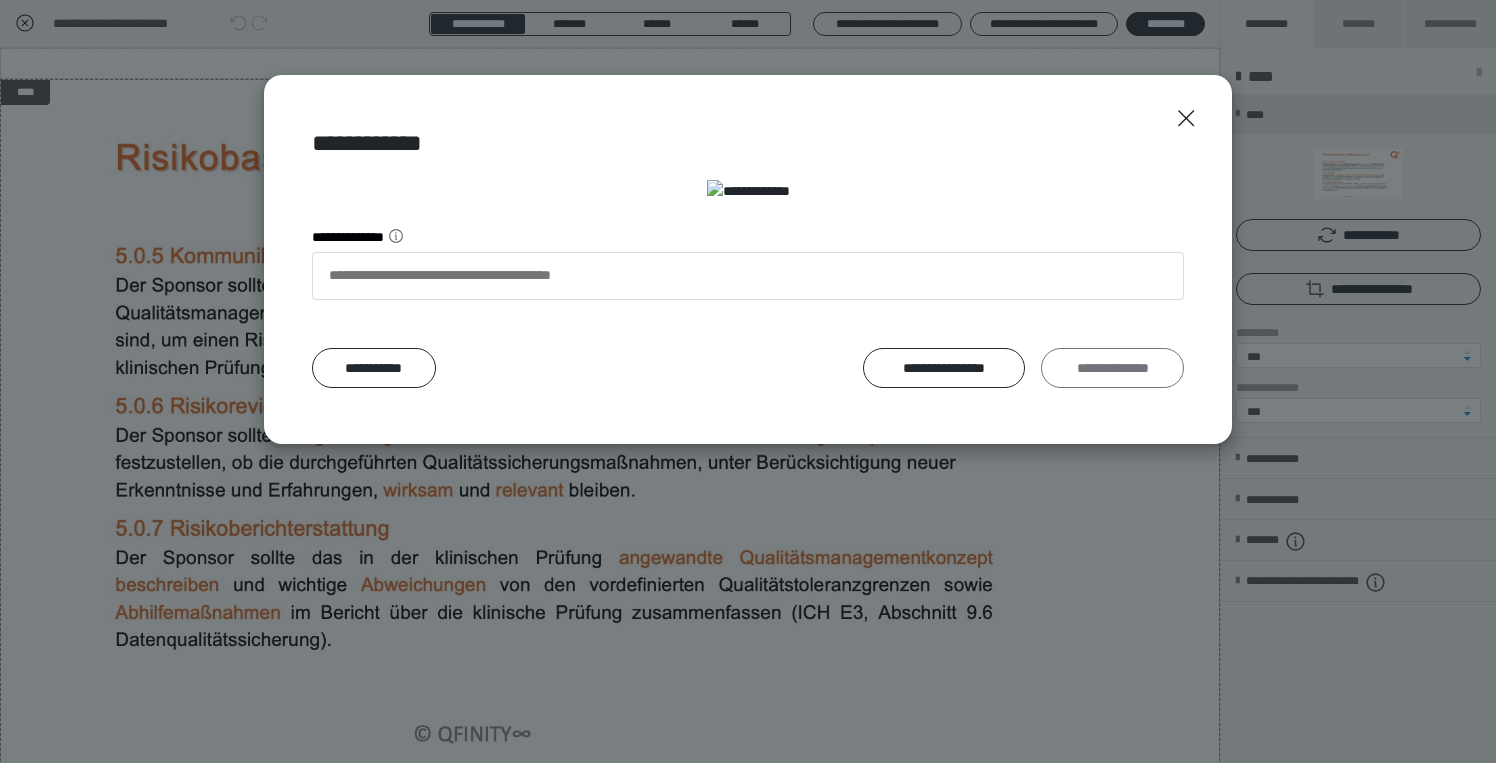 click on "**********" at bounding box center [1112, 368] 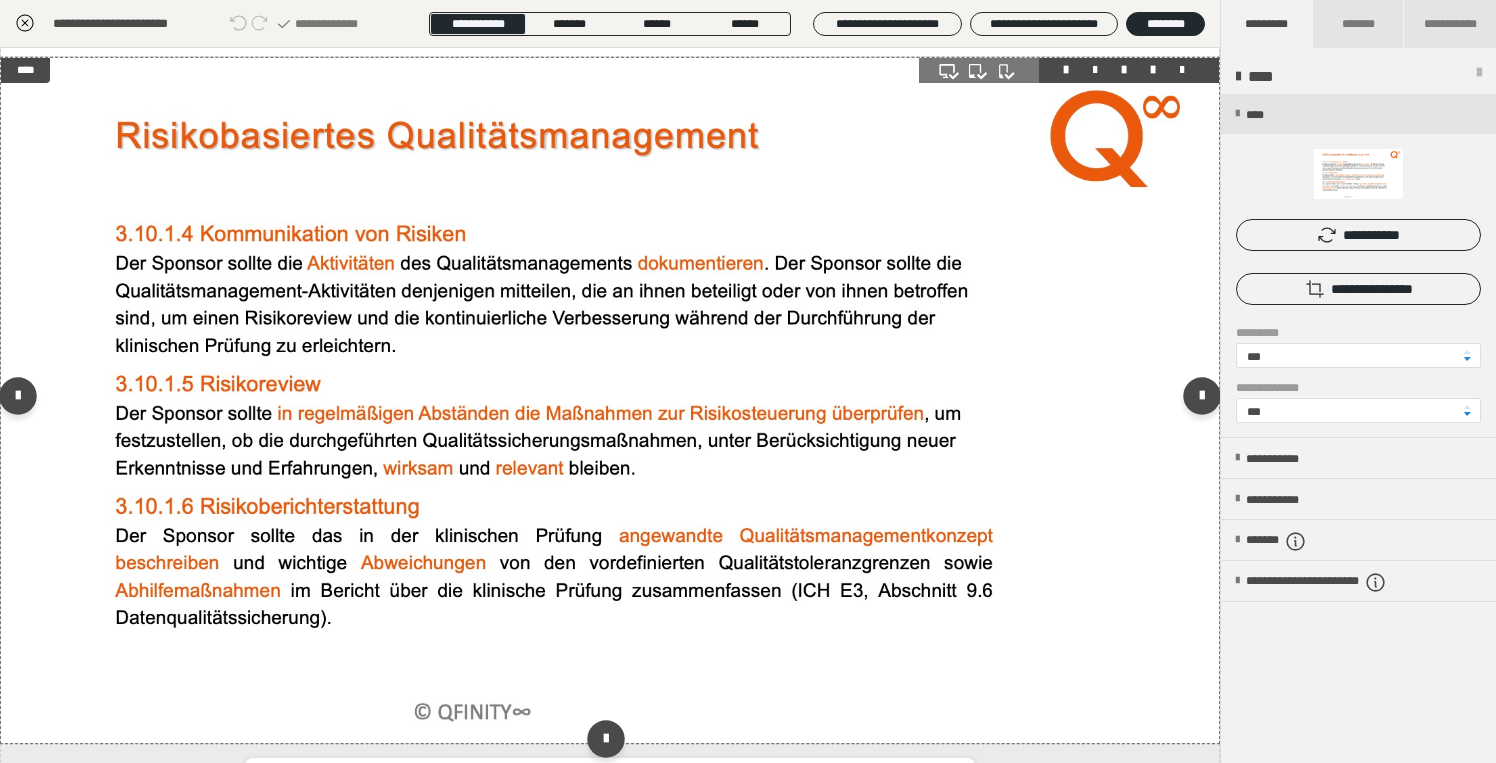 scroll, scrollTop: 30, scrollLeft: 0, axis: vertical 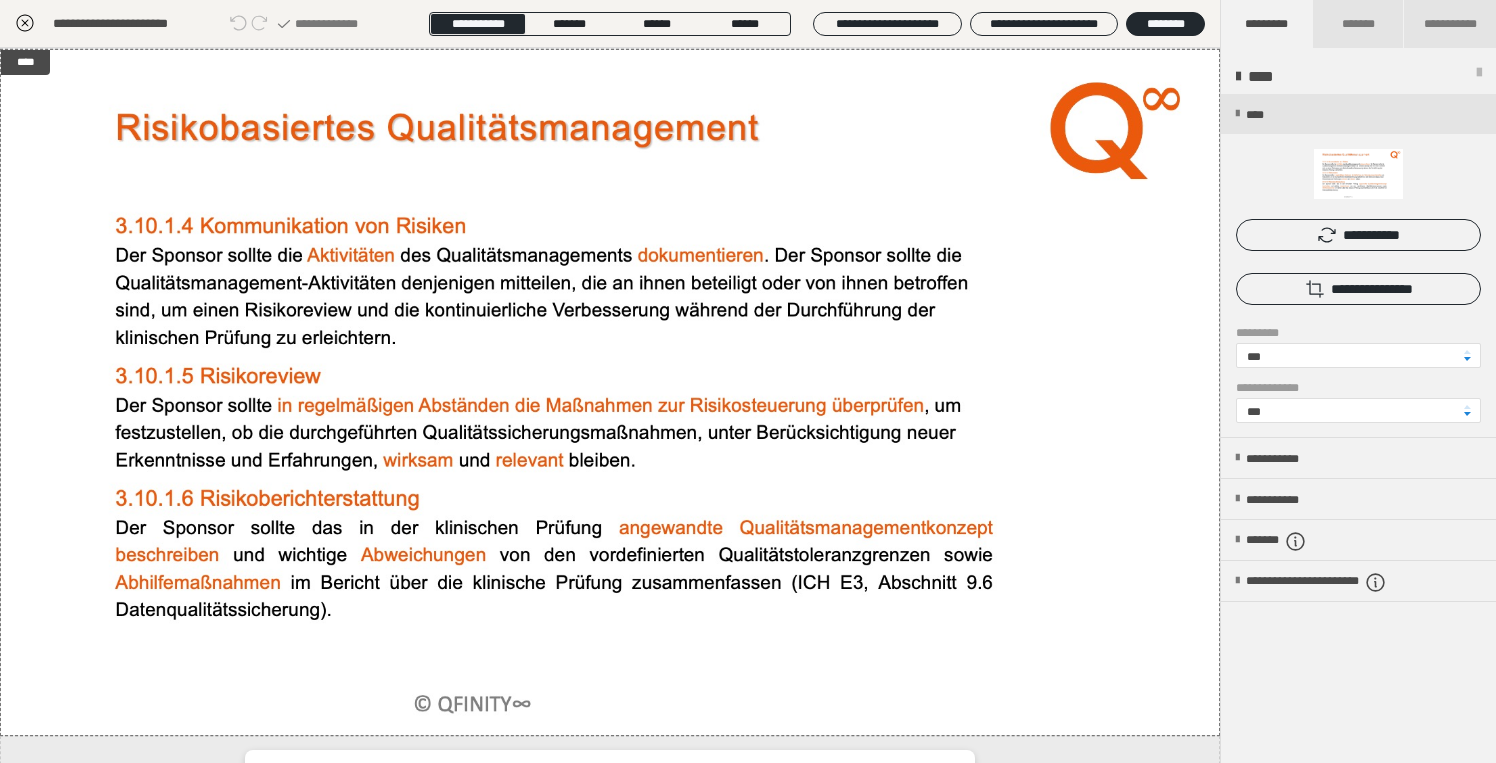 drag, startPoint x: 31, startPoint y: 24, endPoint x: 99, endPoint y: 56, distance: 75.153175 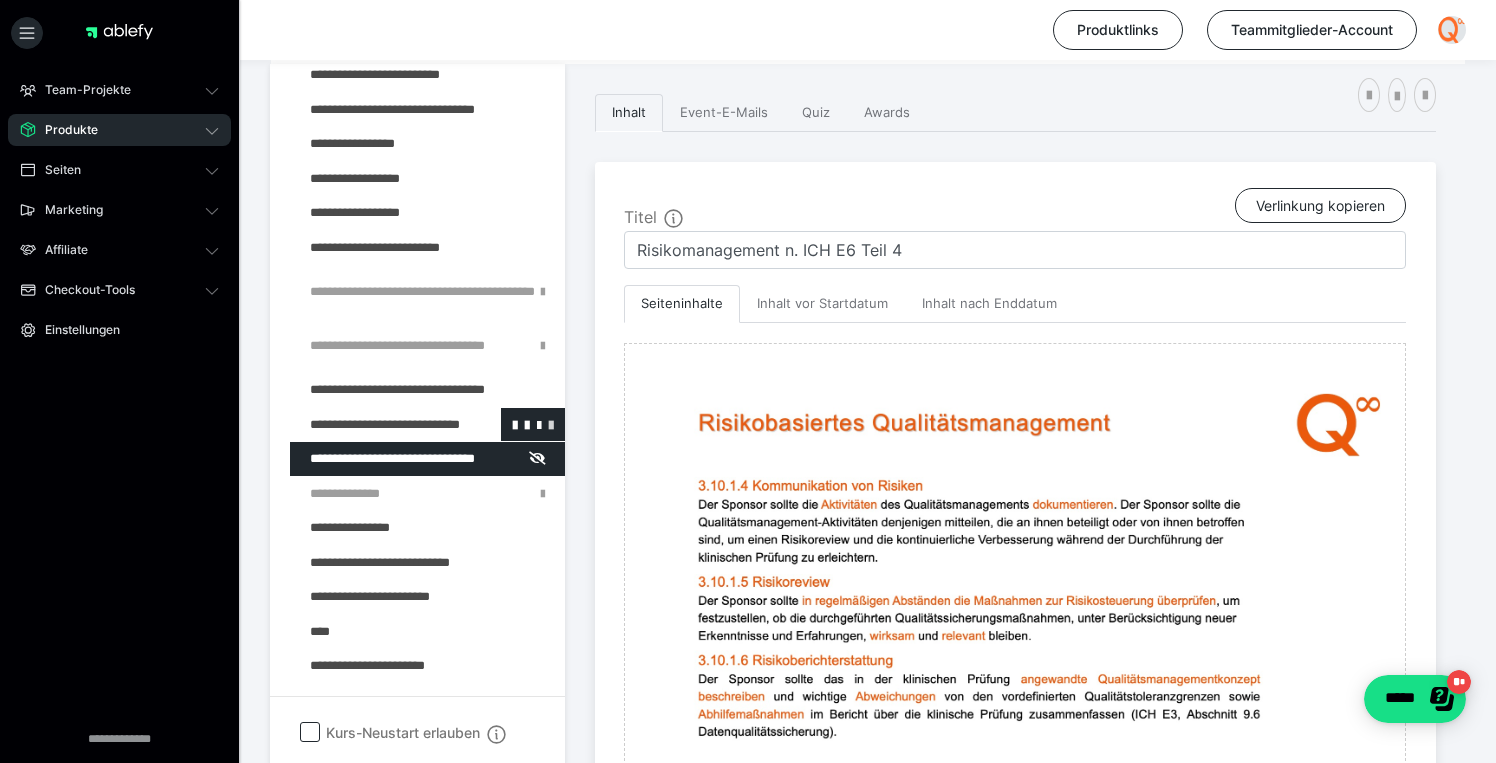 scroll, scrollTop: 369, scrollLeft: 0, axis: vertical 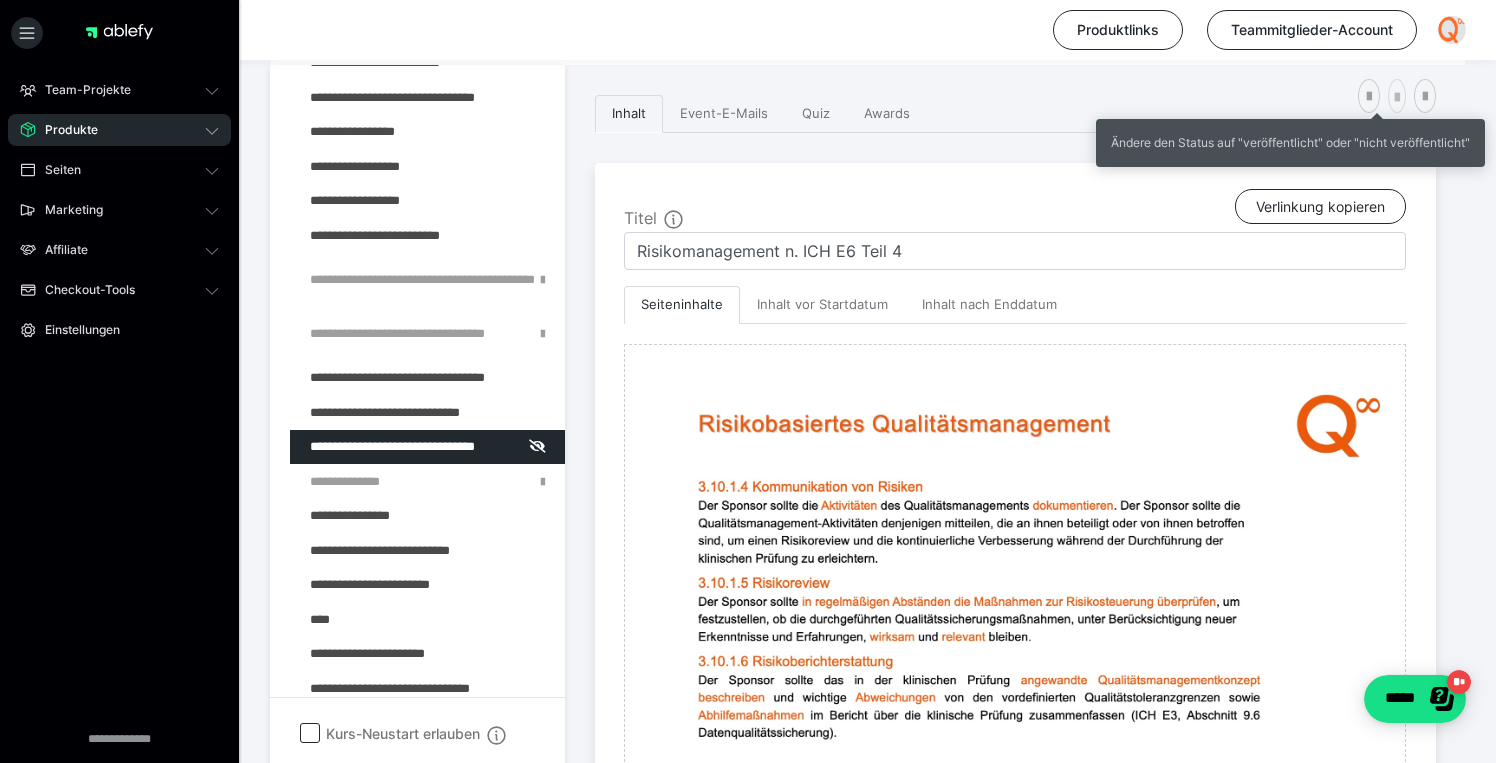 click at bounding box center [1397, 96] 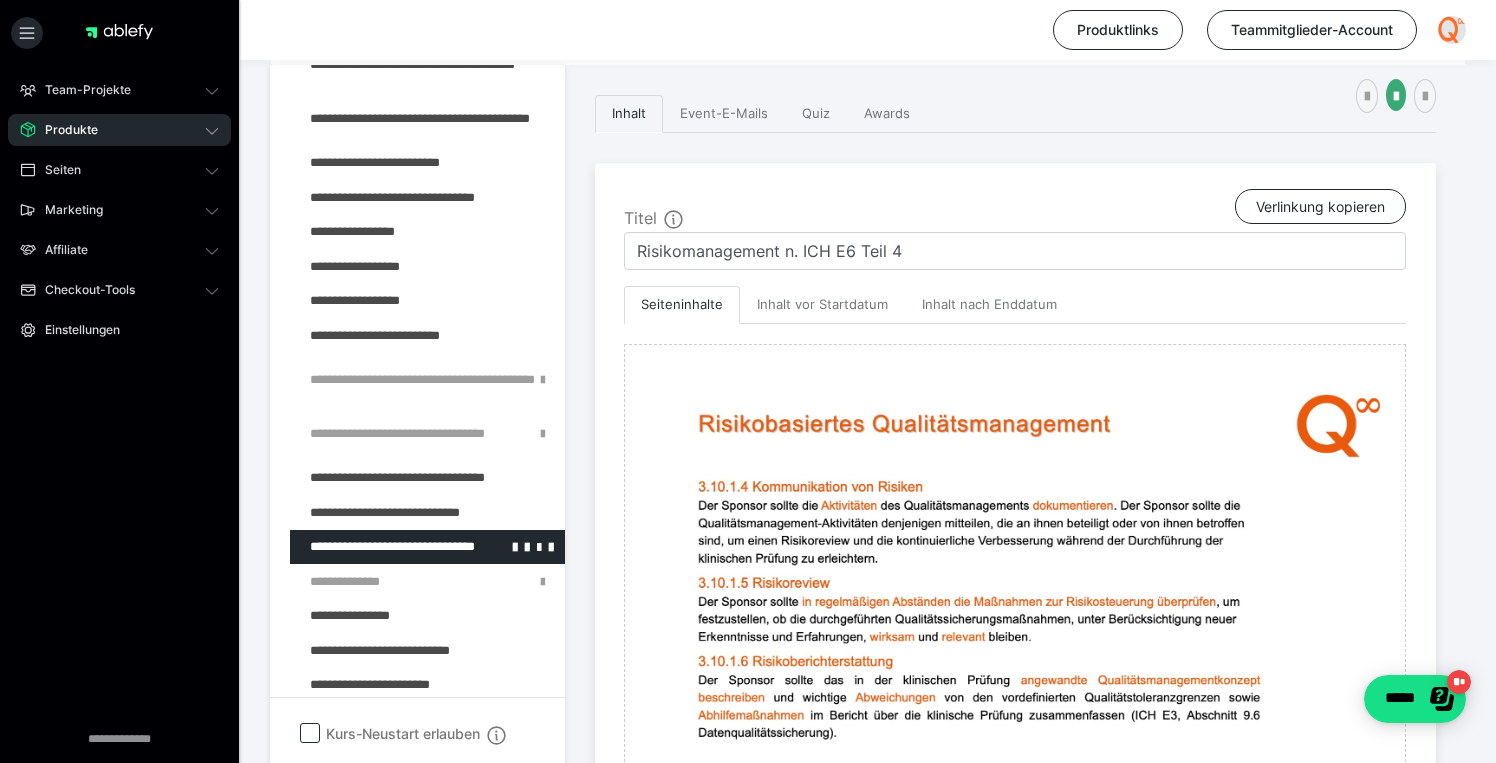 scroll, scrollTop: 524, scrollLeft: 0, axis: vertical 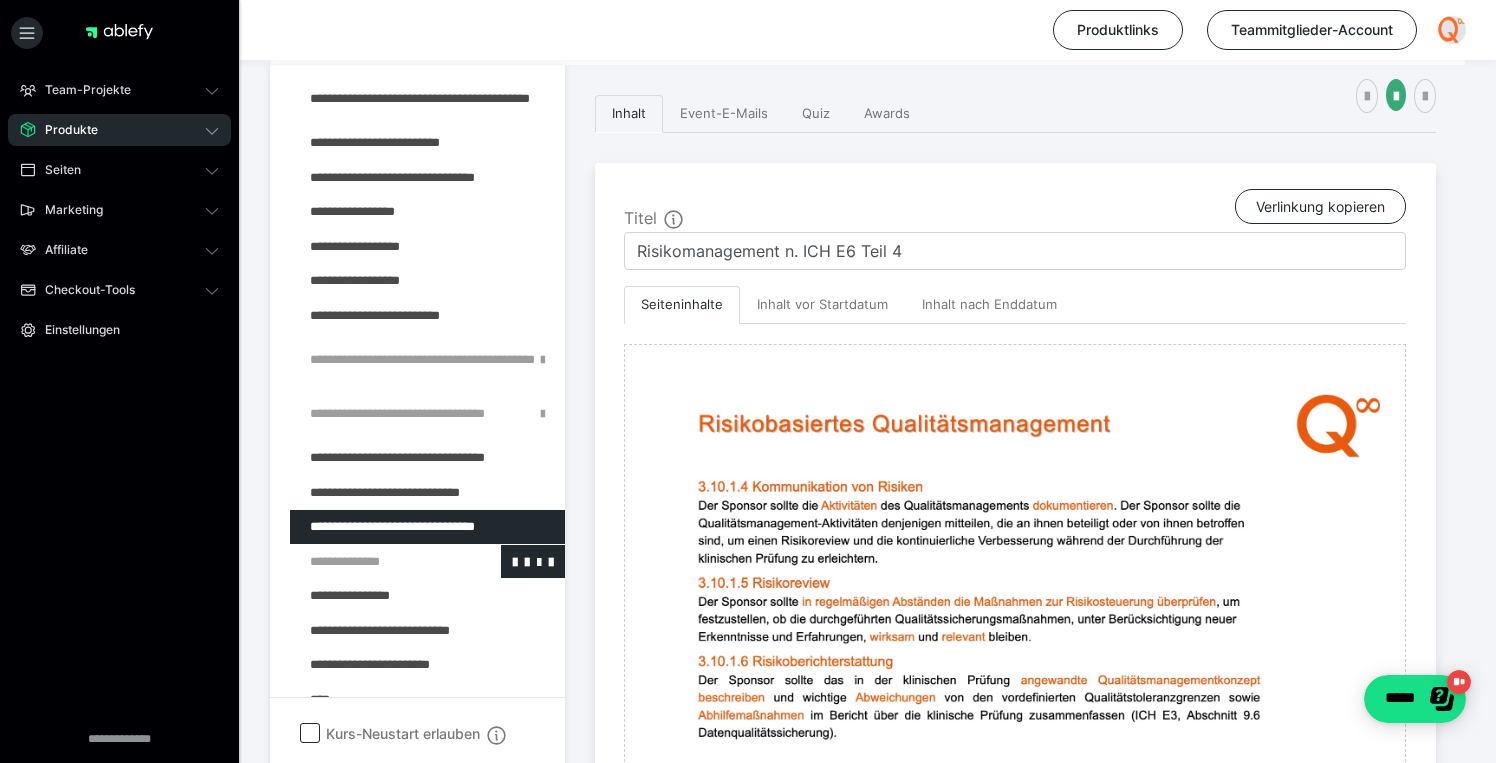 click at bounding box center [375, 562] 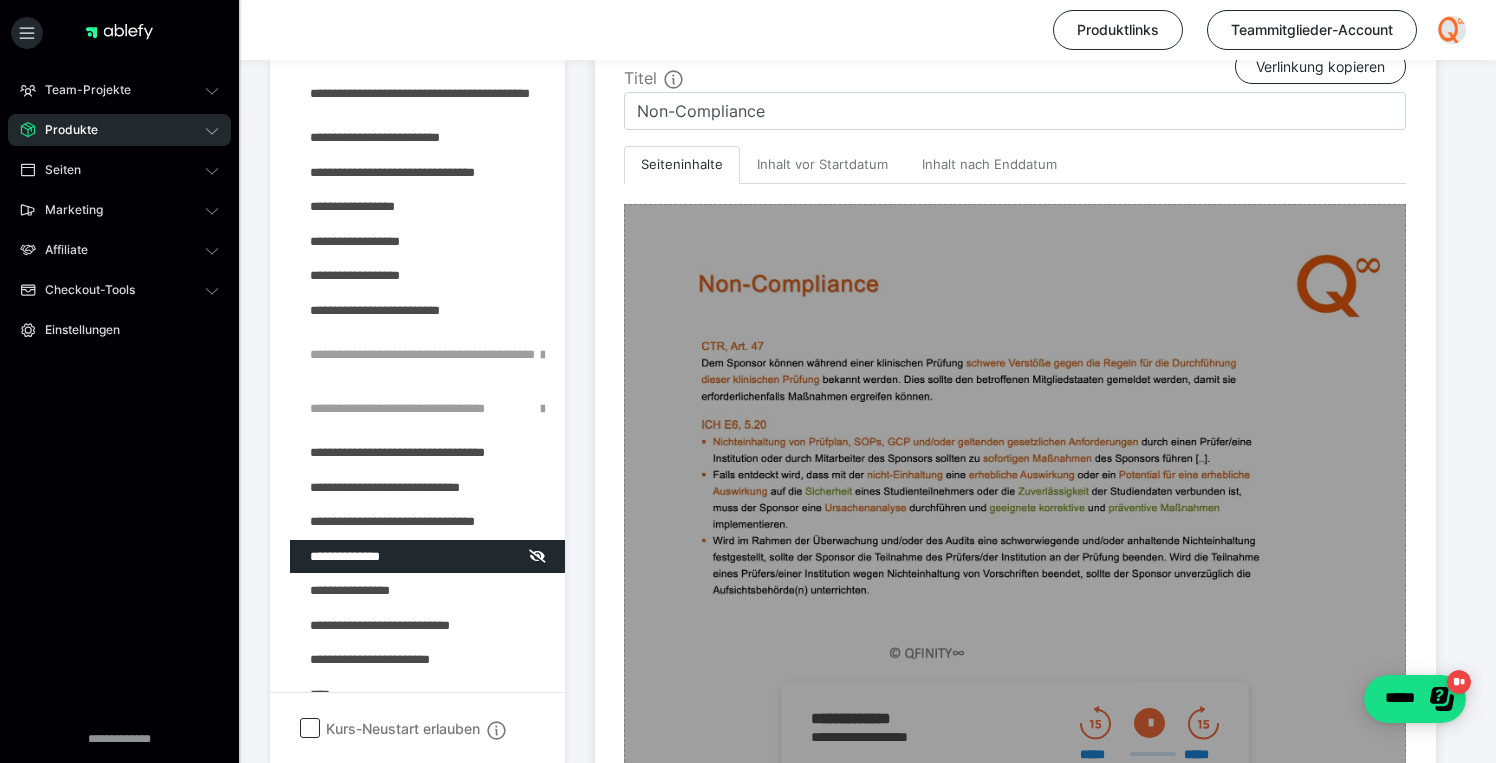 scroll, scrollTop: 540, scrollLeft: 0, axis: vertical 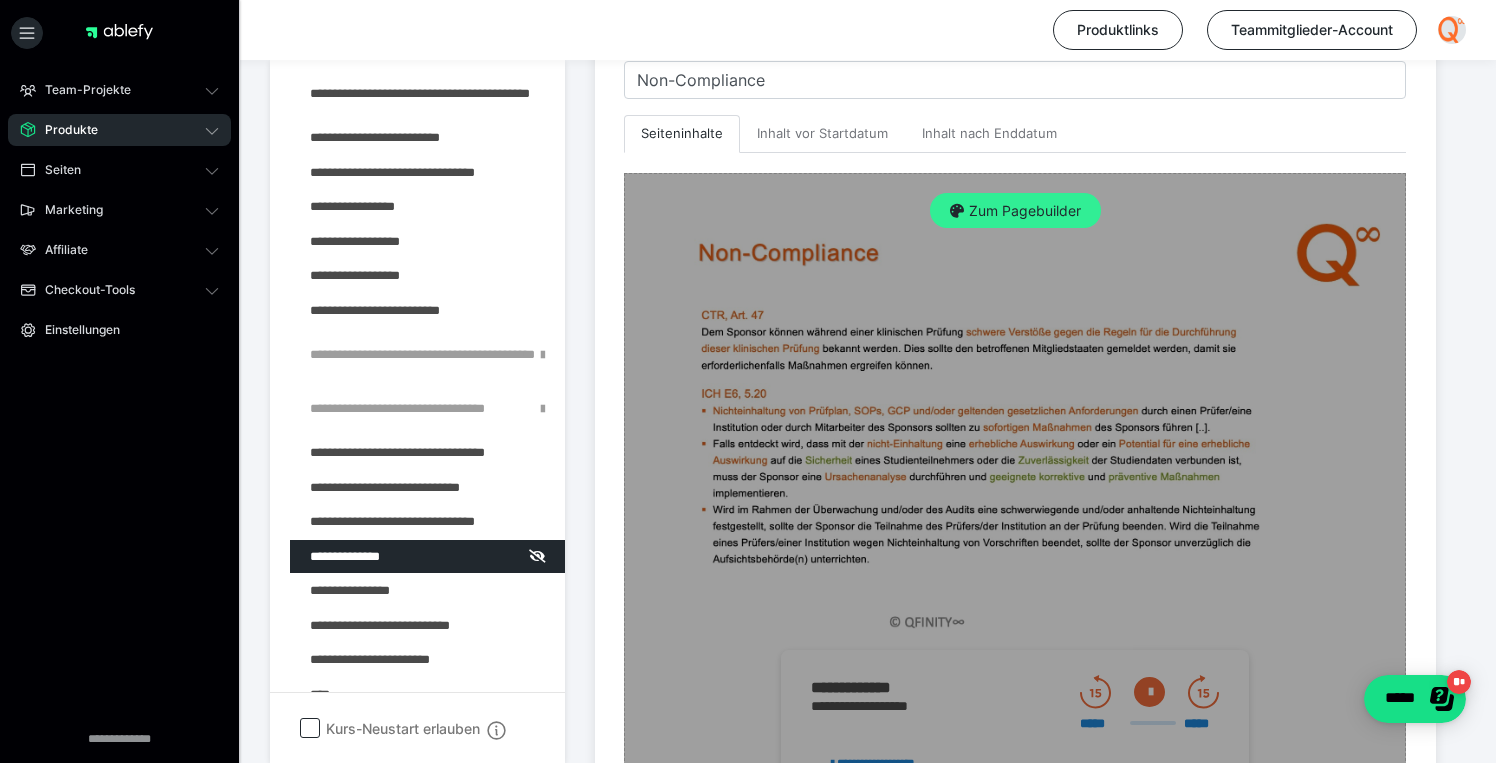 click on "Zum Pagebuilder" at bounding box center [1015, 211] 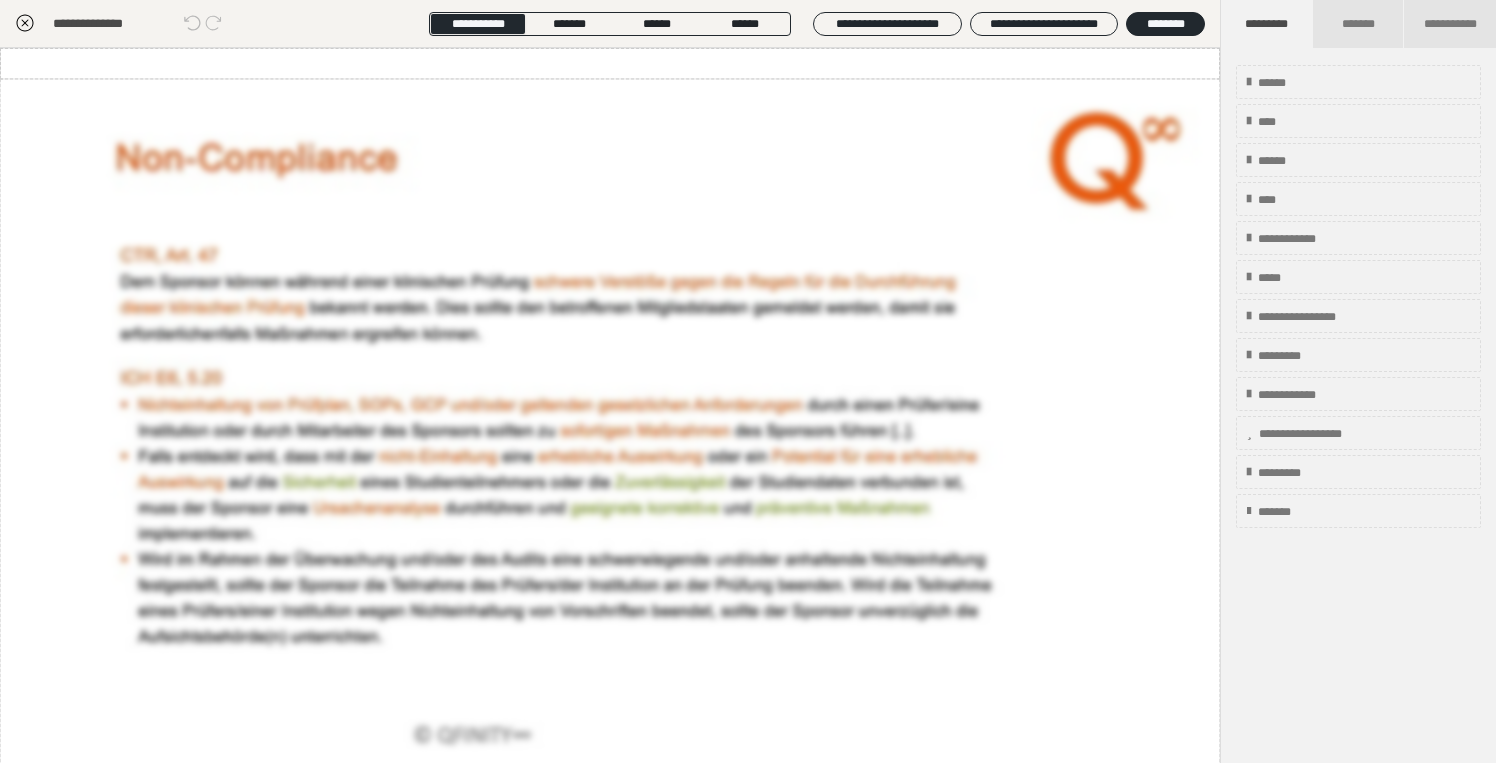 scroll, scrollTop: 374, scrollLeft: 0, axis: vertical 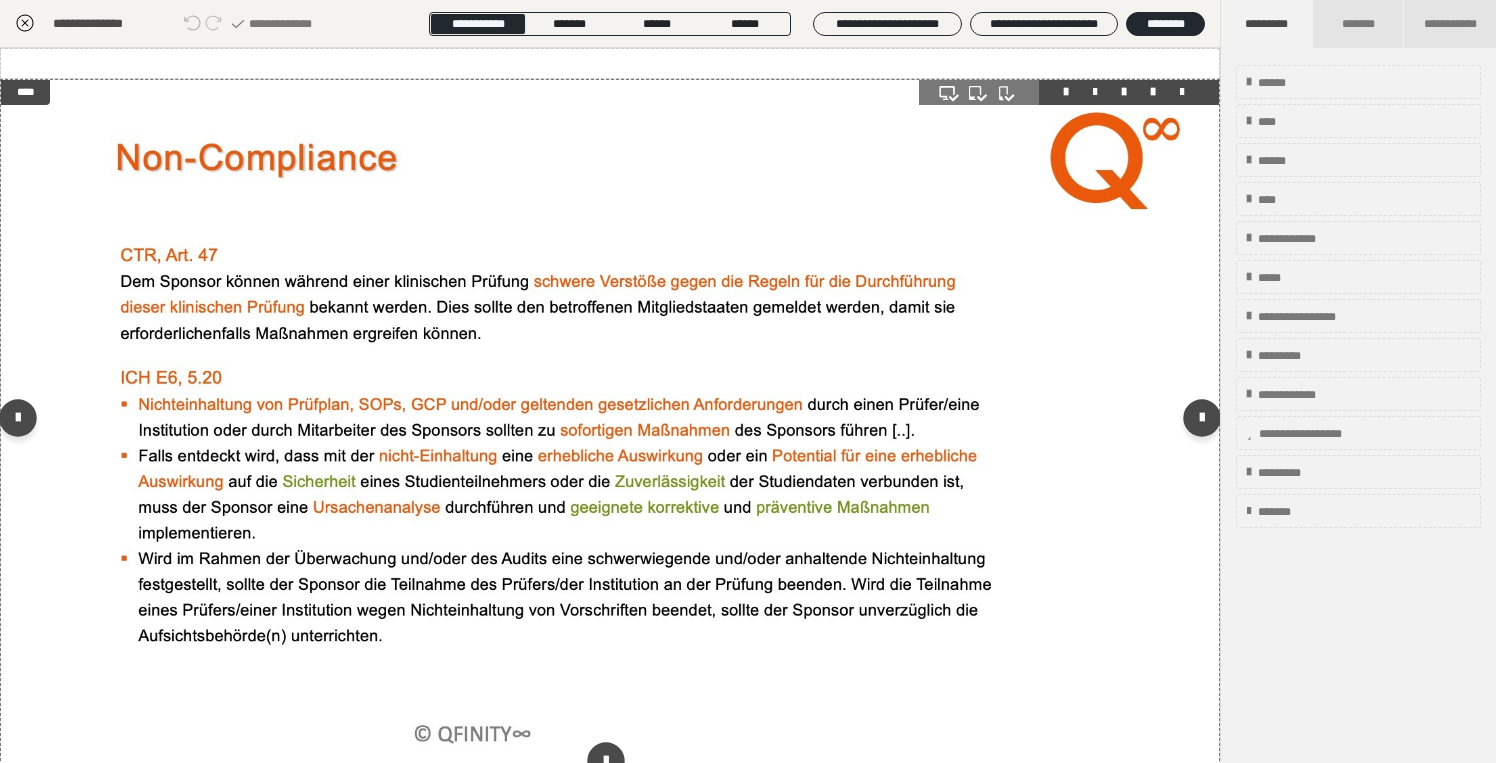 click at bounding box center (610, 422) 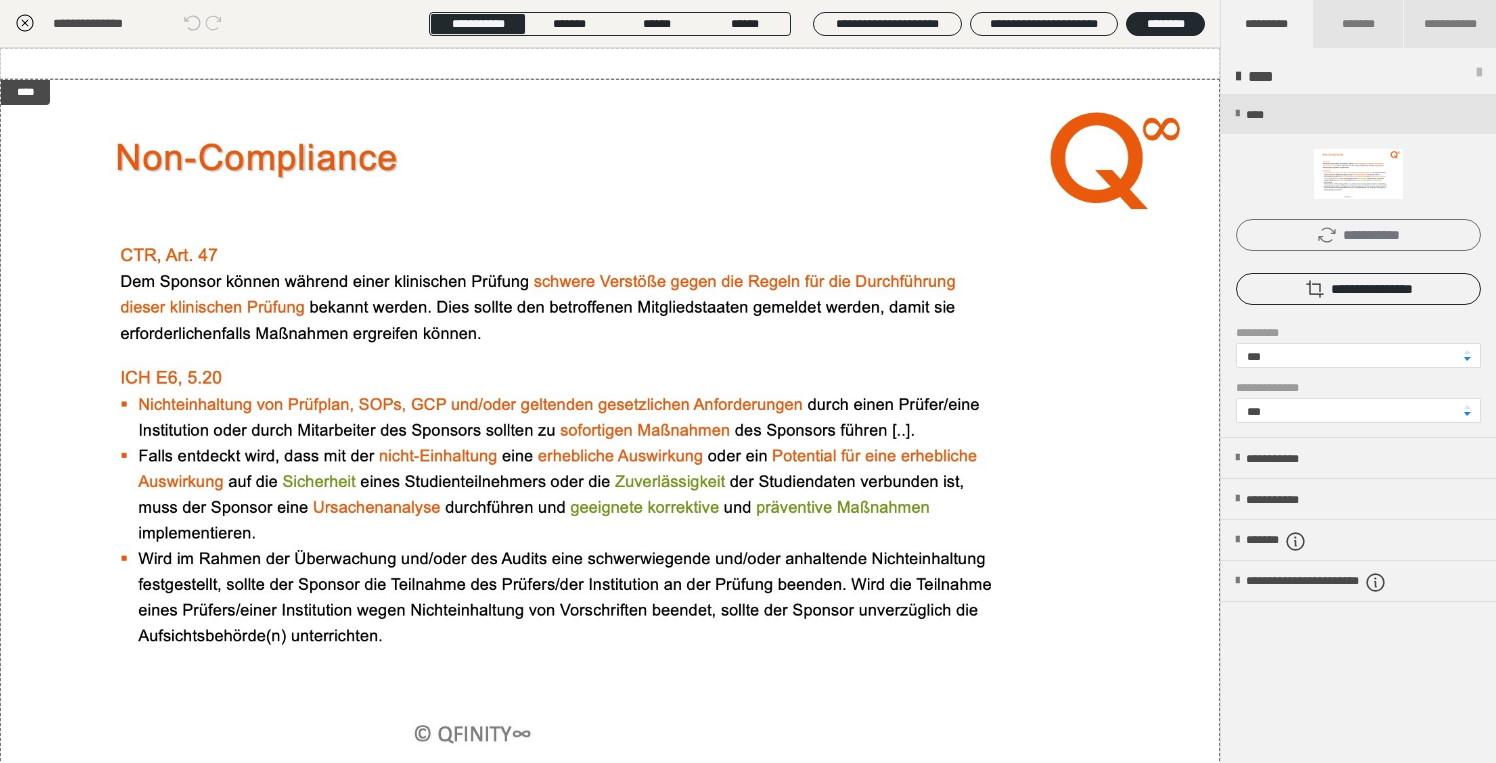 click on "**********" at bounding box center (1358, 235) 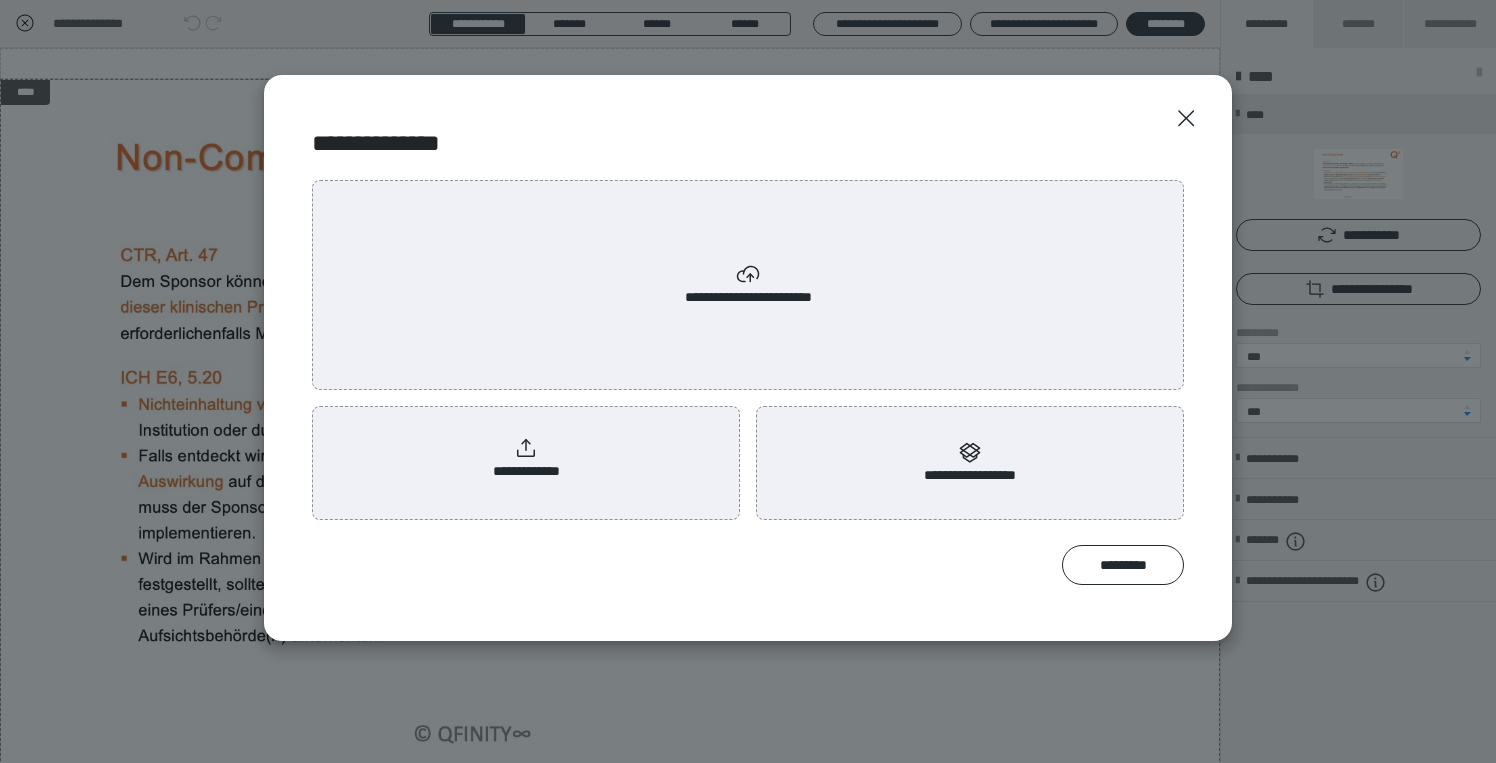 click on "**********" at bounding box center [526, 459] 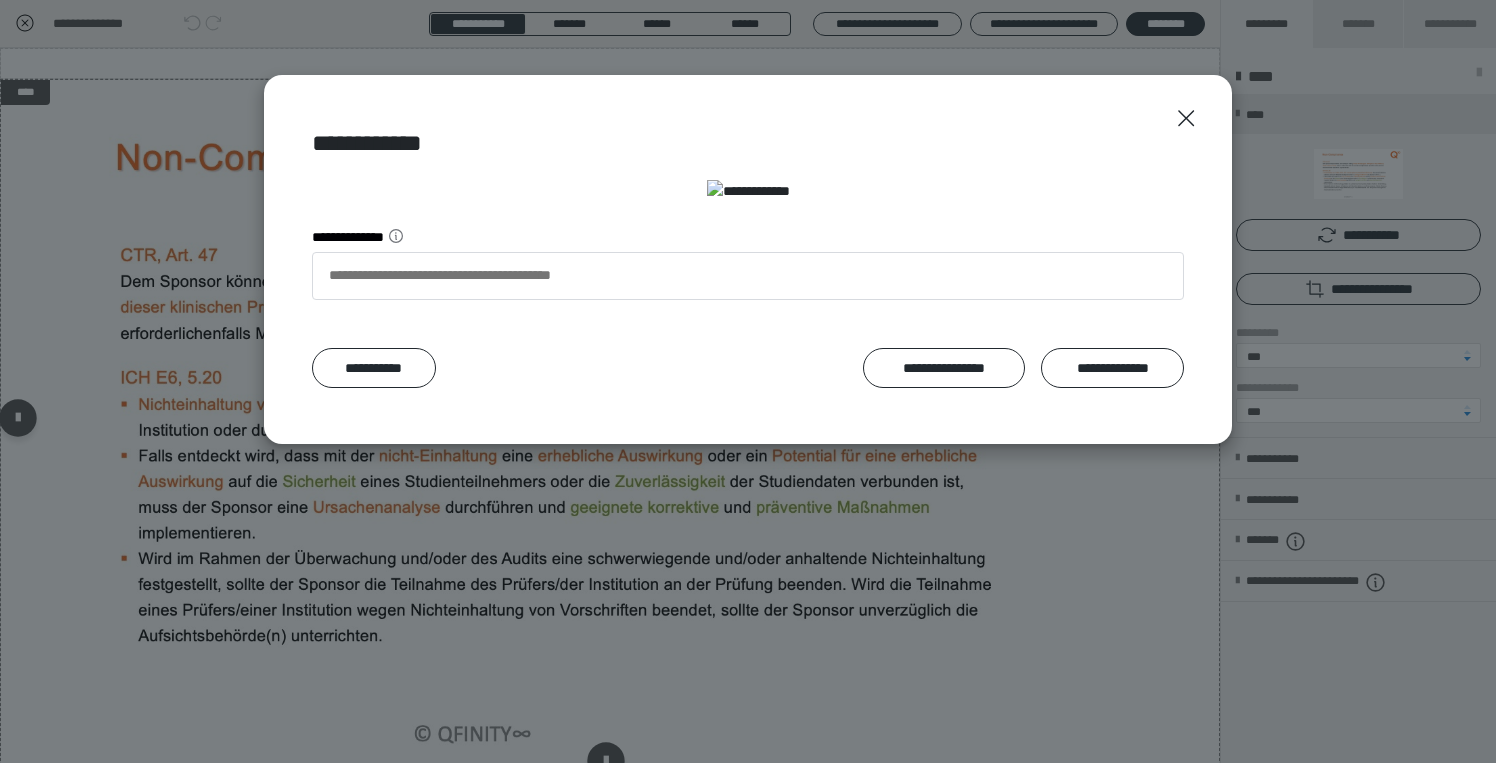 click on "**********" at bounding box center [1112, 368] 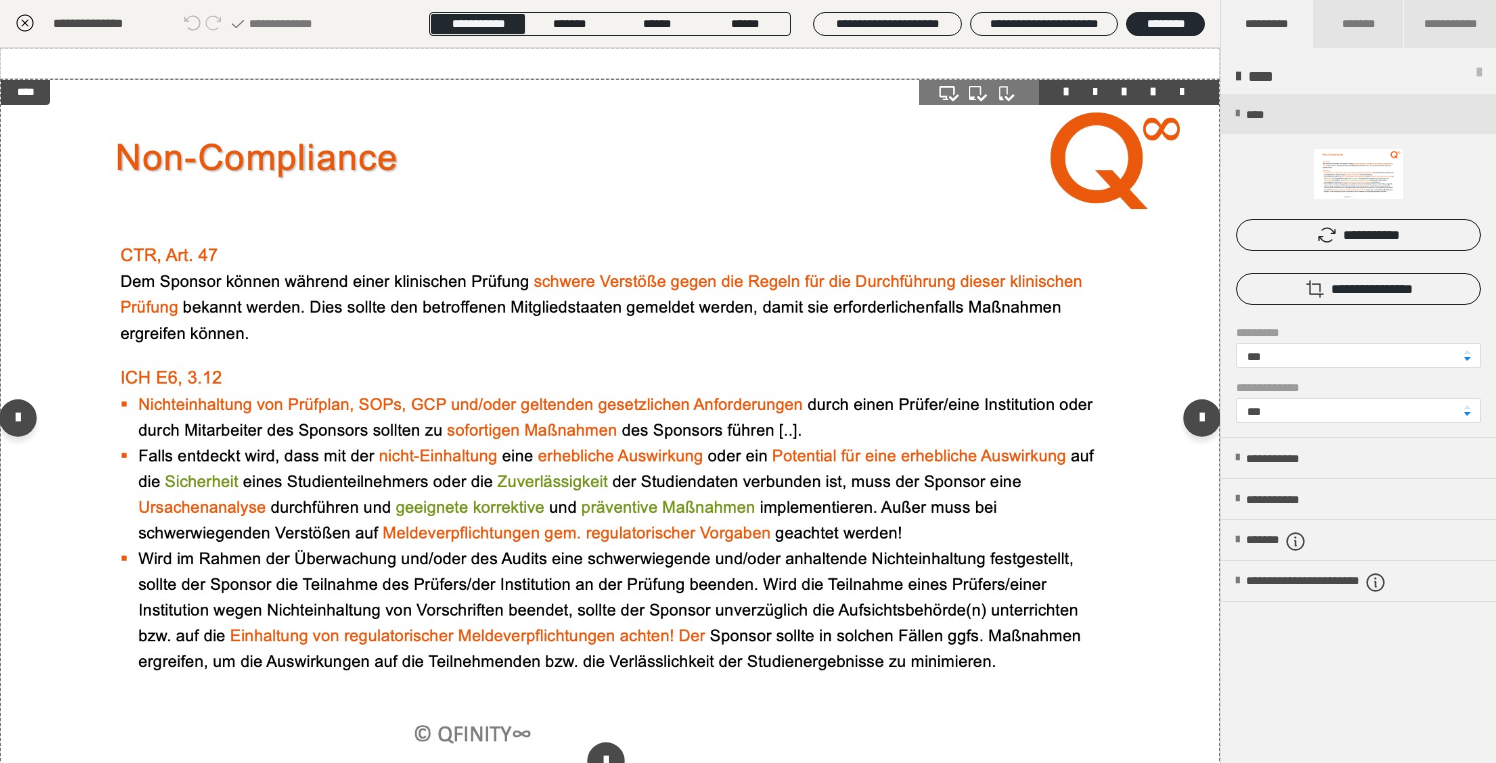 scroll, scrollTop: 9, scrollLeft: 0, axis: vertical 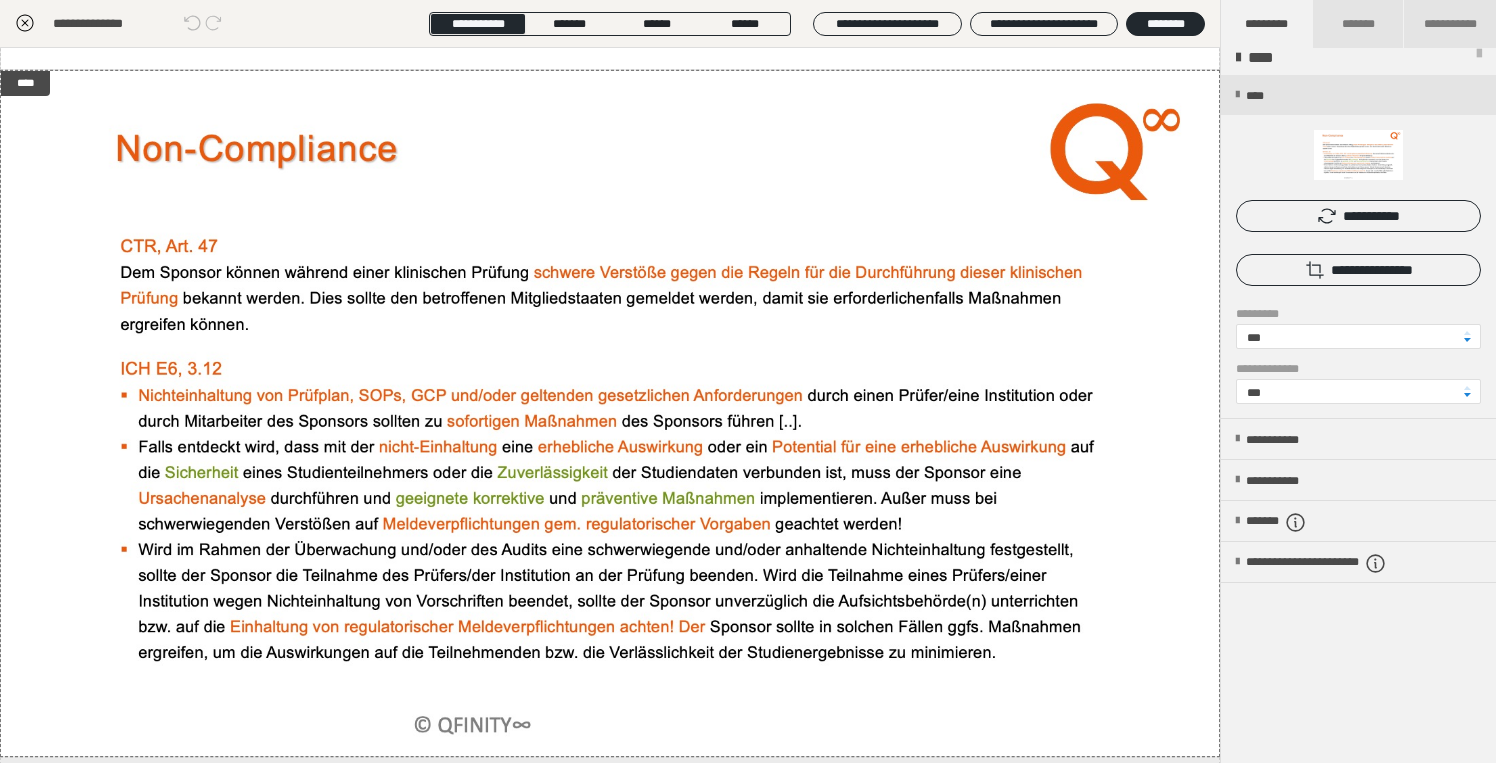 click 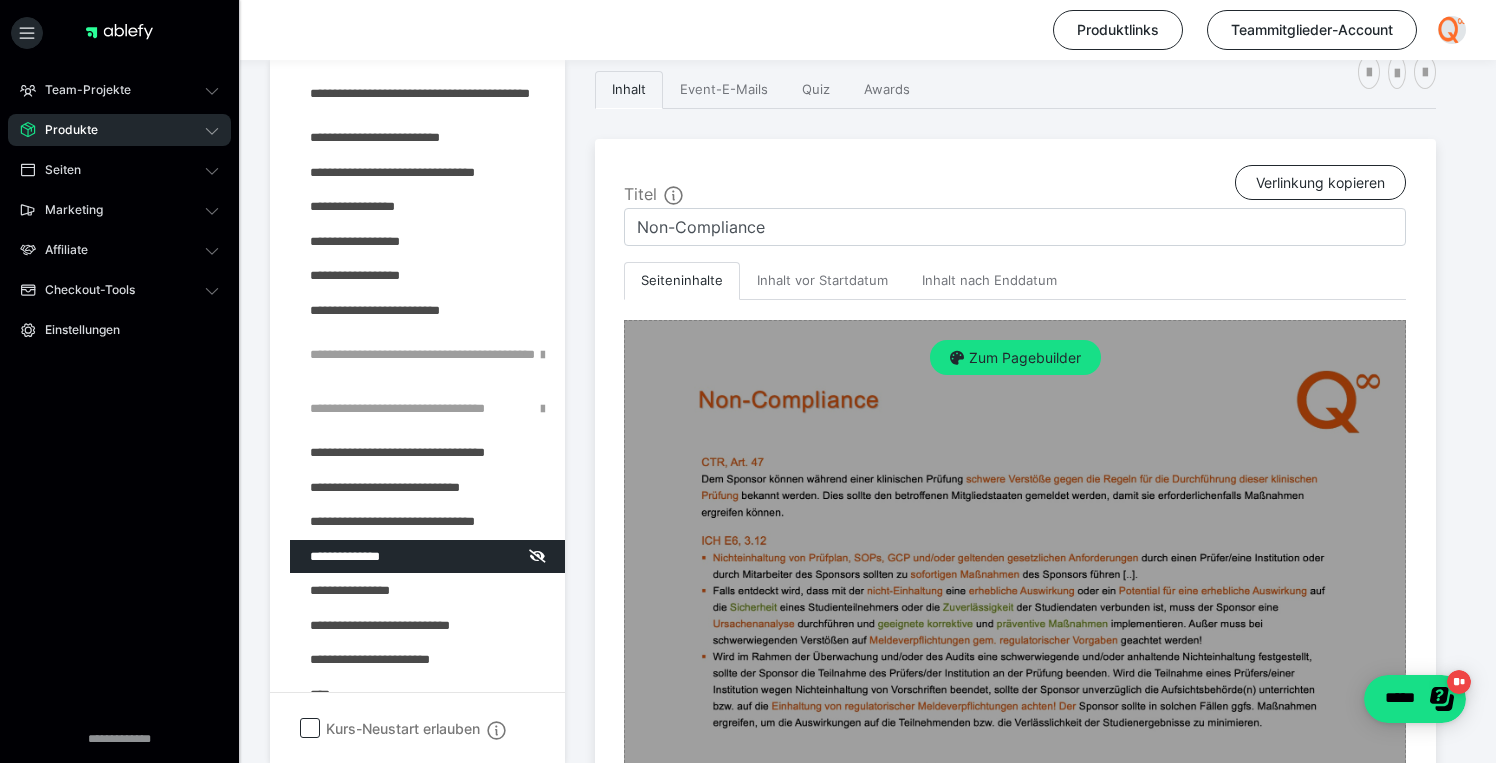click on "Zum Pagebuilder" at bounding box center (1015, 659) 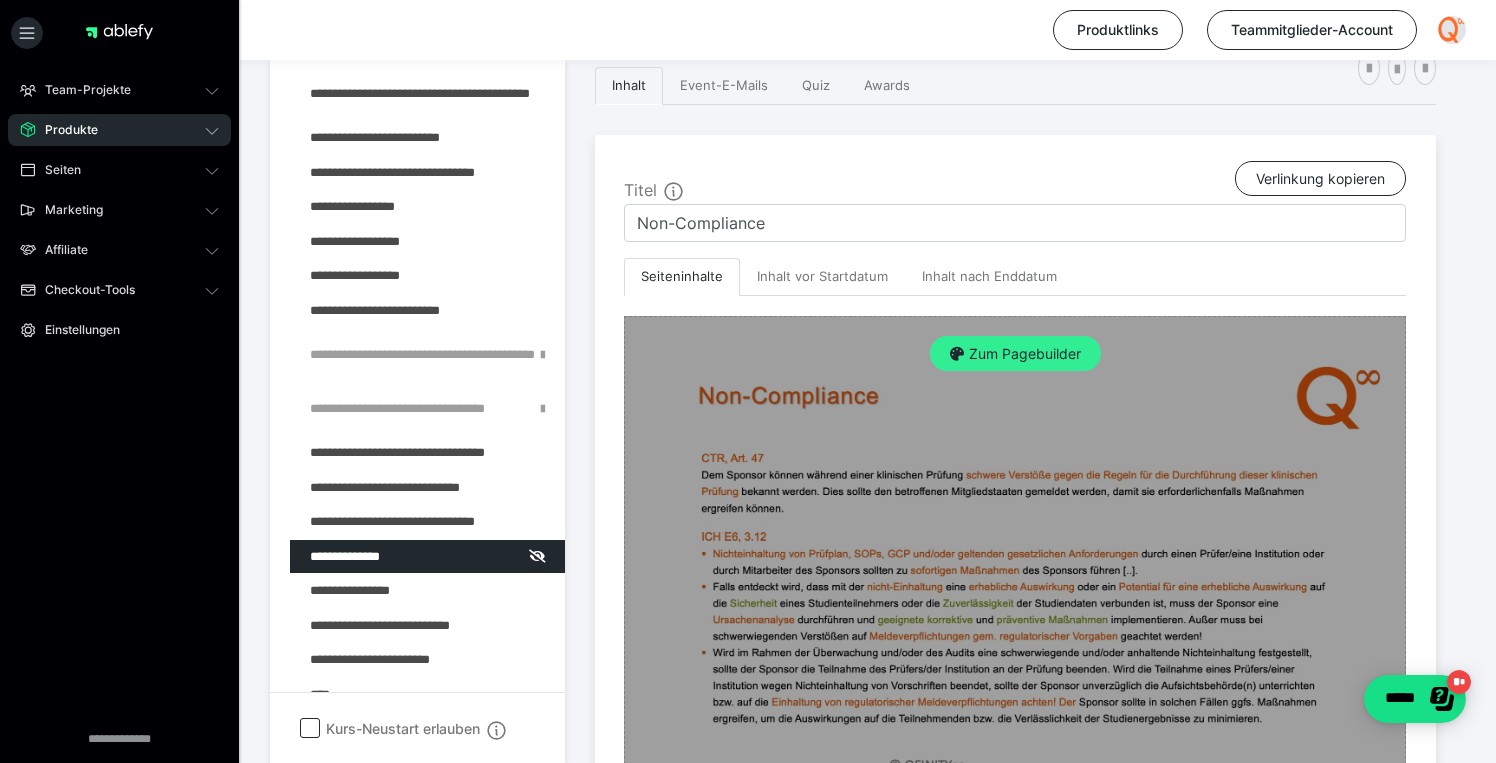 click on "Zum Pagebuilder" at bounding box center (1015, 354) 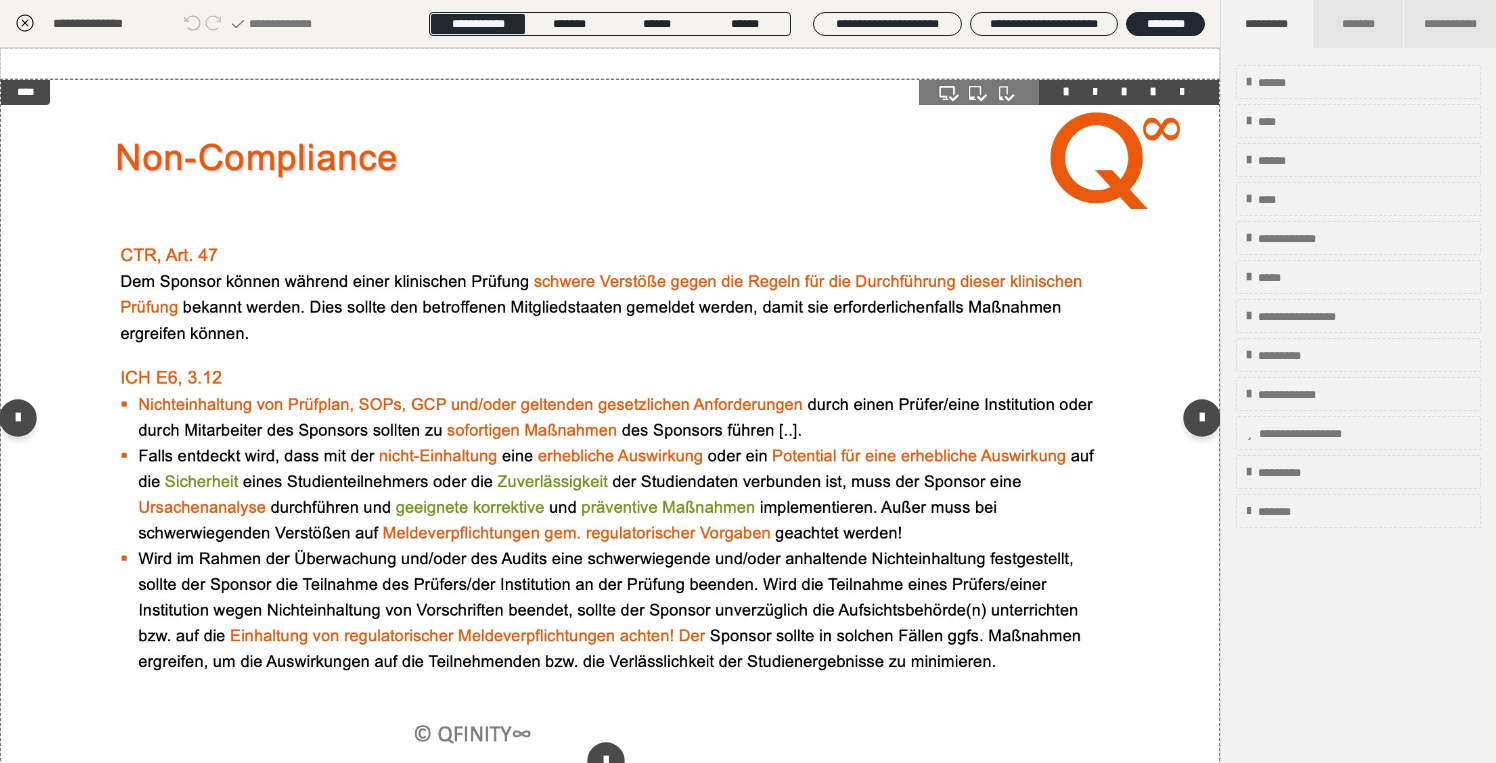 click at bounding box center [610, 422] 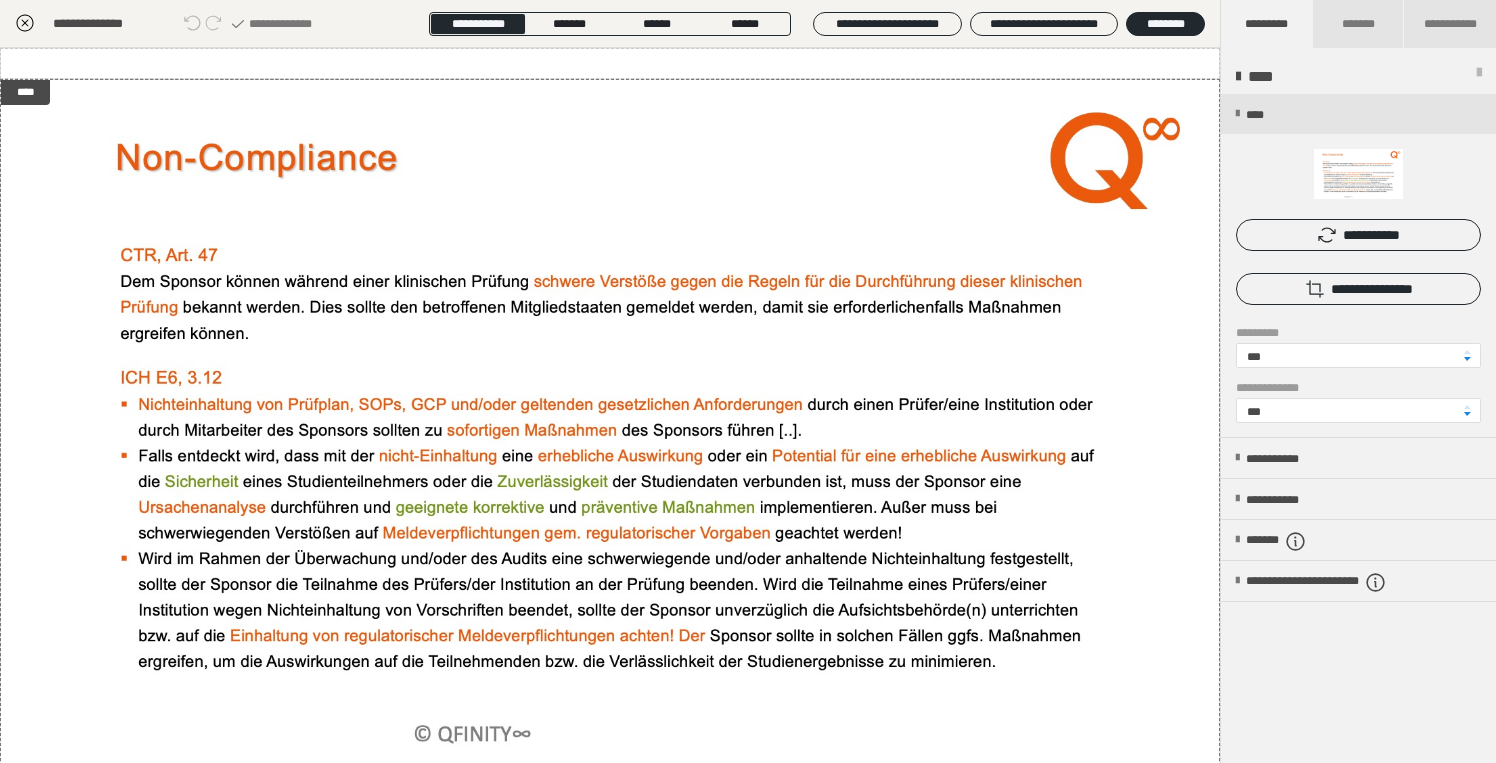 scroll, scrollTop: 11, scrollLeft: 0, axis: vertical 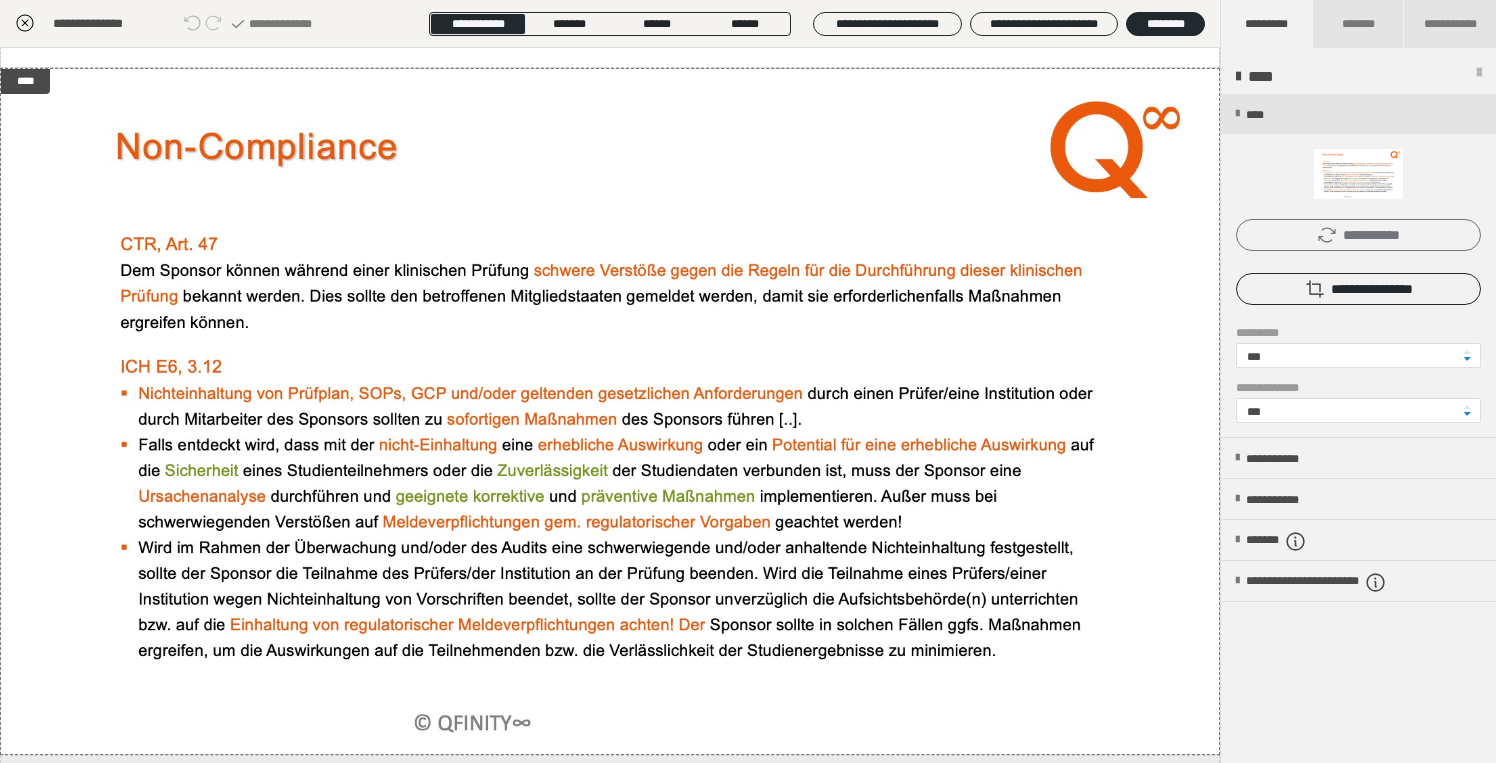 click on "**********" at bounding box center (1358, 235) 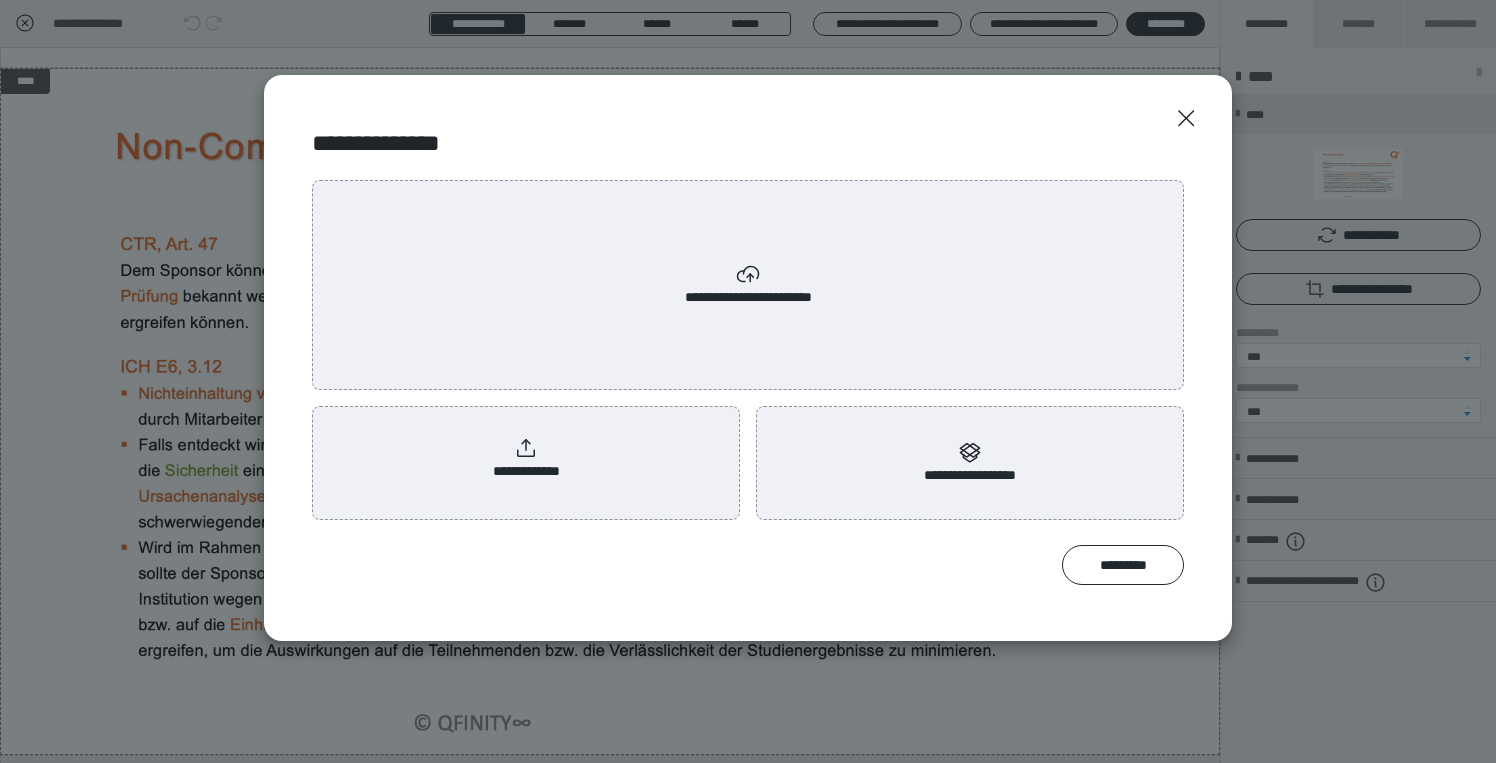 click on "**********" at bounding box center [526, 459] 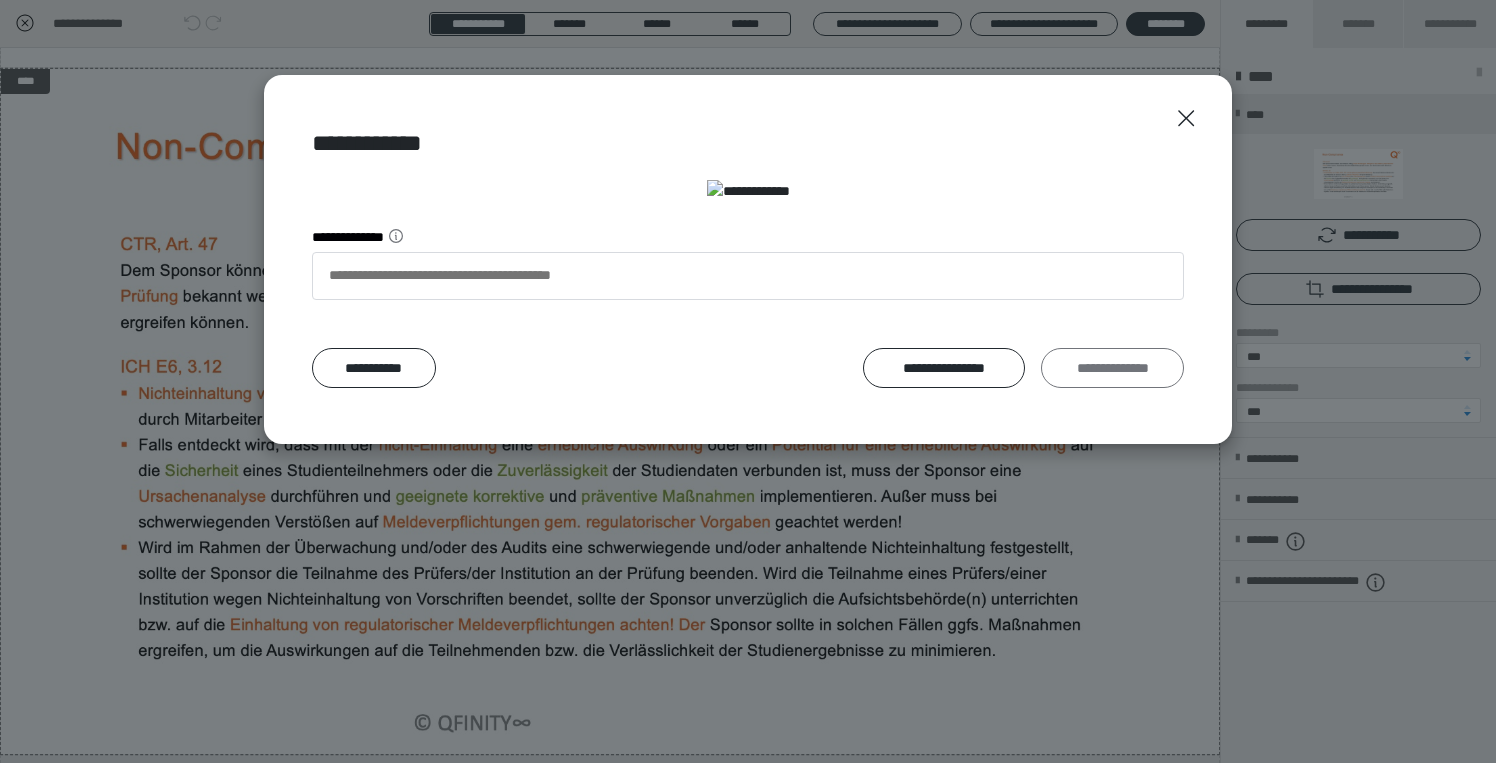 click on "**********" at bounding box center [1112, 368] 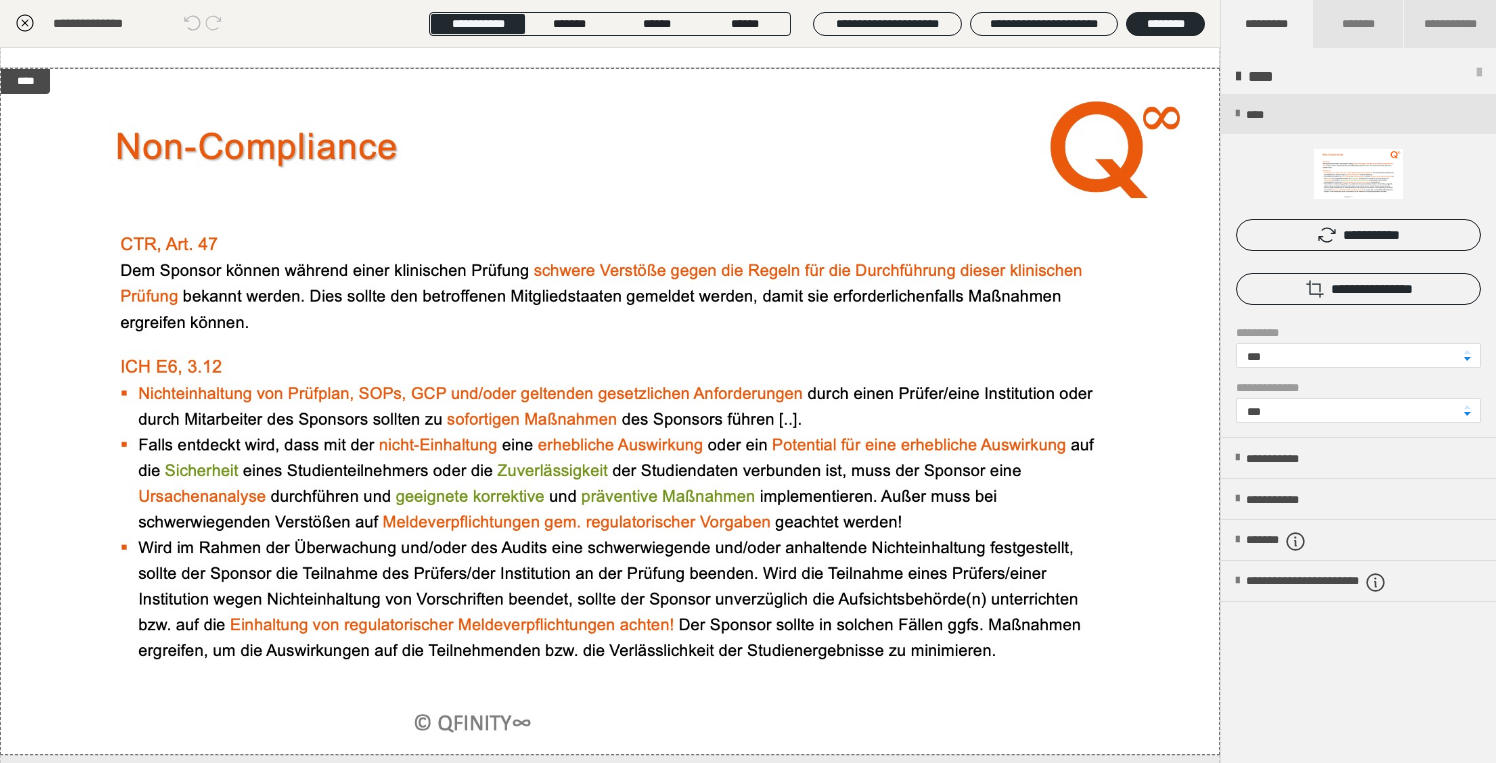 click 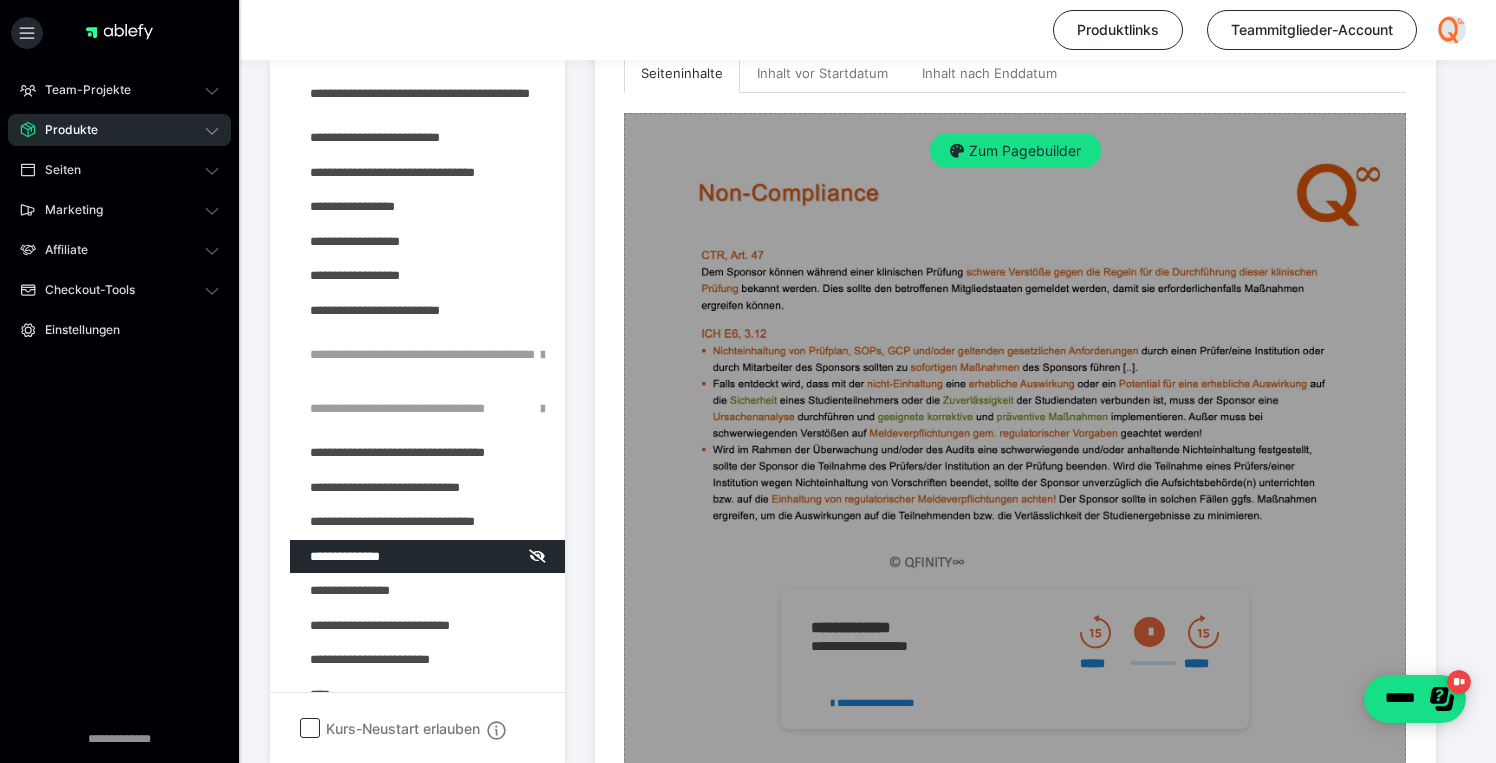 scroll, scrollTop: 707, scrollLeft: 0, axis: vertical 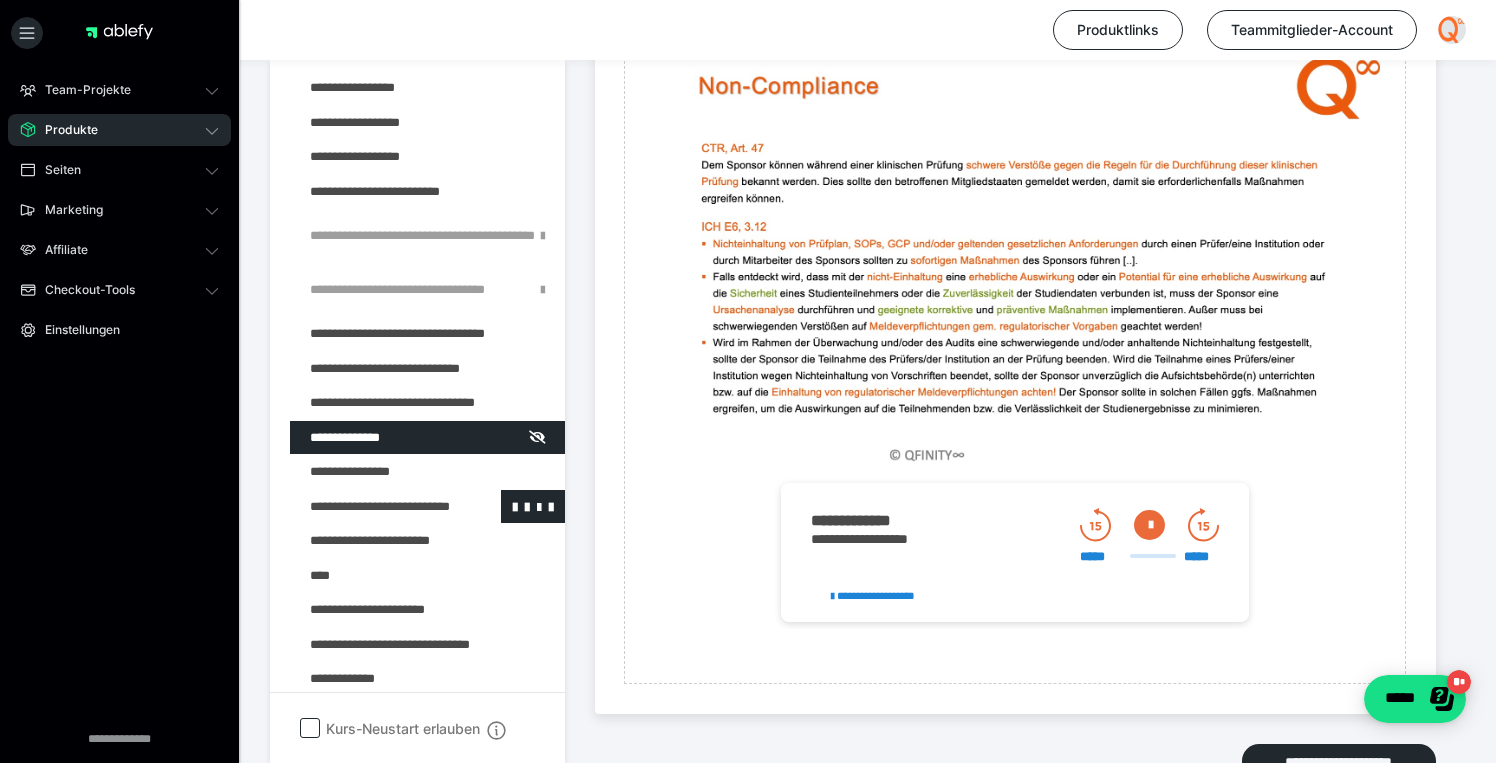 click at bounding box center [375, 507] 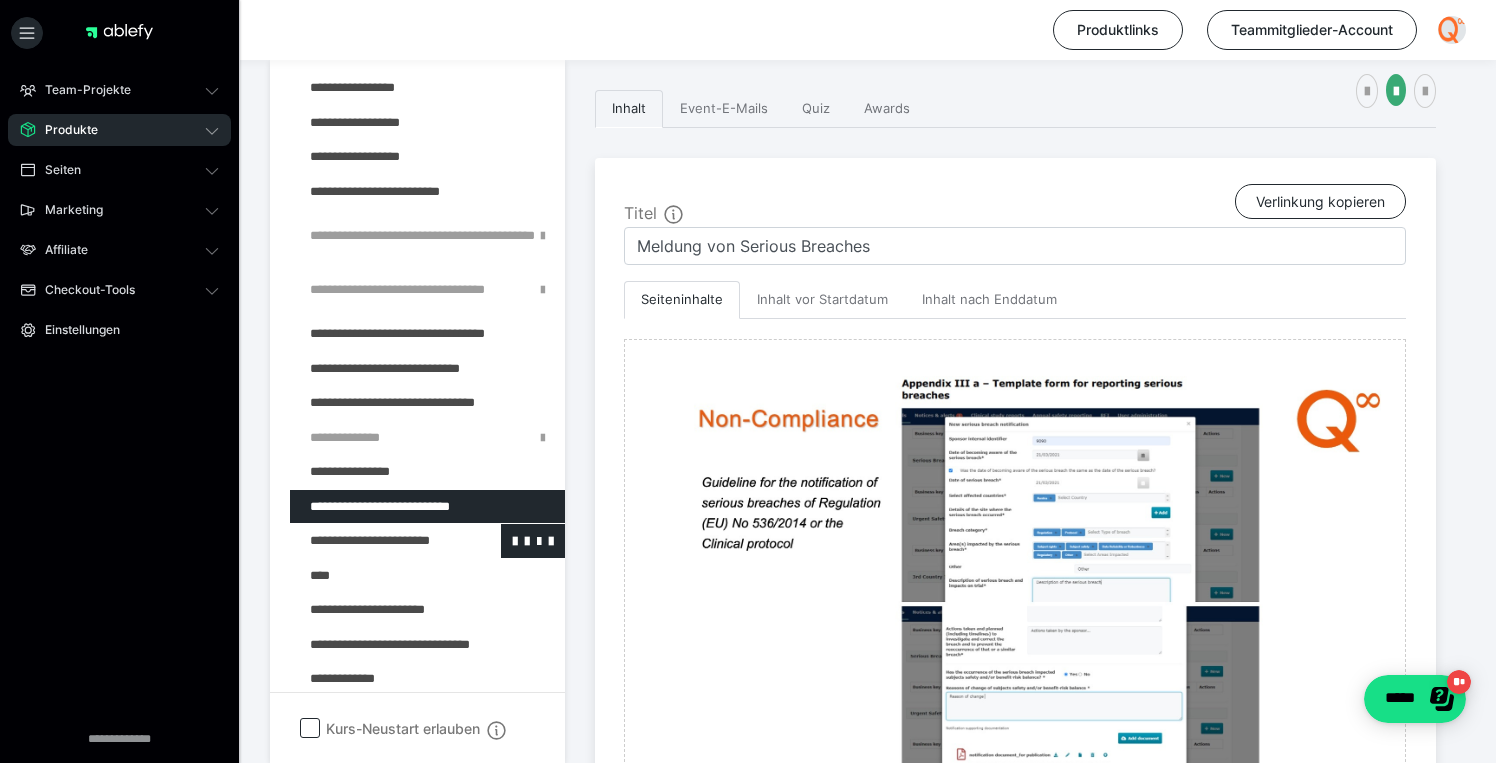 click at bounding box center [375, 541] 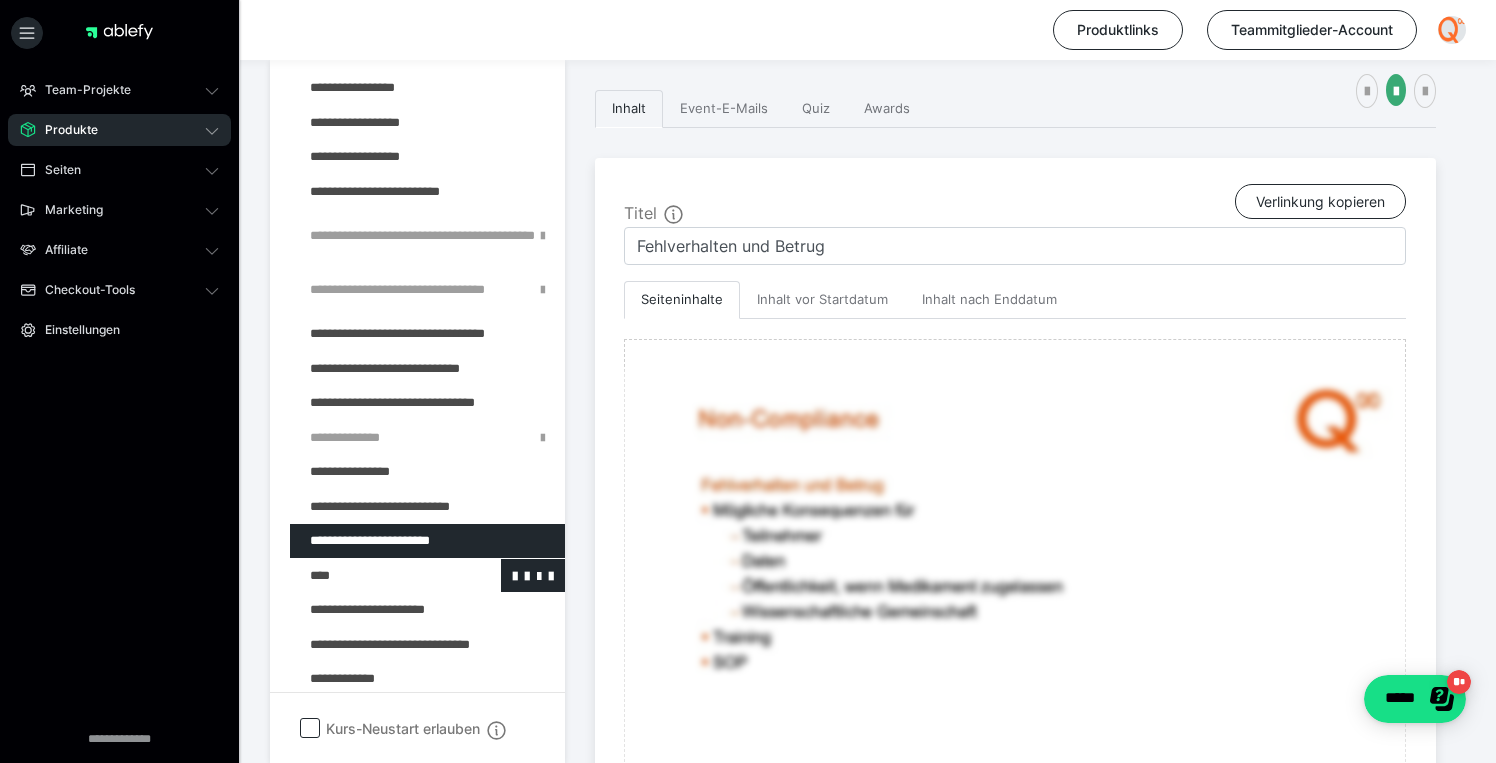 click at bounding box center (375, 576) 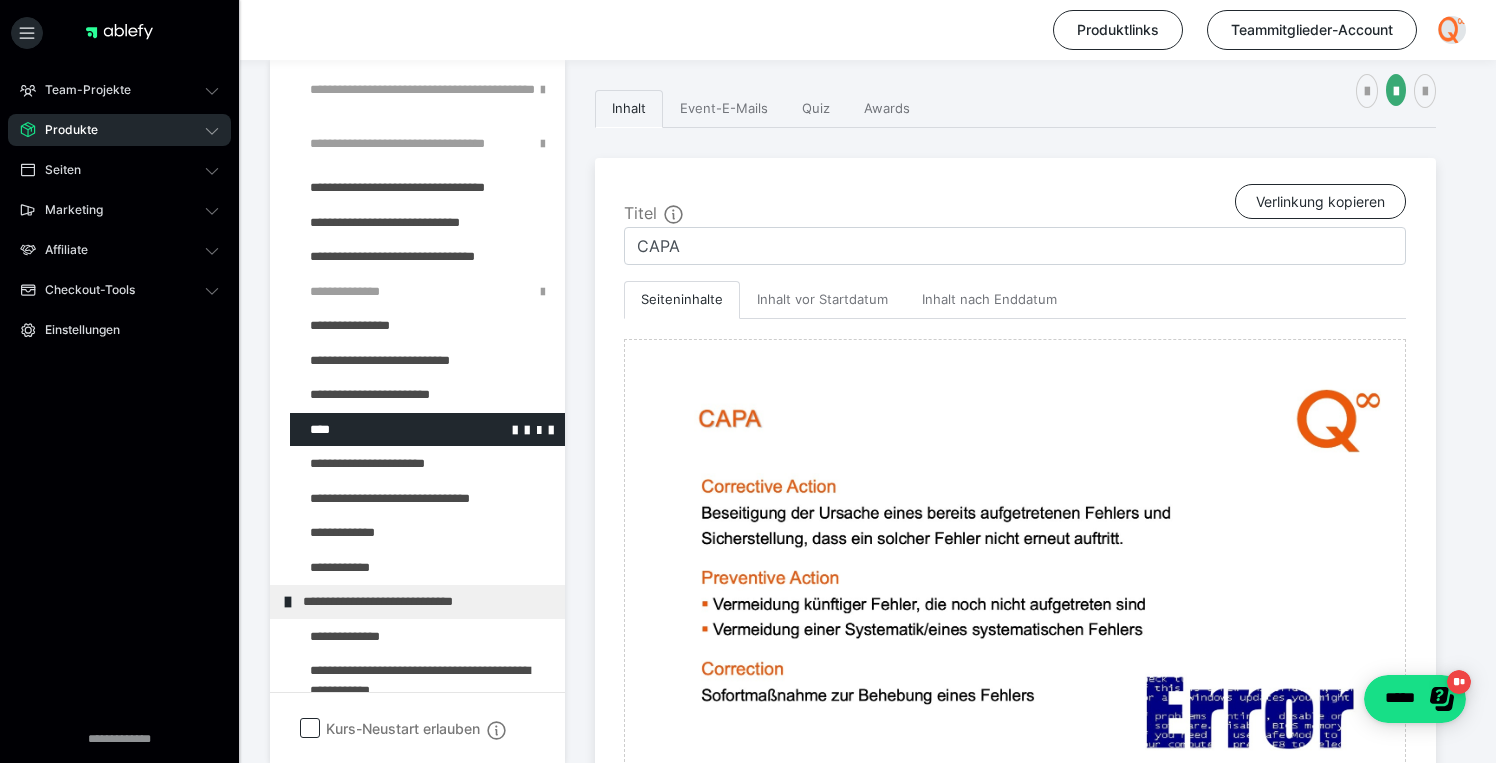 scroll, scrollTop: 862, scrollLeft: 0, axis: vertical 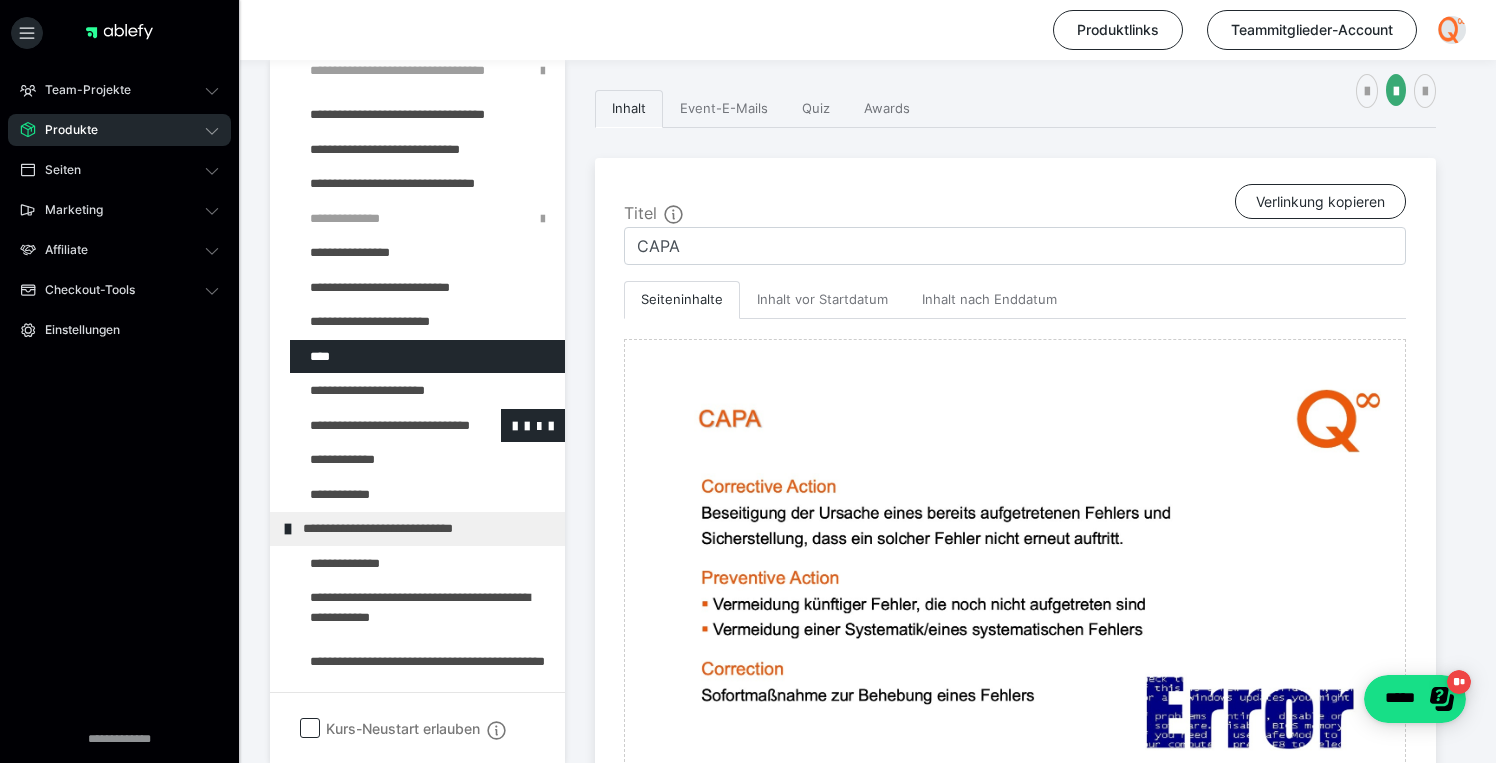 click at bounding box center [375, 426] 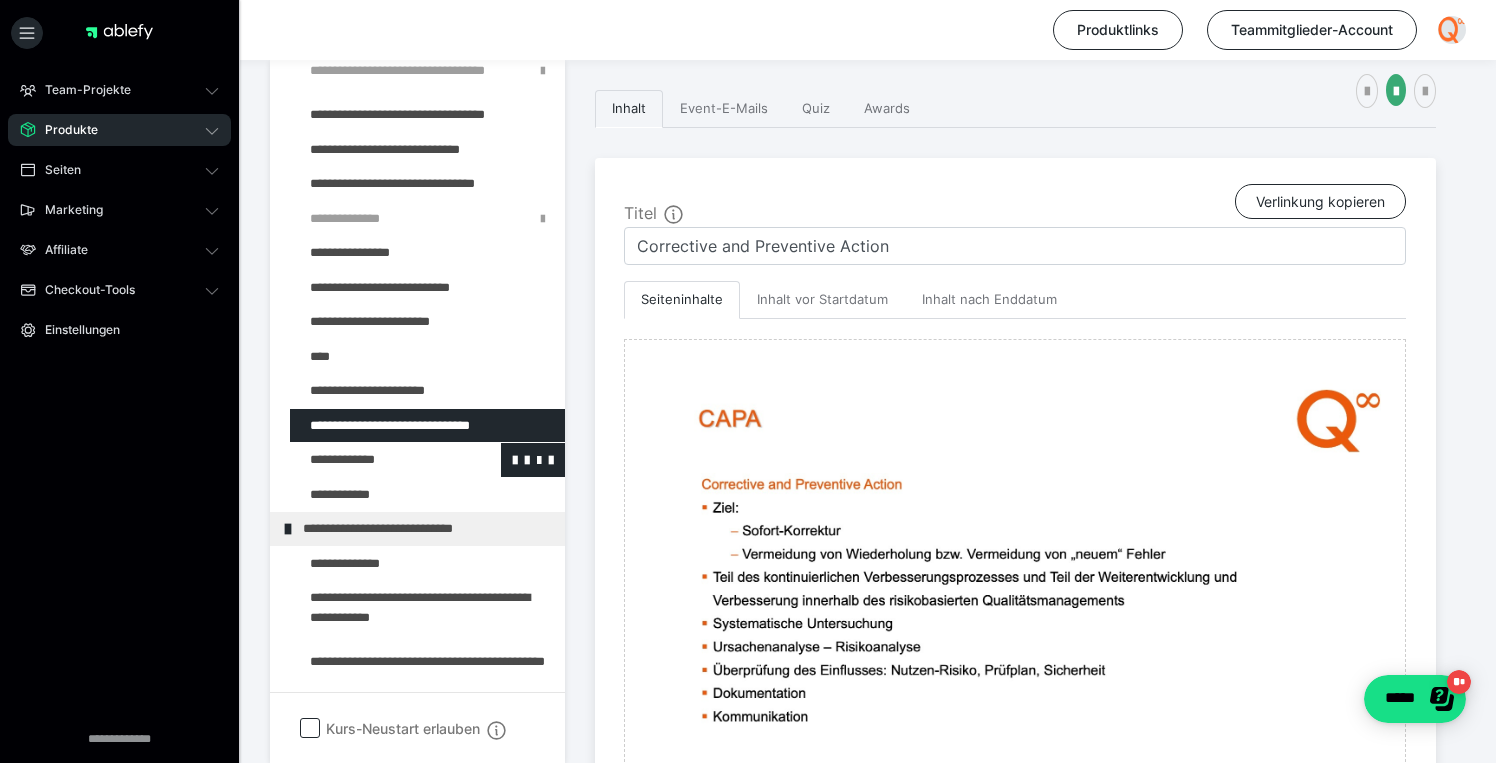 click at bounding box center [375, 460] 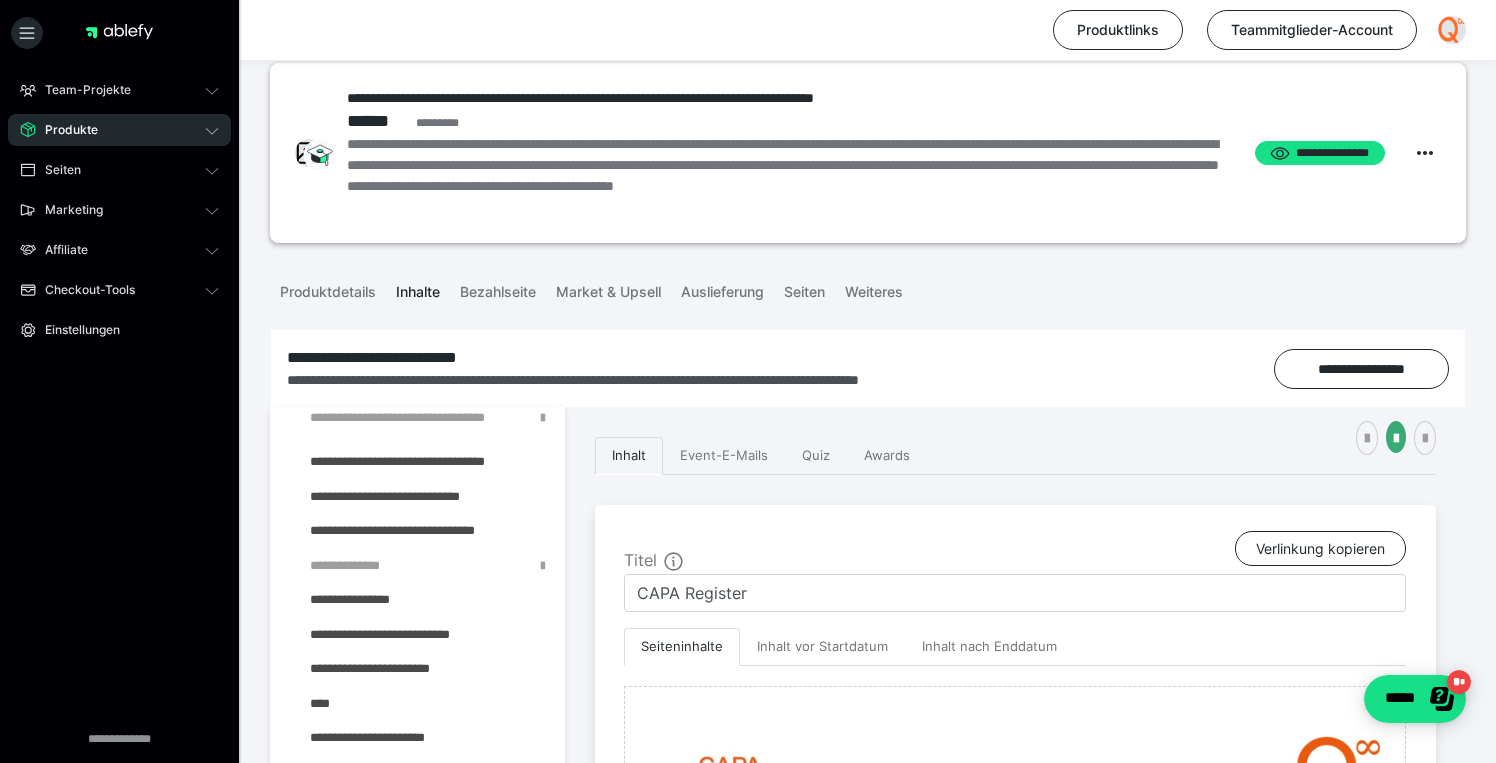 scroll, scrollTop: 2, scrollLeft: 0, axis: vertical 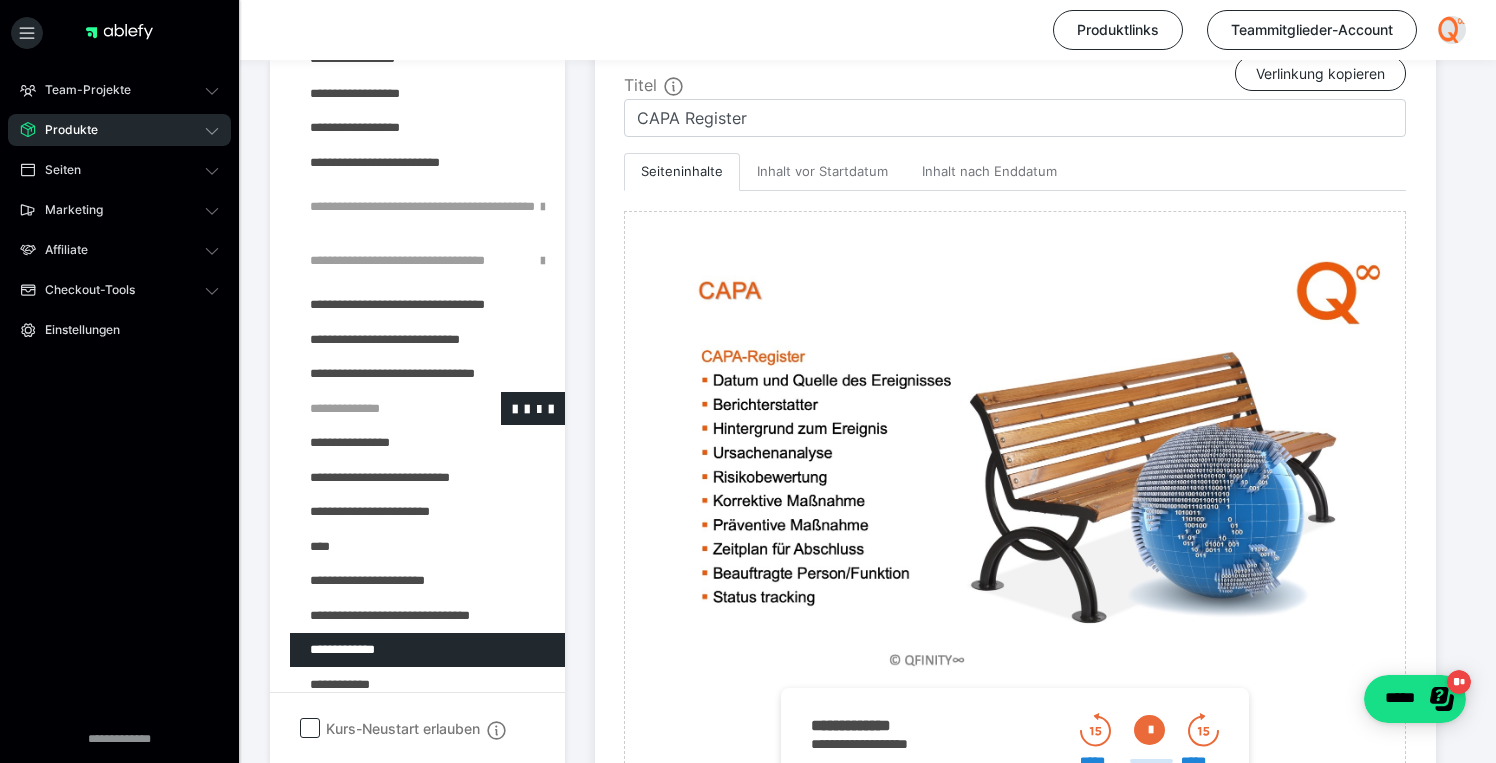 click at bounding box center (375, 409) 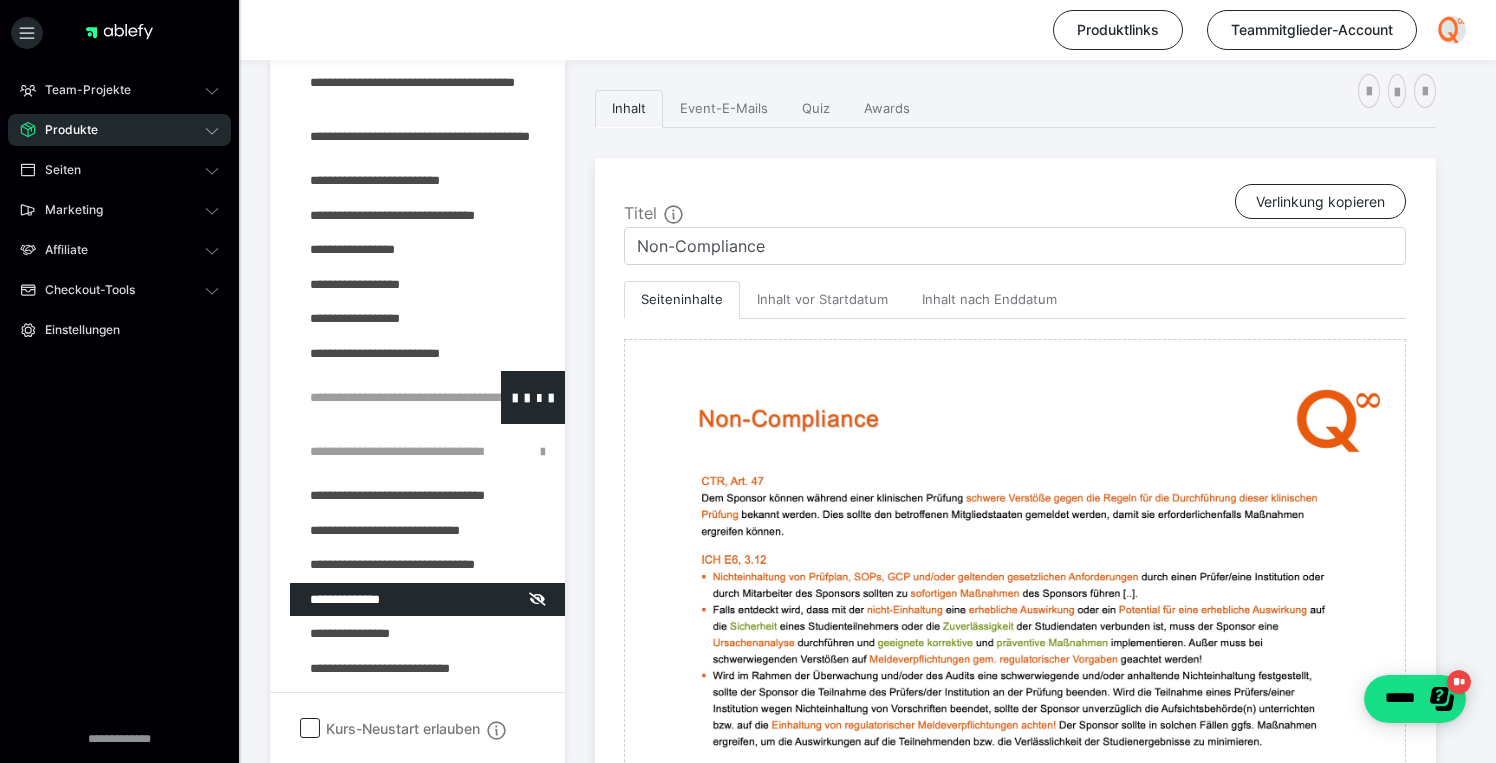 scroll, scrollTop: 465, scrollLeft: 0, axis: vertical 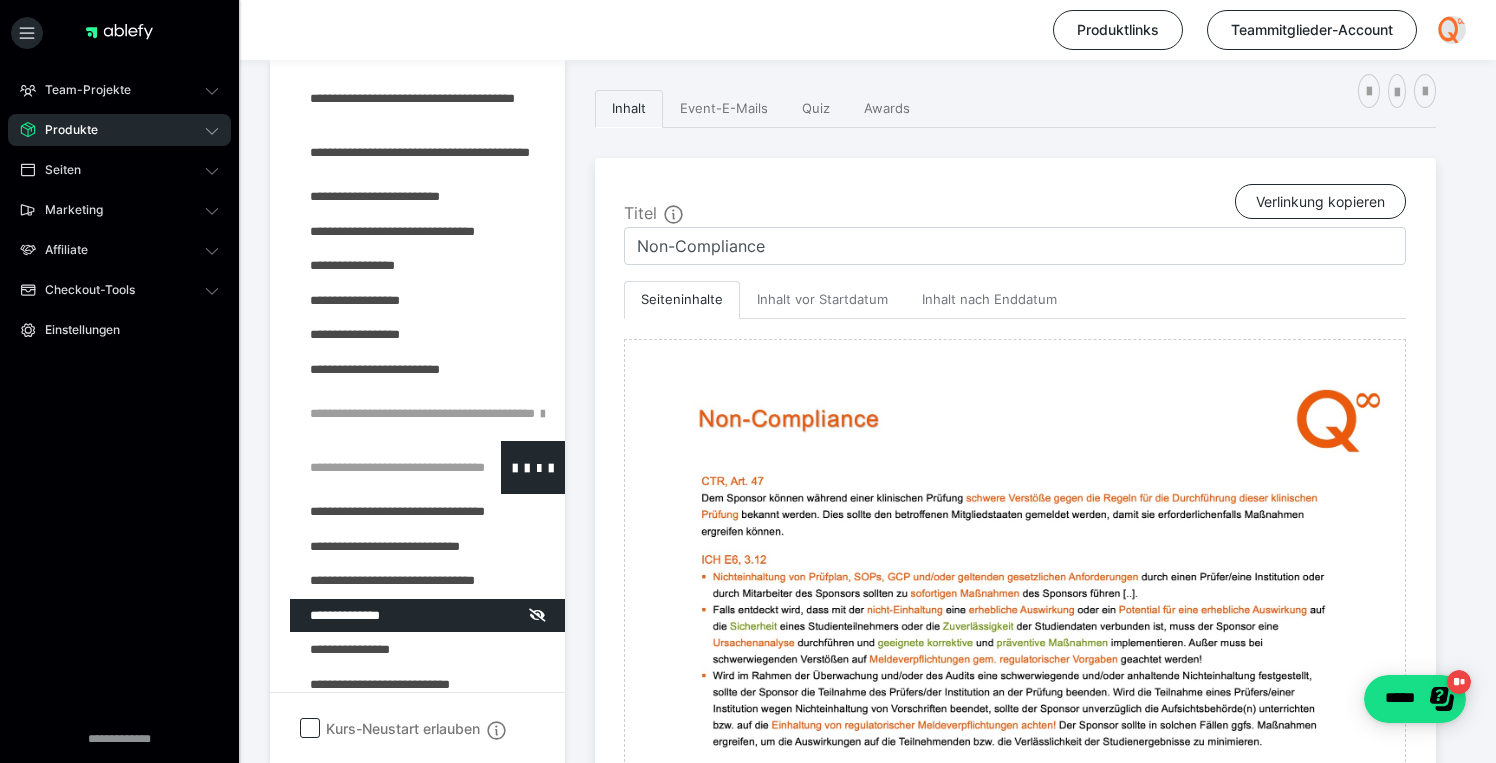 click at bounding box center (375, 467) 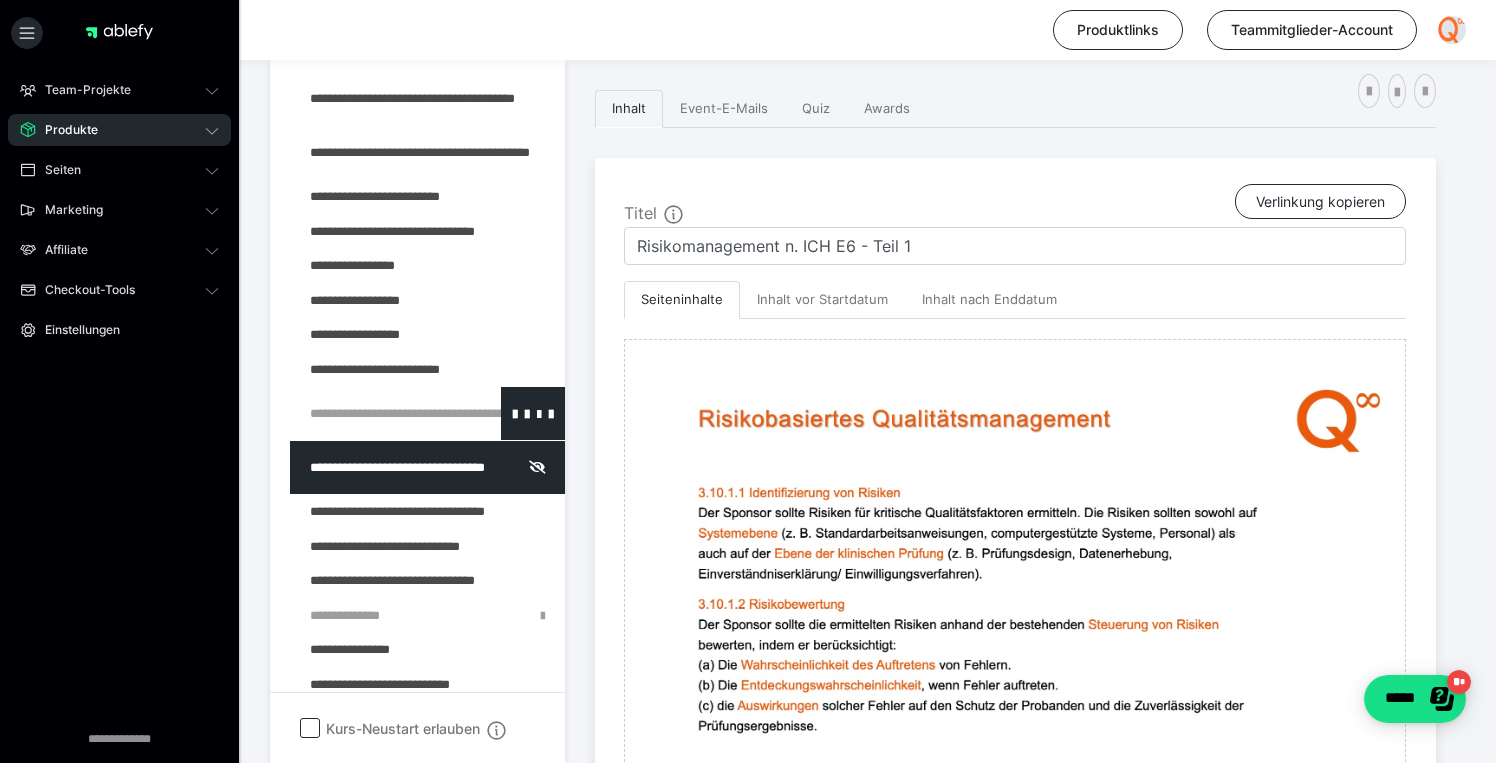 click at bounding box center [375, 413] 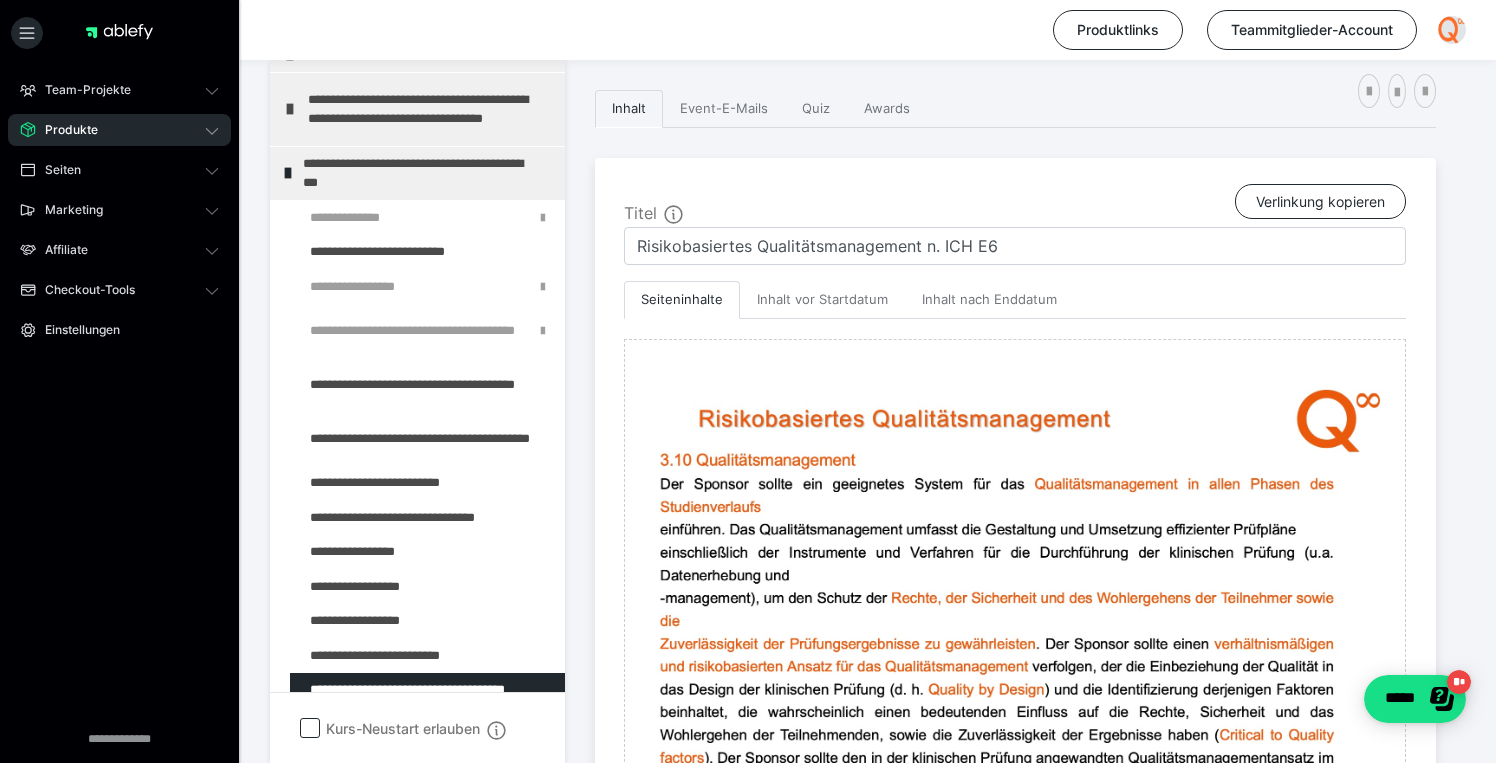 scroll, scrollTop: 160, scrollLeft: 0, axis: vertical 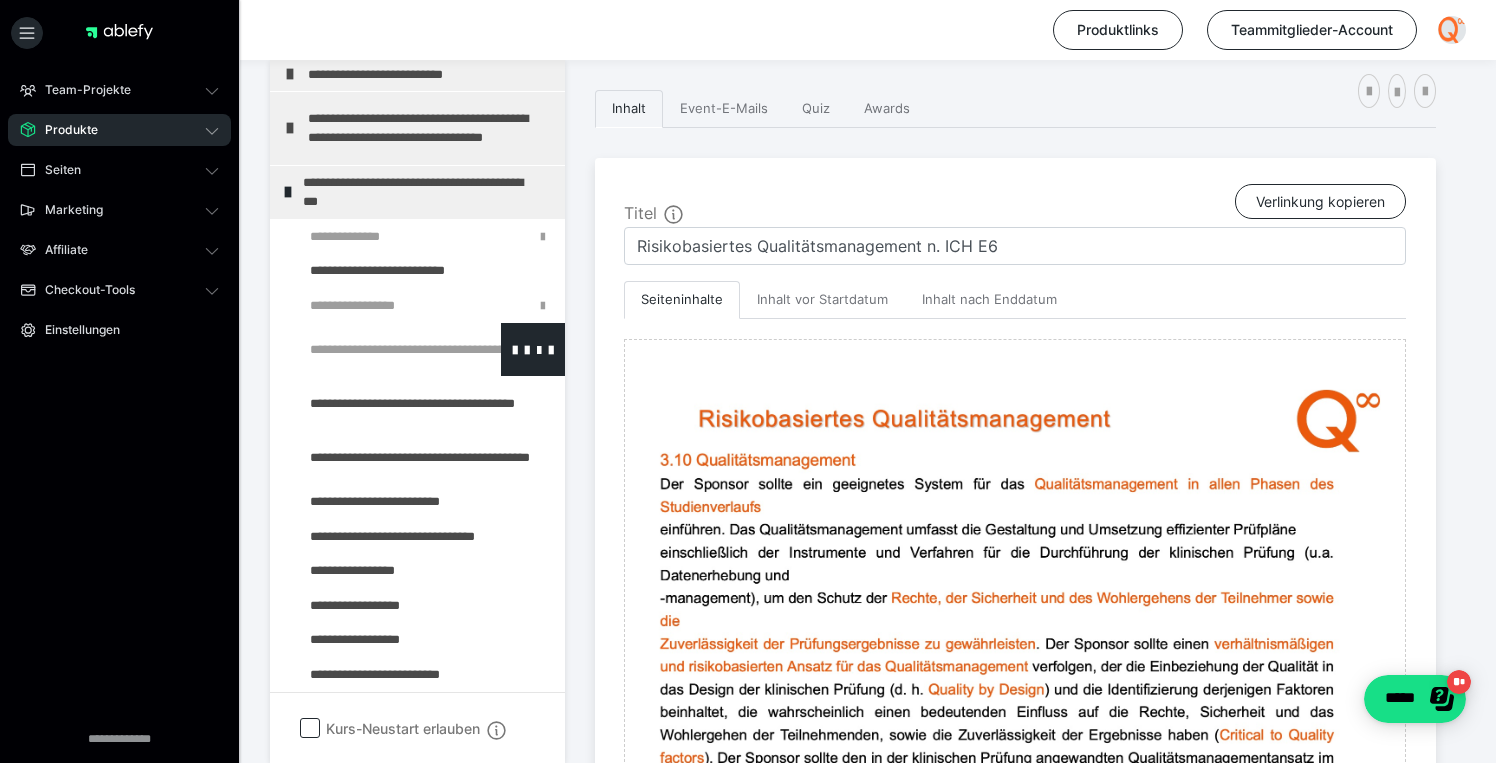 click at bounding box center [375, 349] 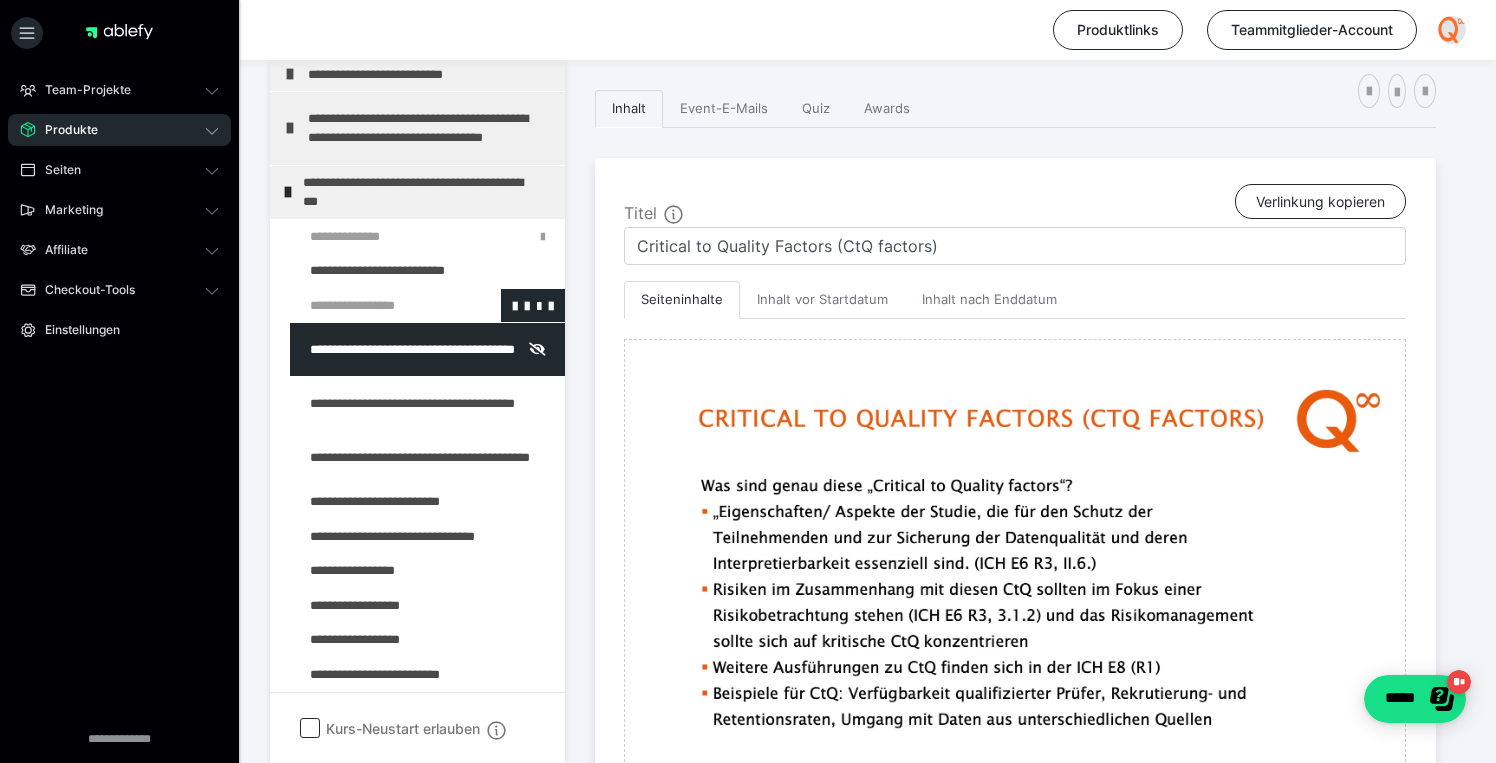 click at bounding box center [375, 306] 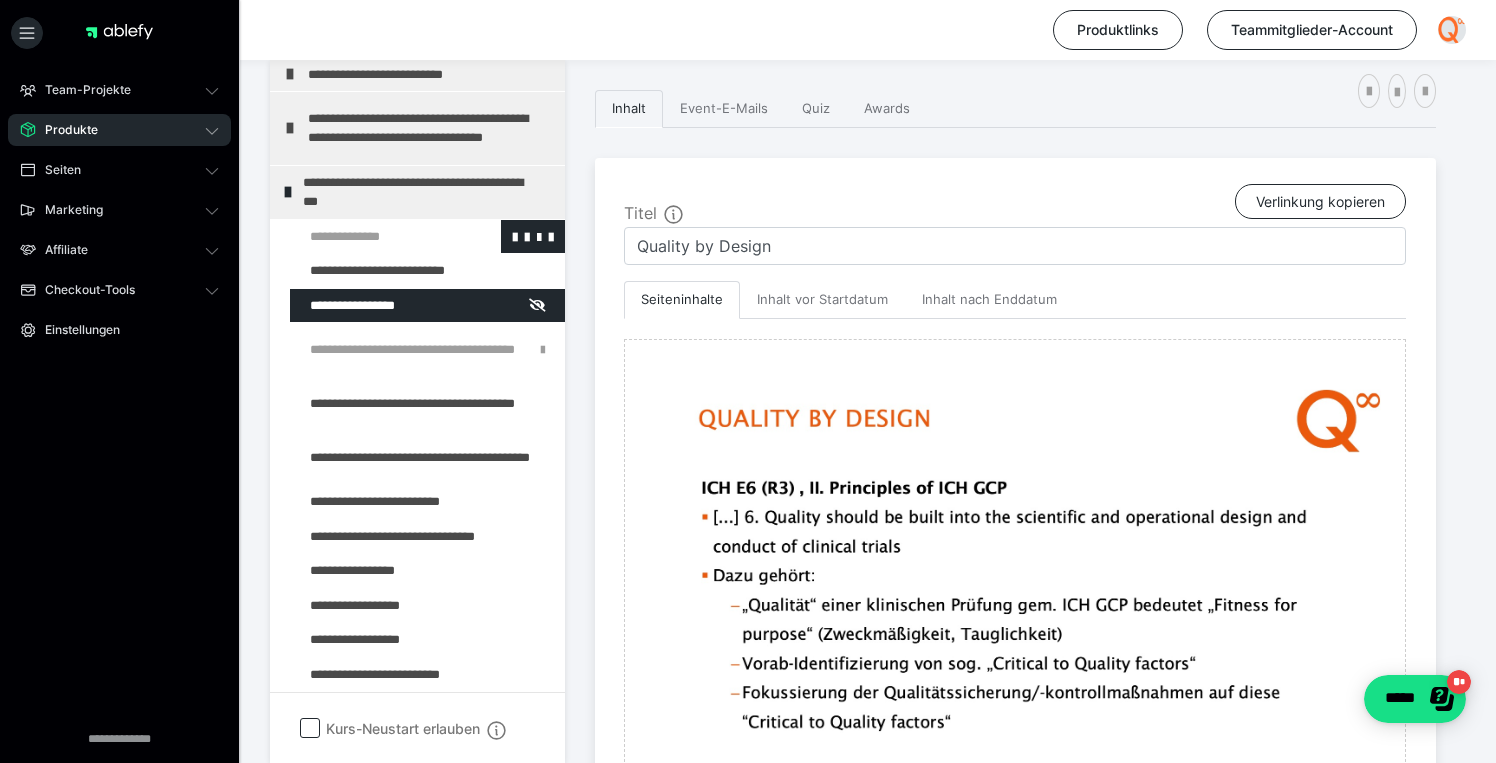 click at bounding box center (375, 237) 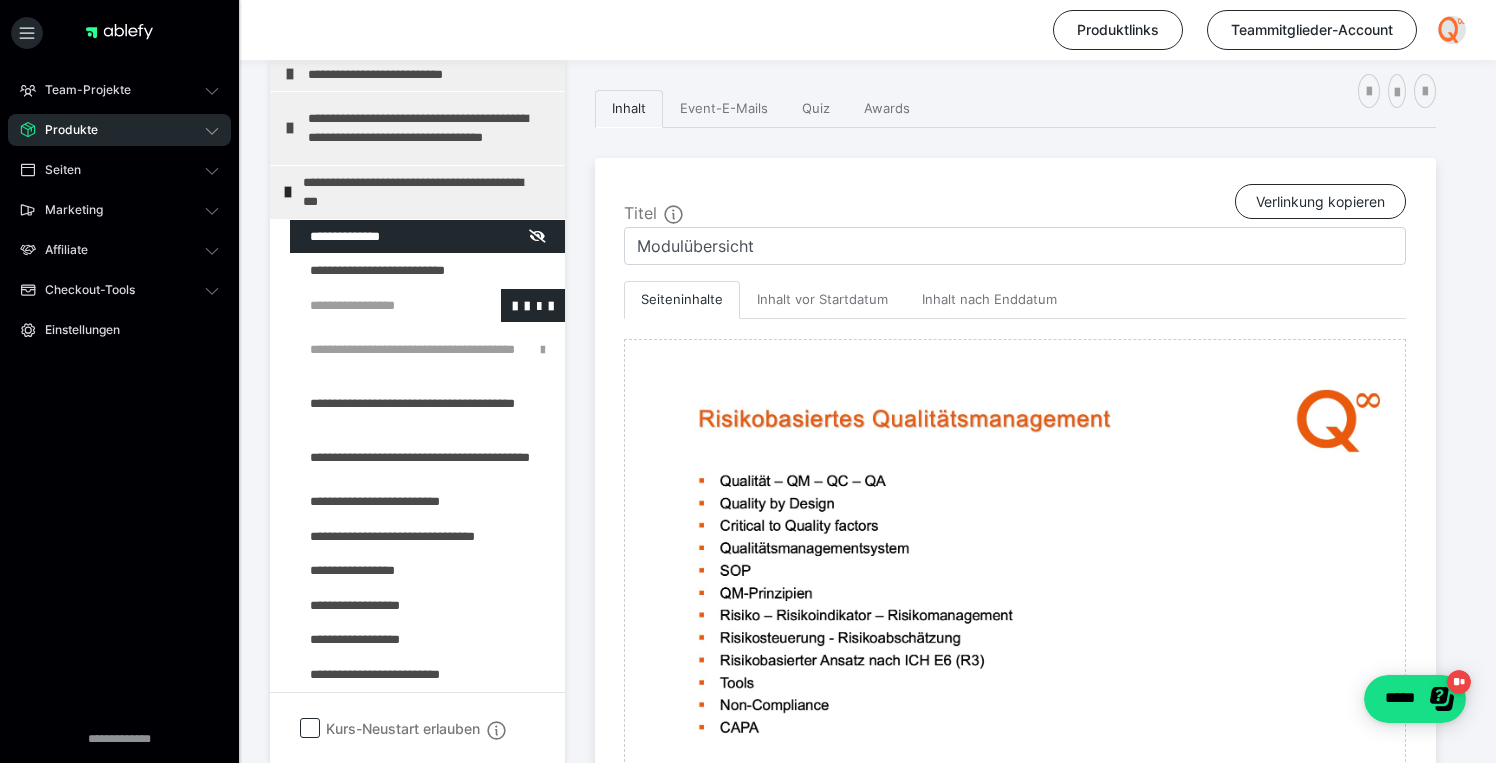 click at bounding box center (375, 306) 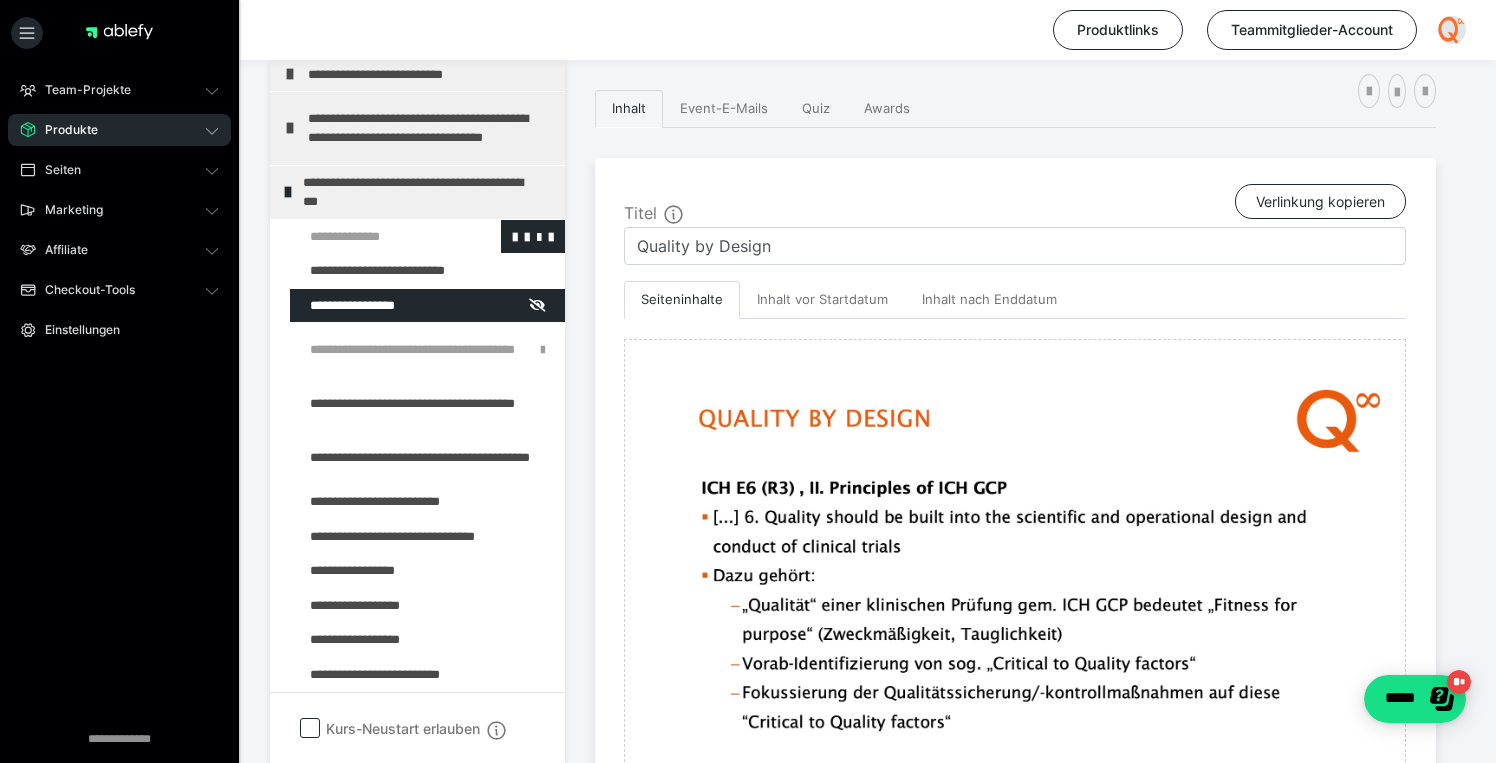 click at bounding box center [375, 237] 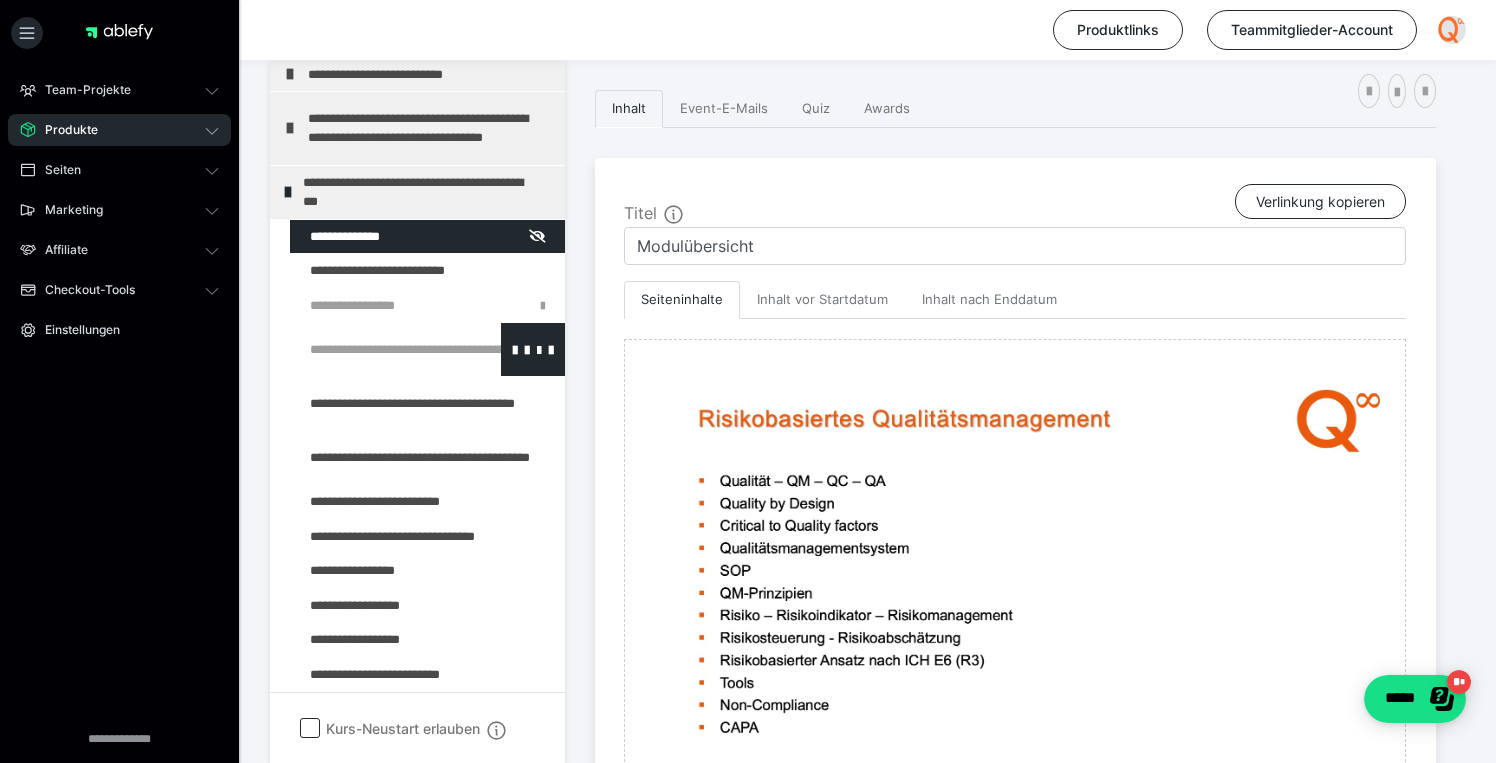 click at bounding box center (375, 349) 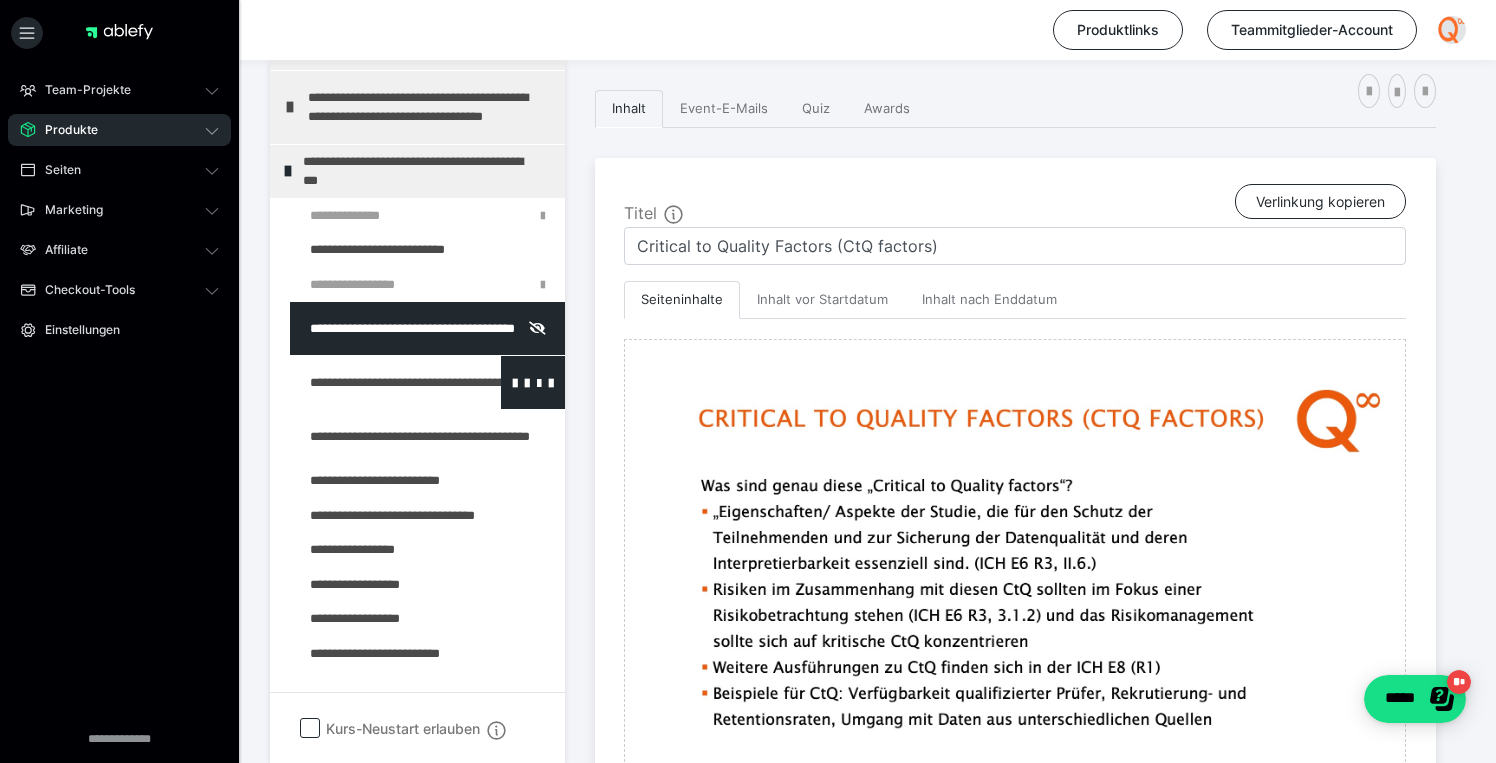 scroll, scrollTop: 185, scrollLeft: 0, axis: vertical 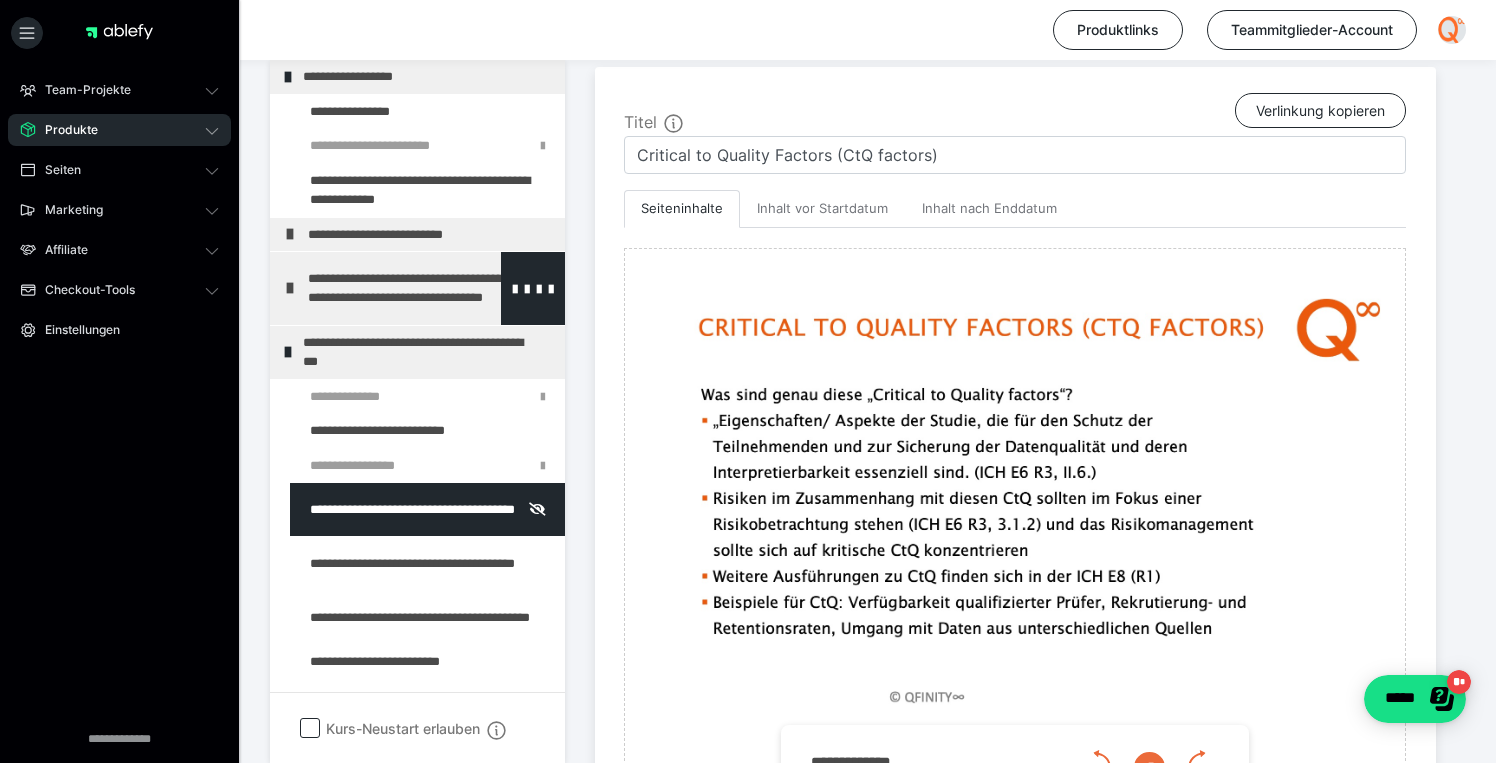 click at bounding box center (290, 288) 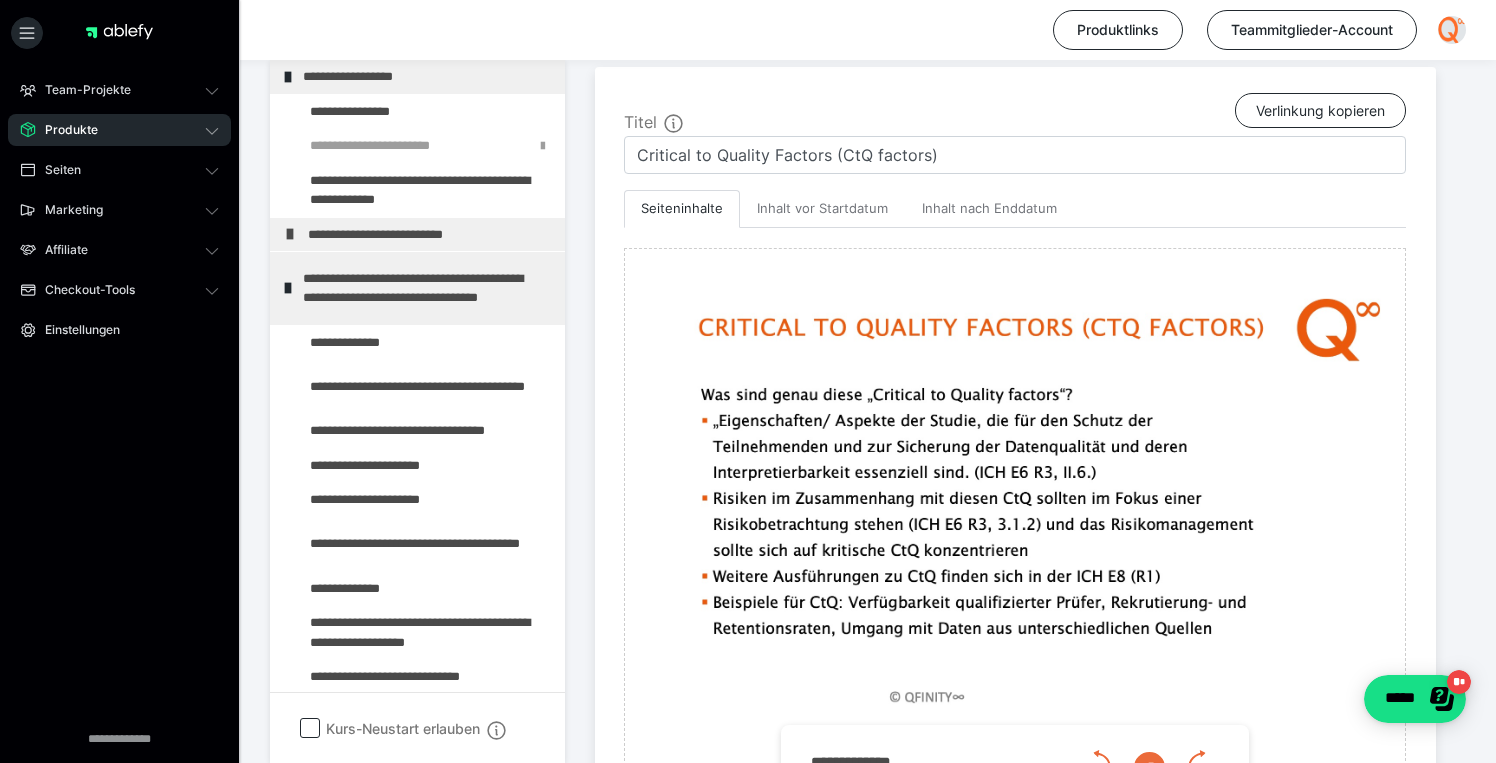 click at bounding box center [288, 288] 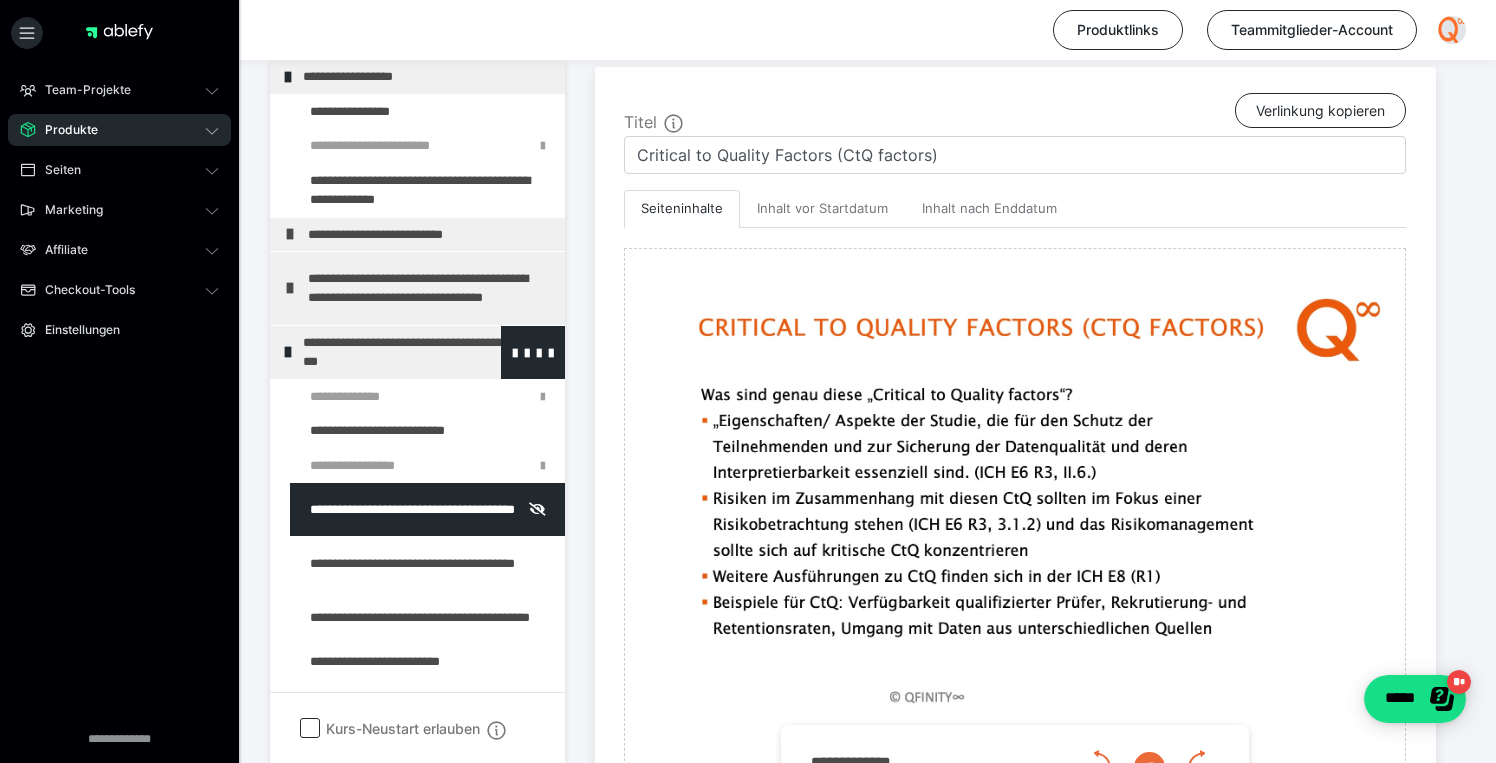 click at bounding box center (288, 352) 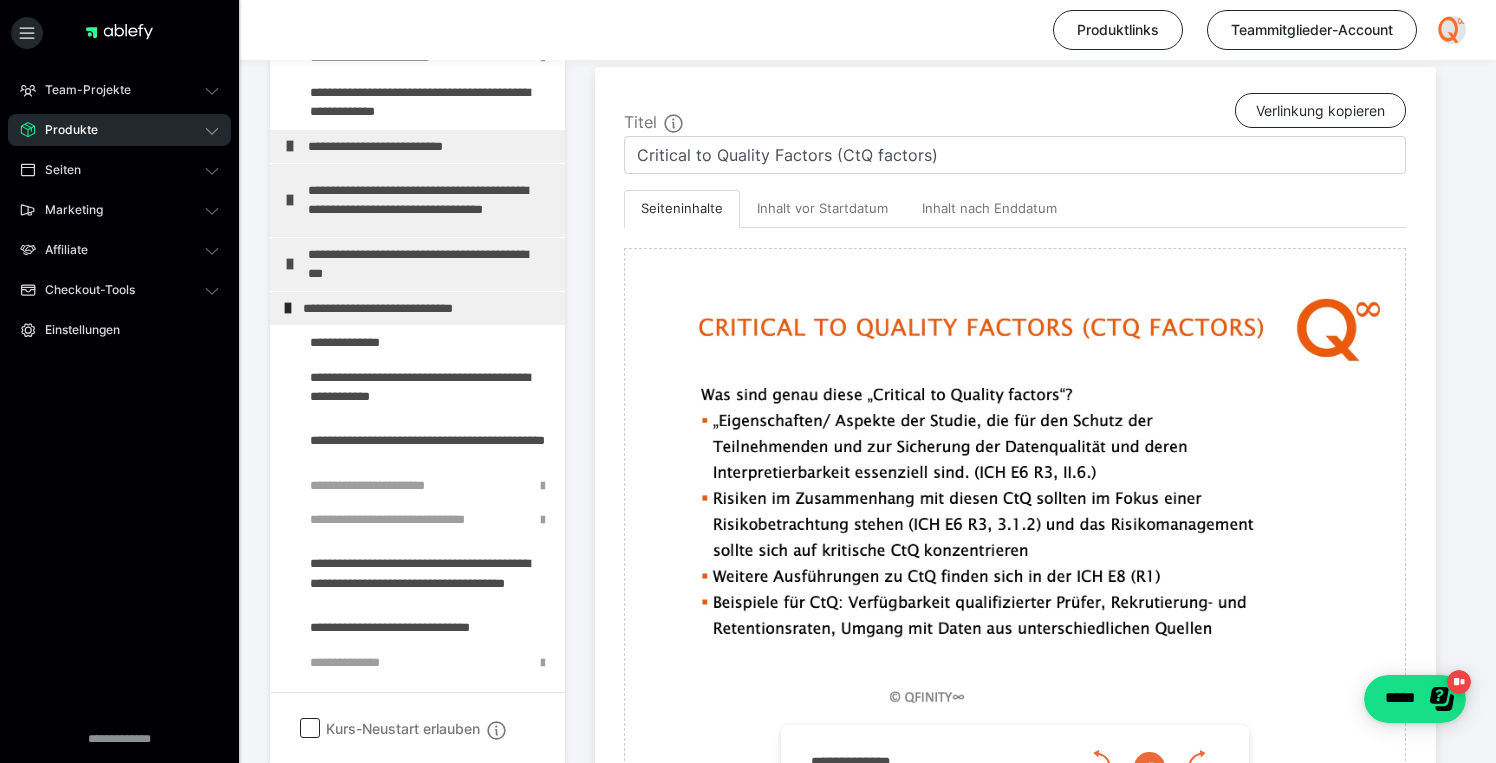 scroll, scrollTop: 126, scrollLeft: 0, axis: vertical 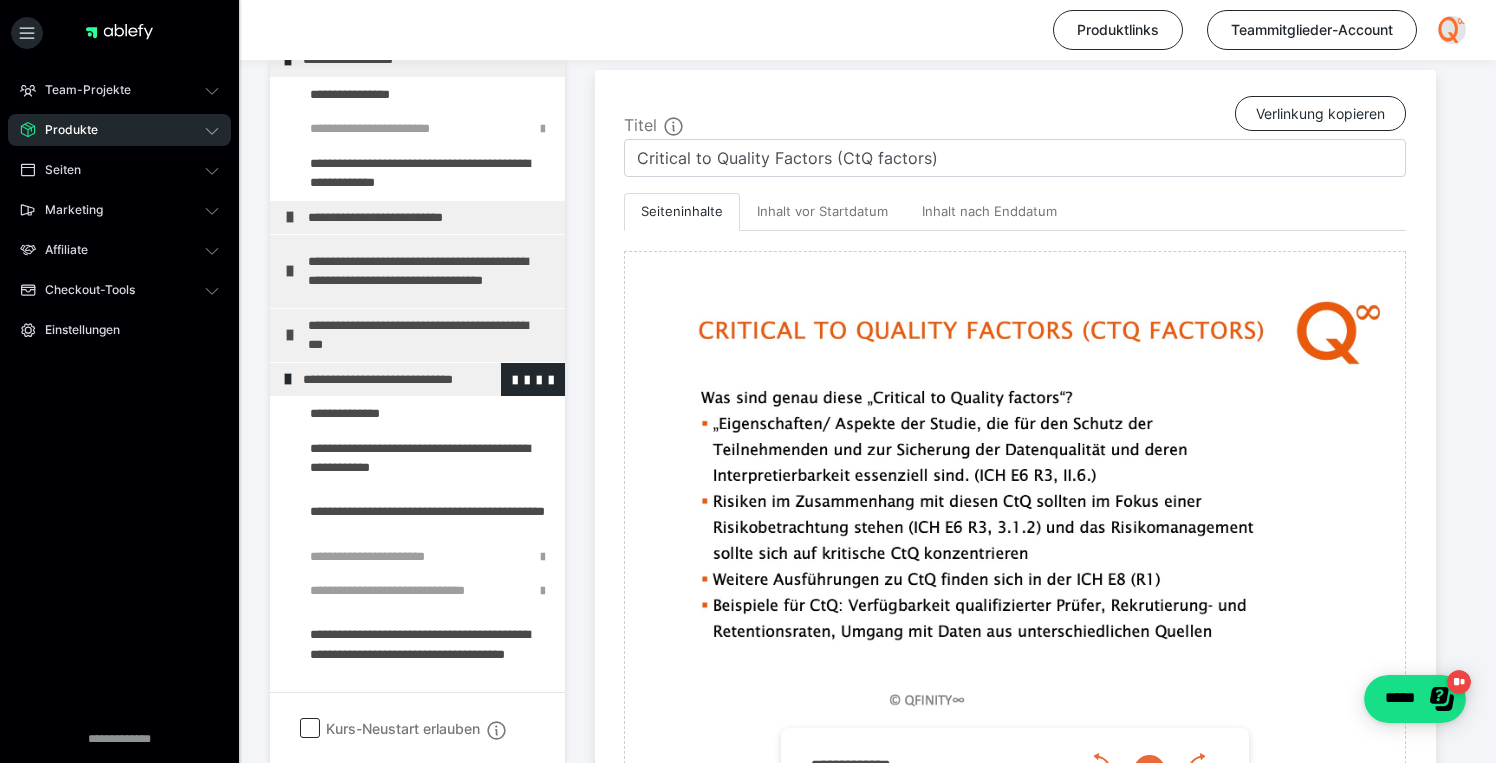click on "**********" at bounding box center [417, 380] 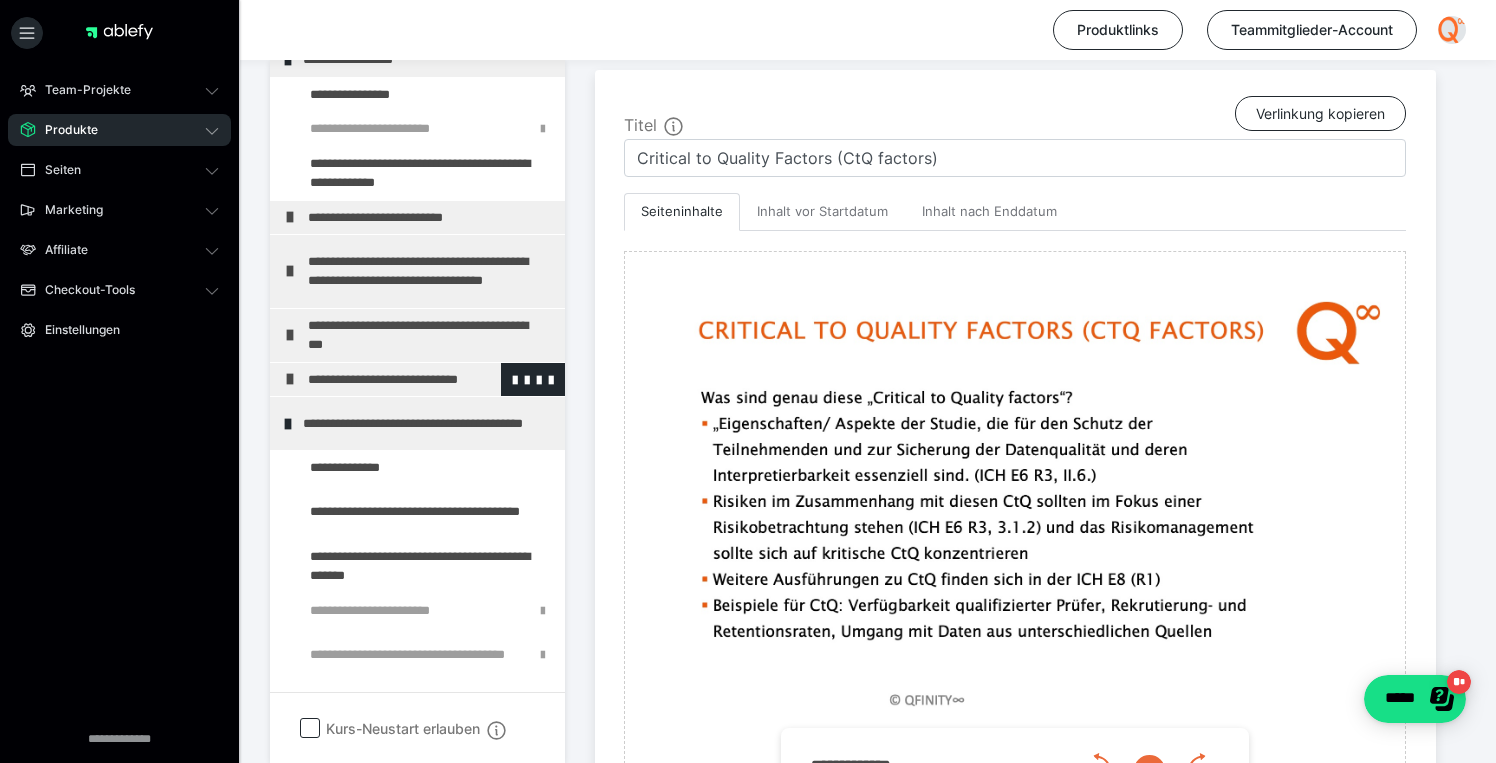 click at bounding box center (290, 379) 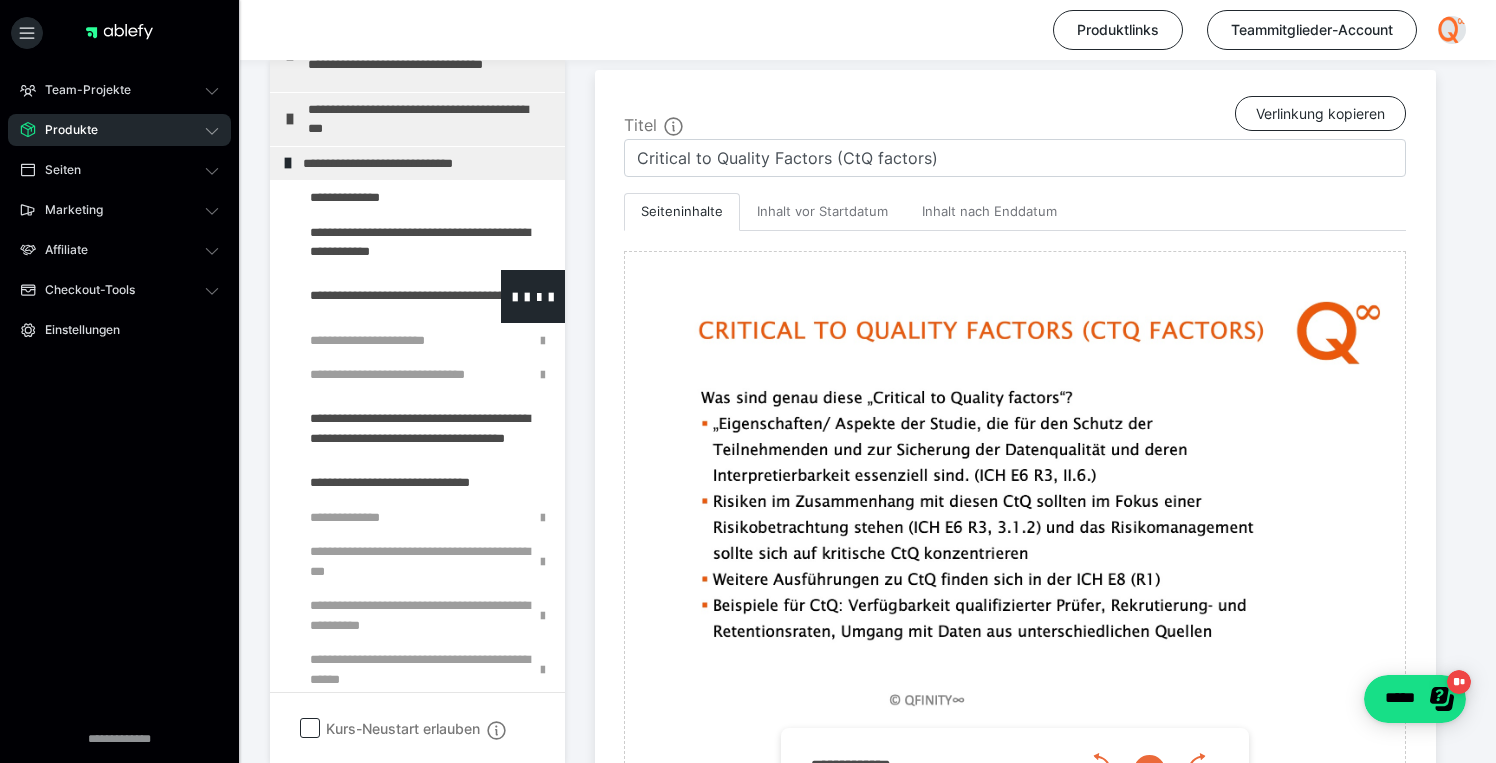 scroll, scrollTop: 295, scrollLeft: 0, axis: vertical 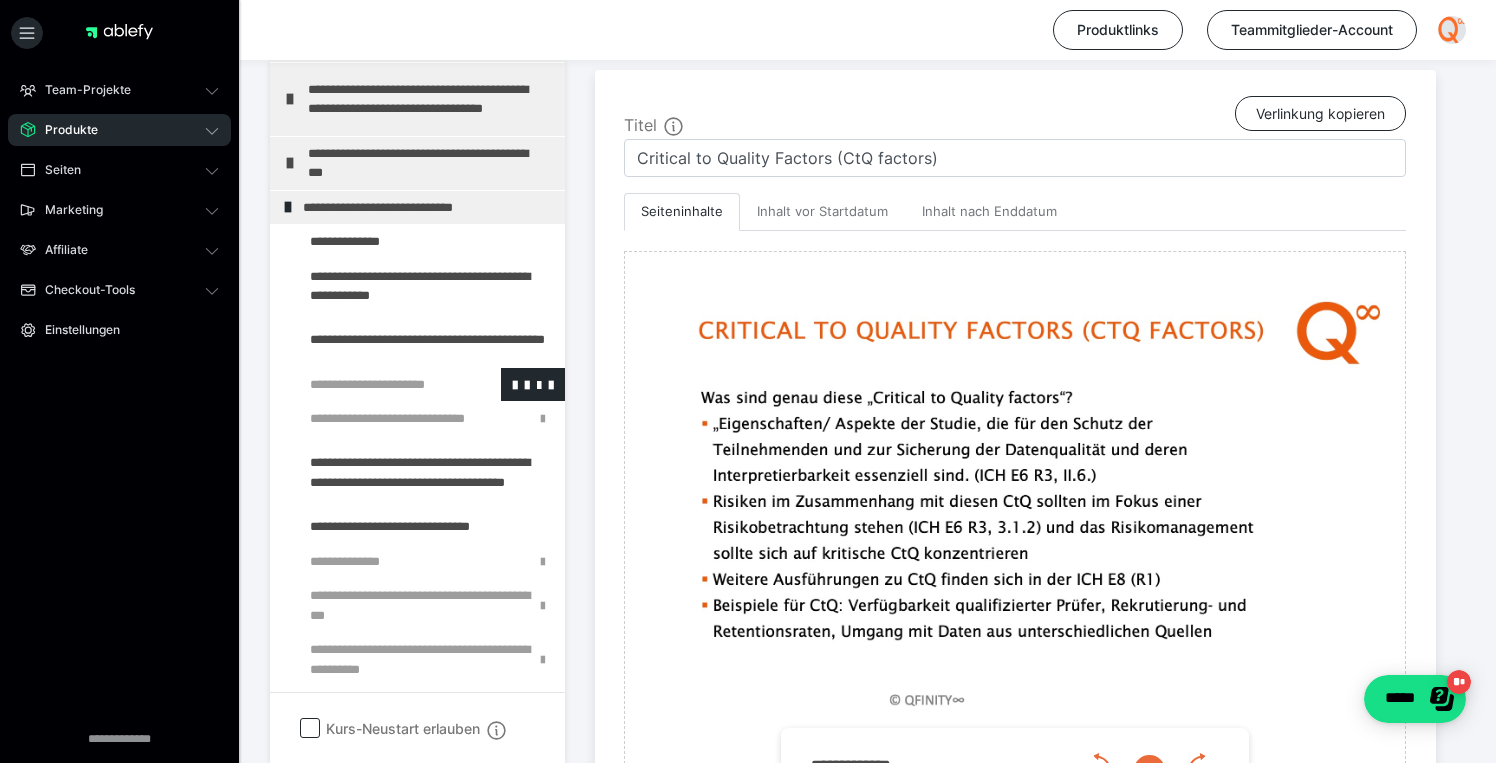 click at bounding box center (375, 385) 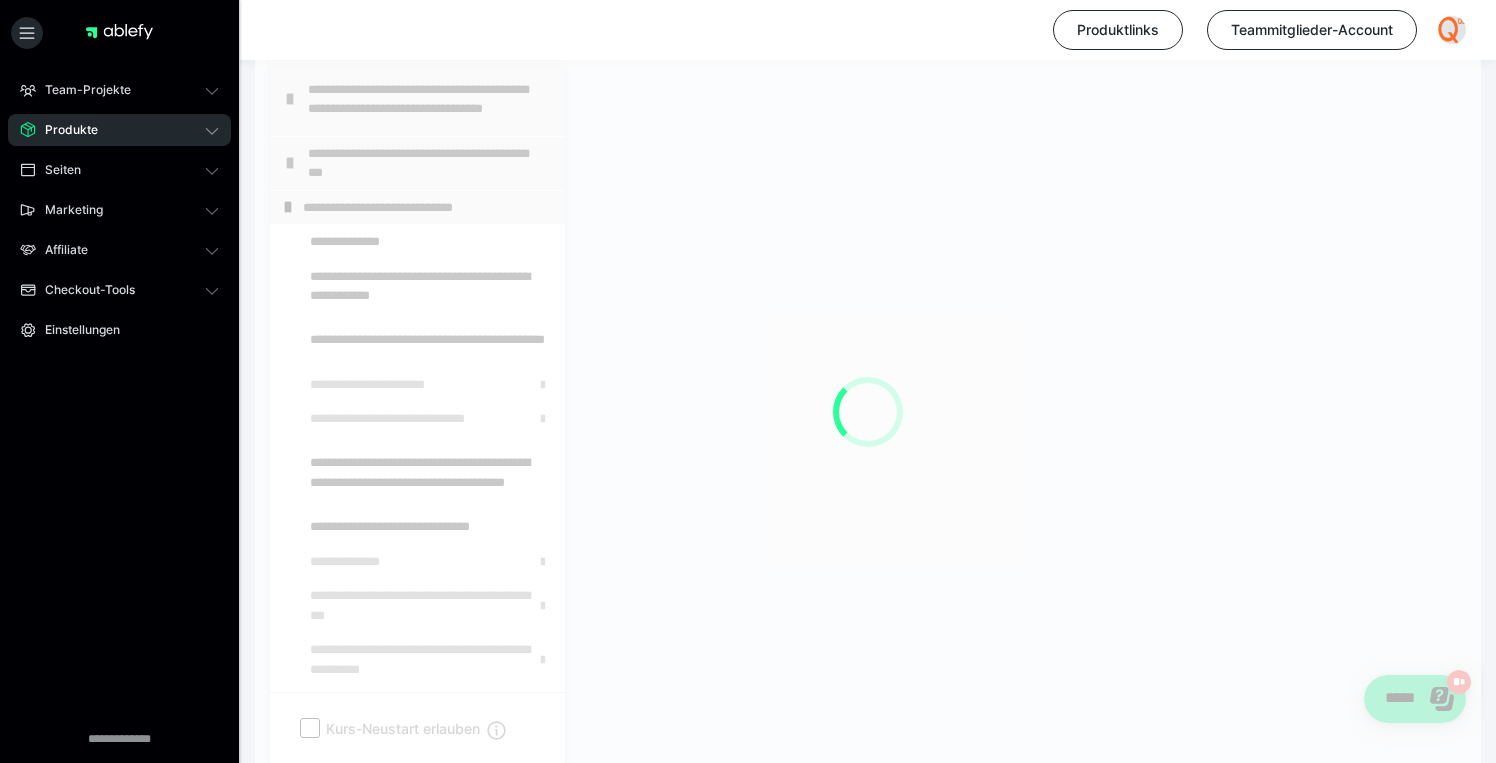 scroll, scrollTop: 374, scrollLeft: 0, axis: vertical 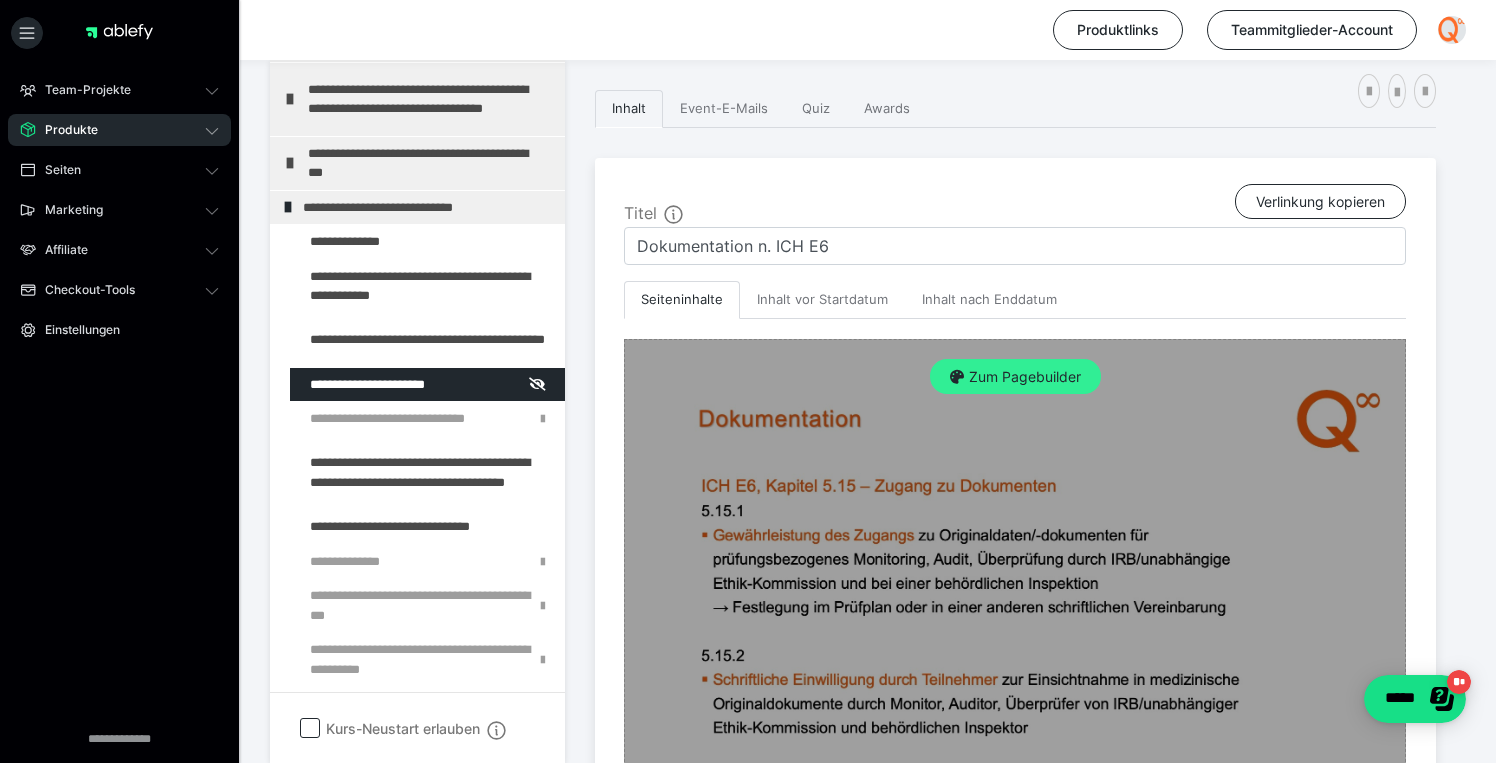 click on "Zum Pagebuilder" at bounding box center [1015, 377] 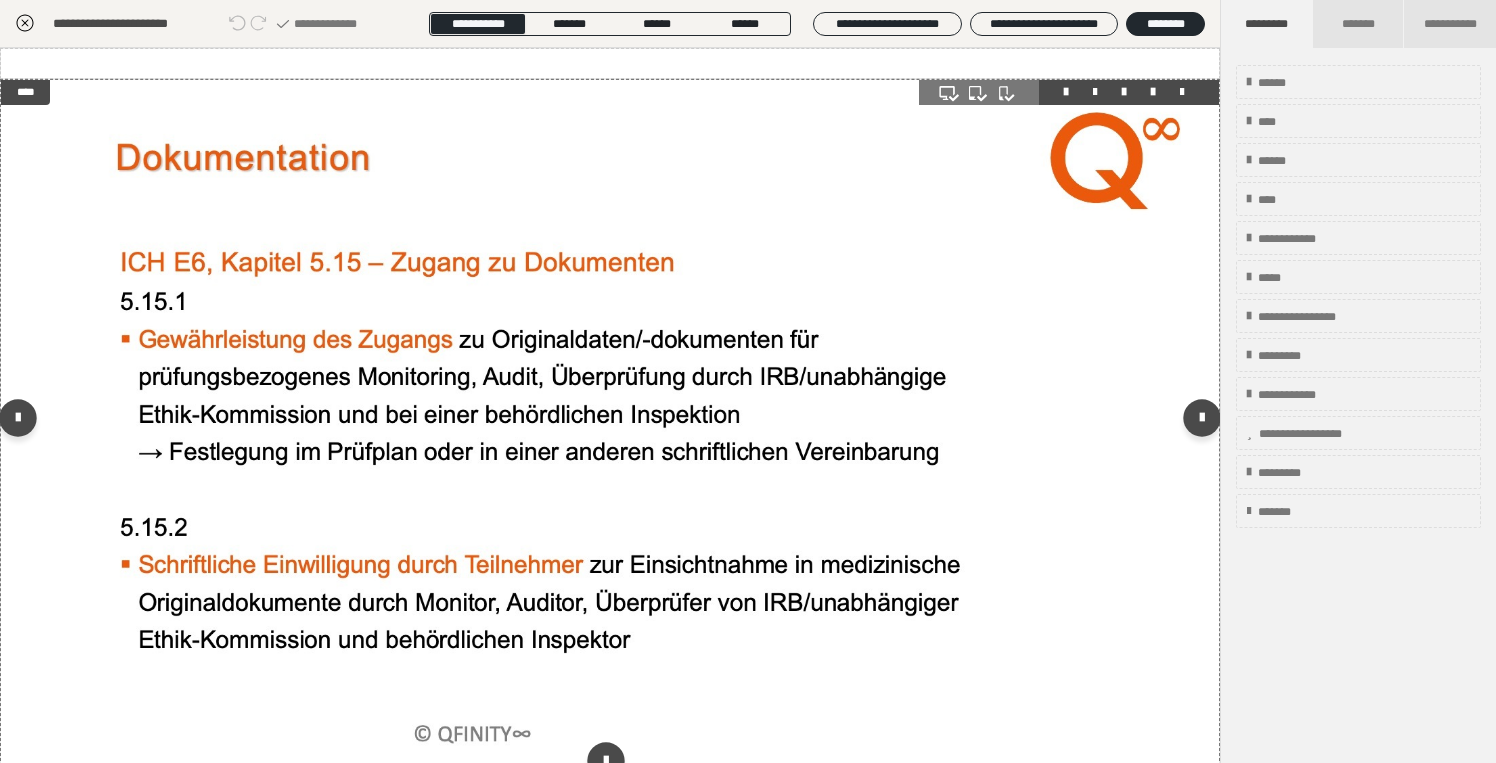 scroll, scrollTop: 249, scrollLeft: 0, axis: vertical 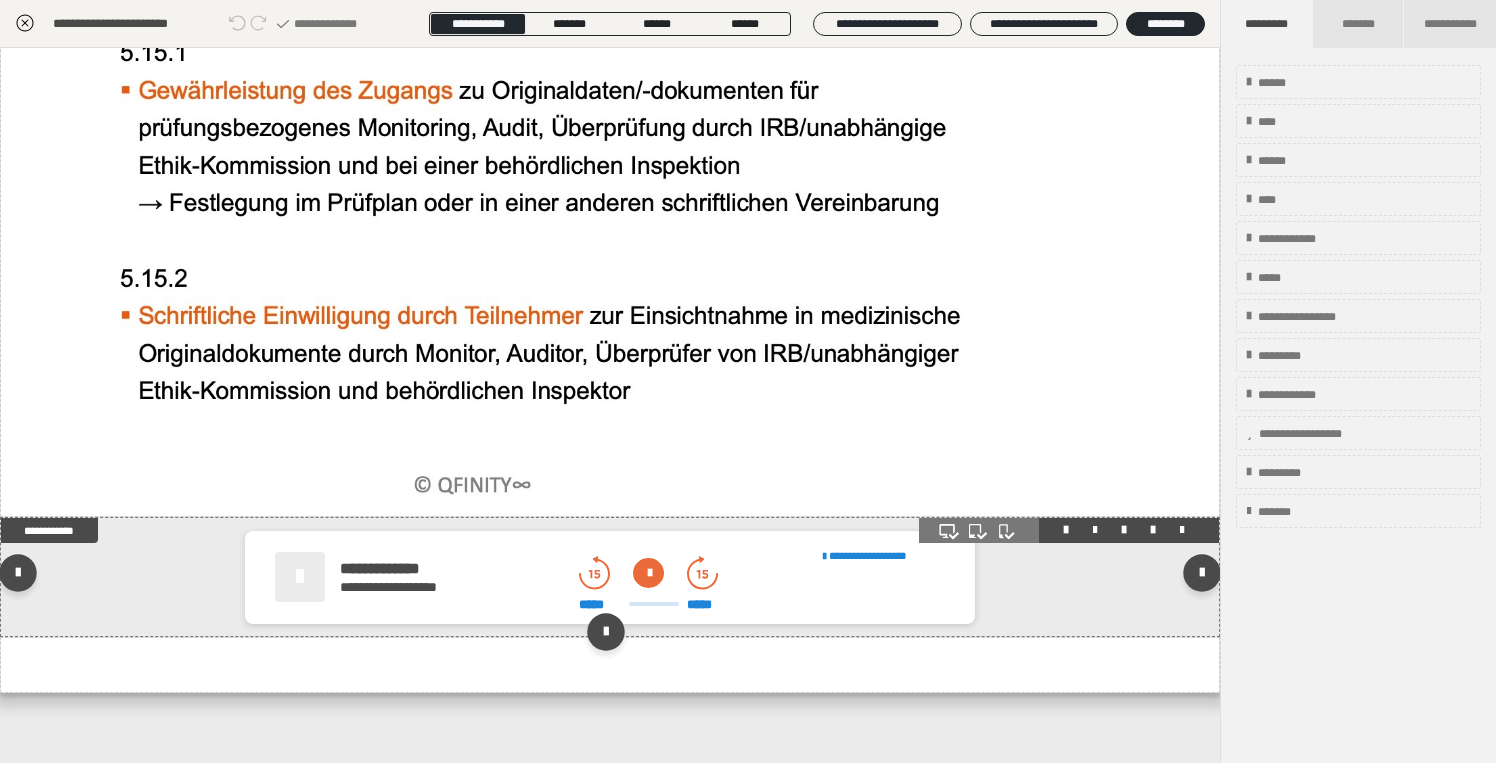 click at bounding box center [648, 573] 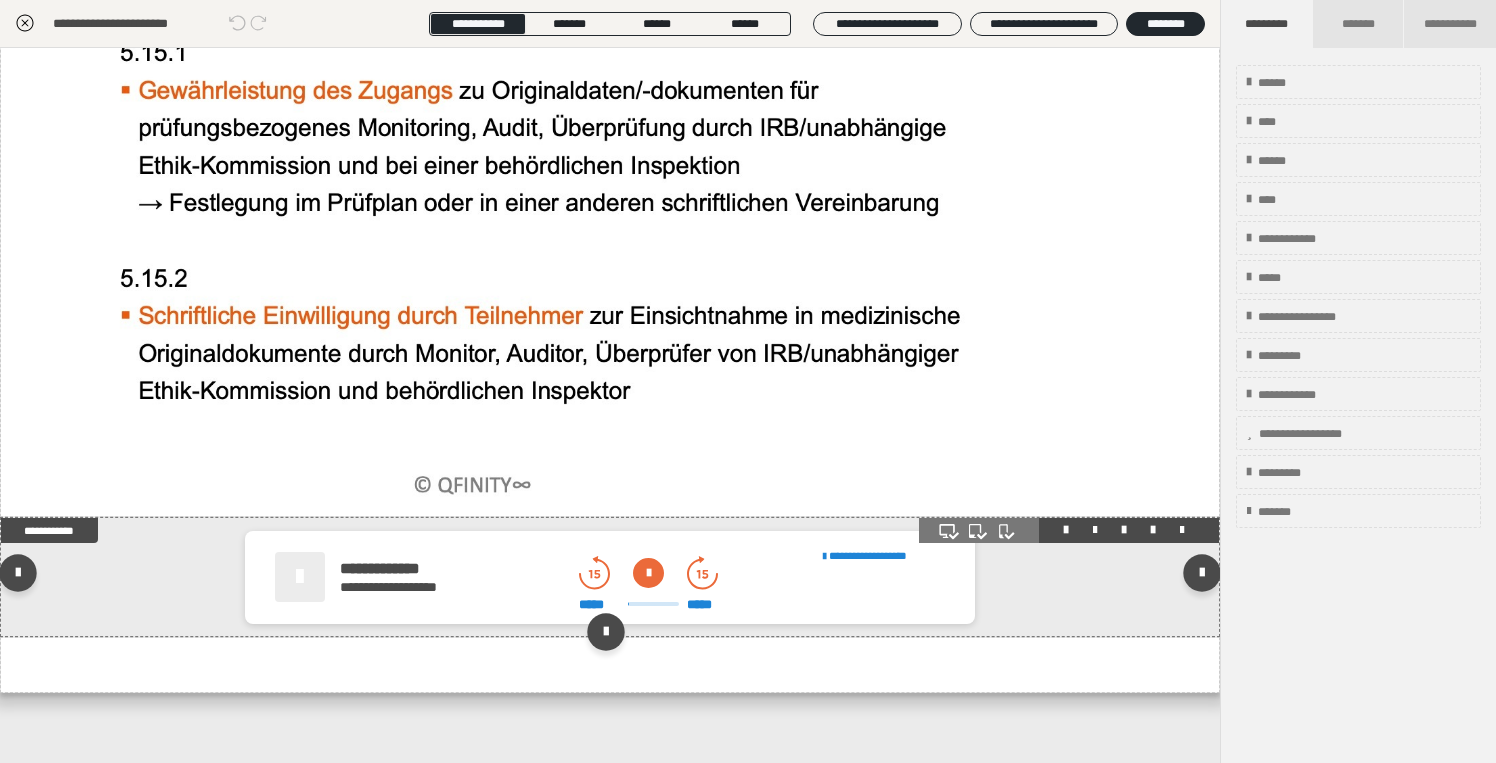 click at bounding box center (648, 573) 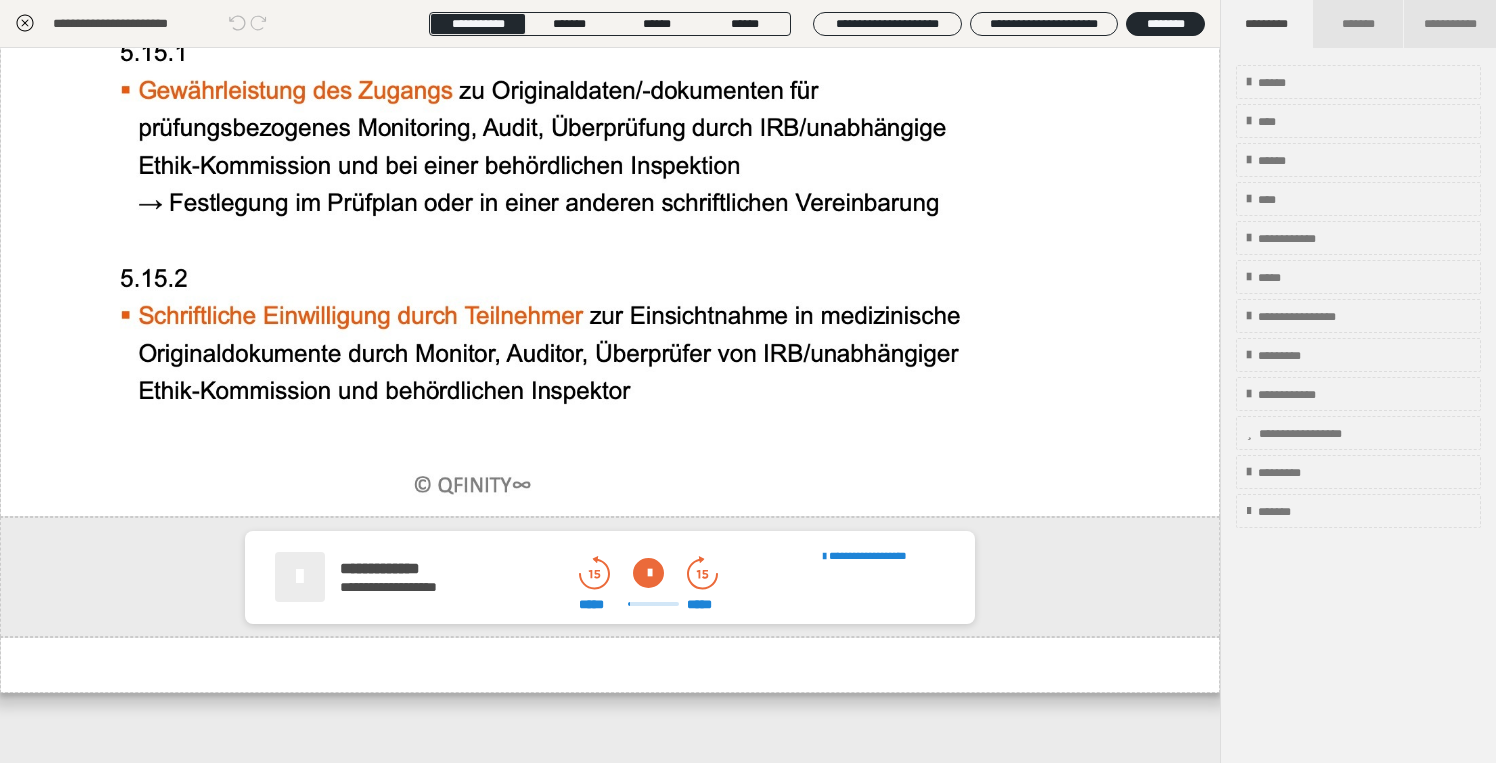 click 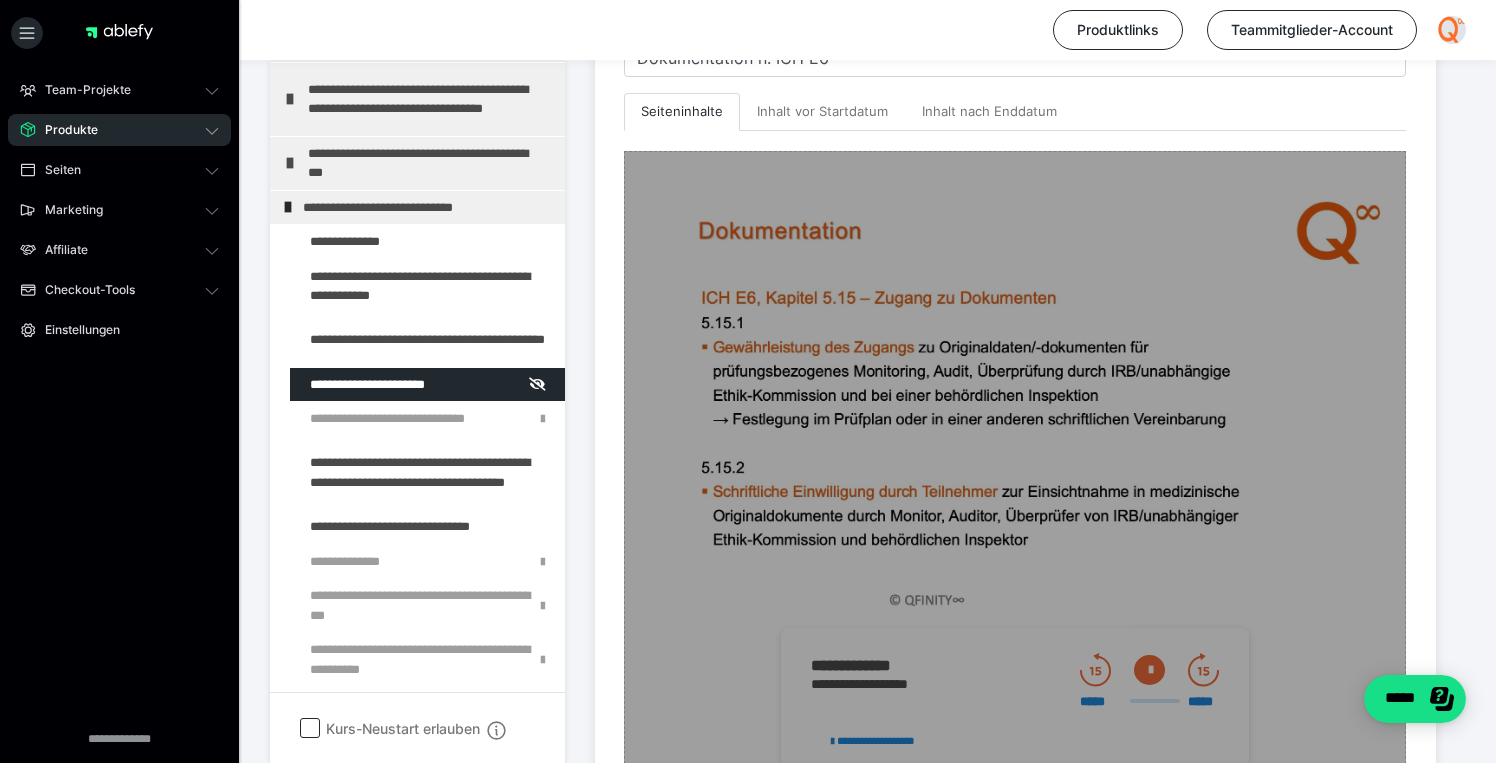 scroll, scrollTop: 566, scrollLeft: 0, axis: vertical 